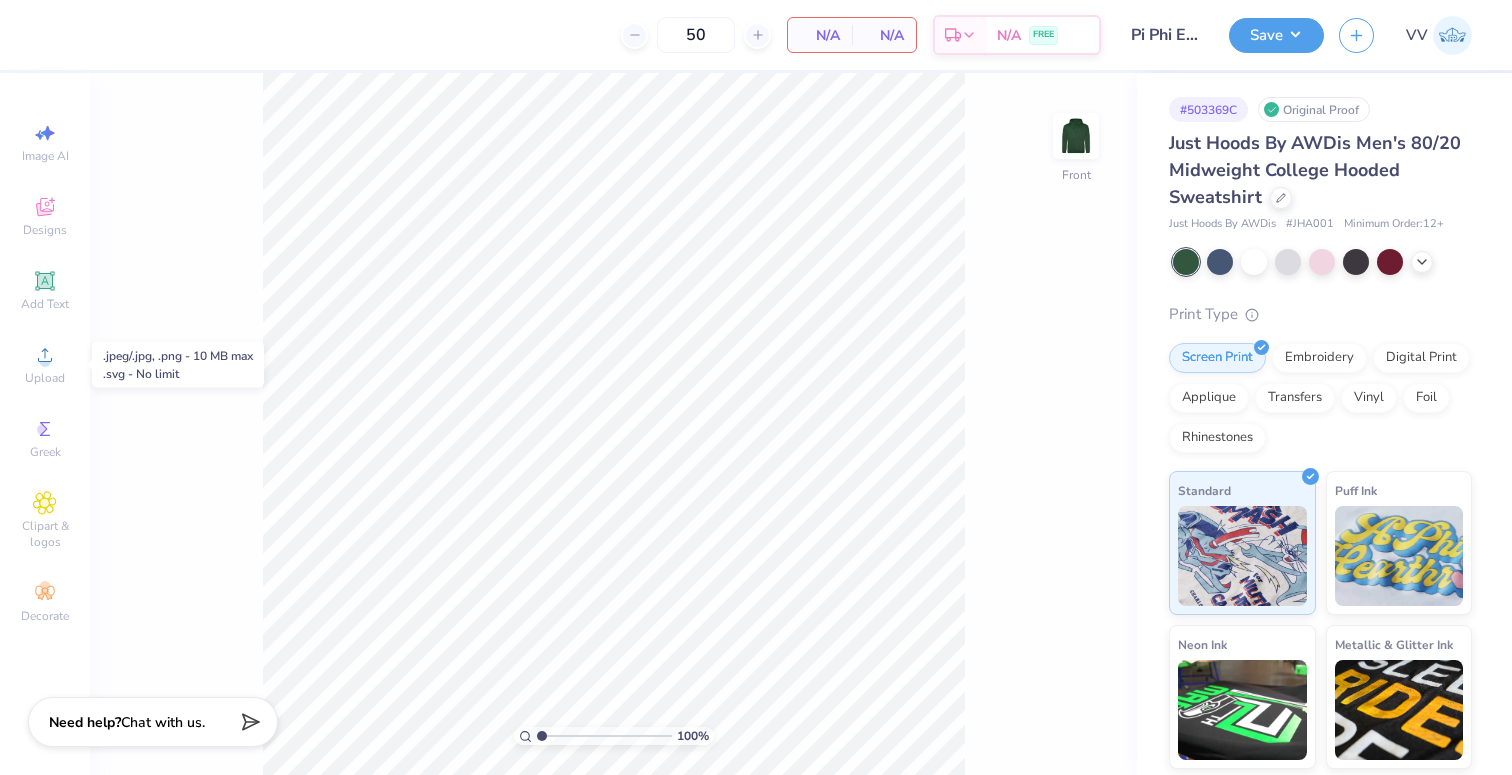 scroll, scrollTop: 0, scrollLeft: 0, axis: both 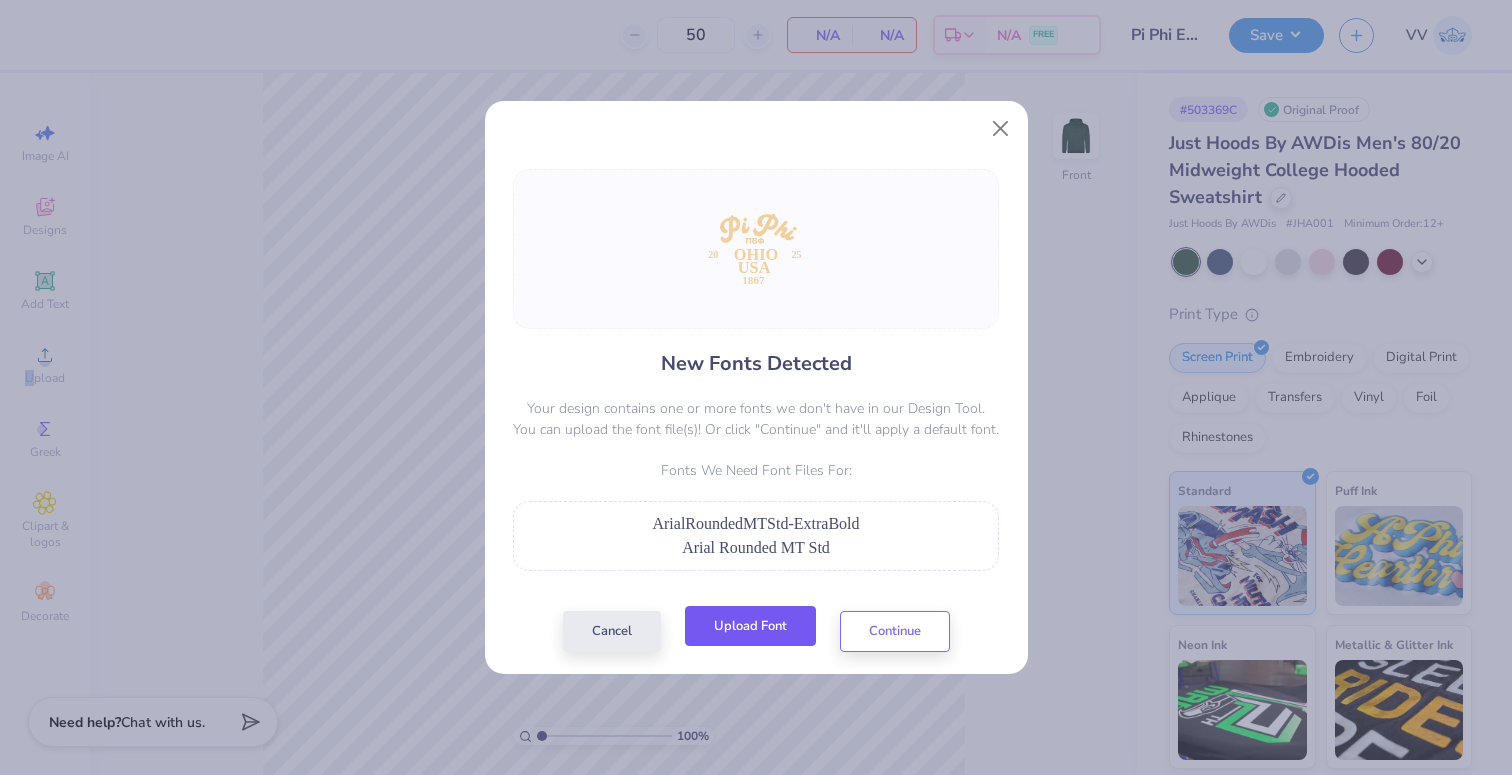 click on "Upload Font" at bounding box center [750, 626] 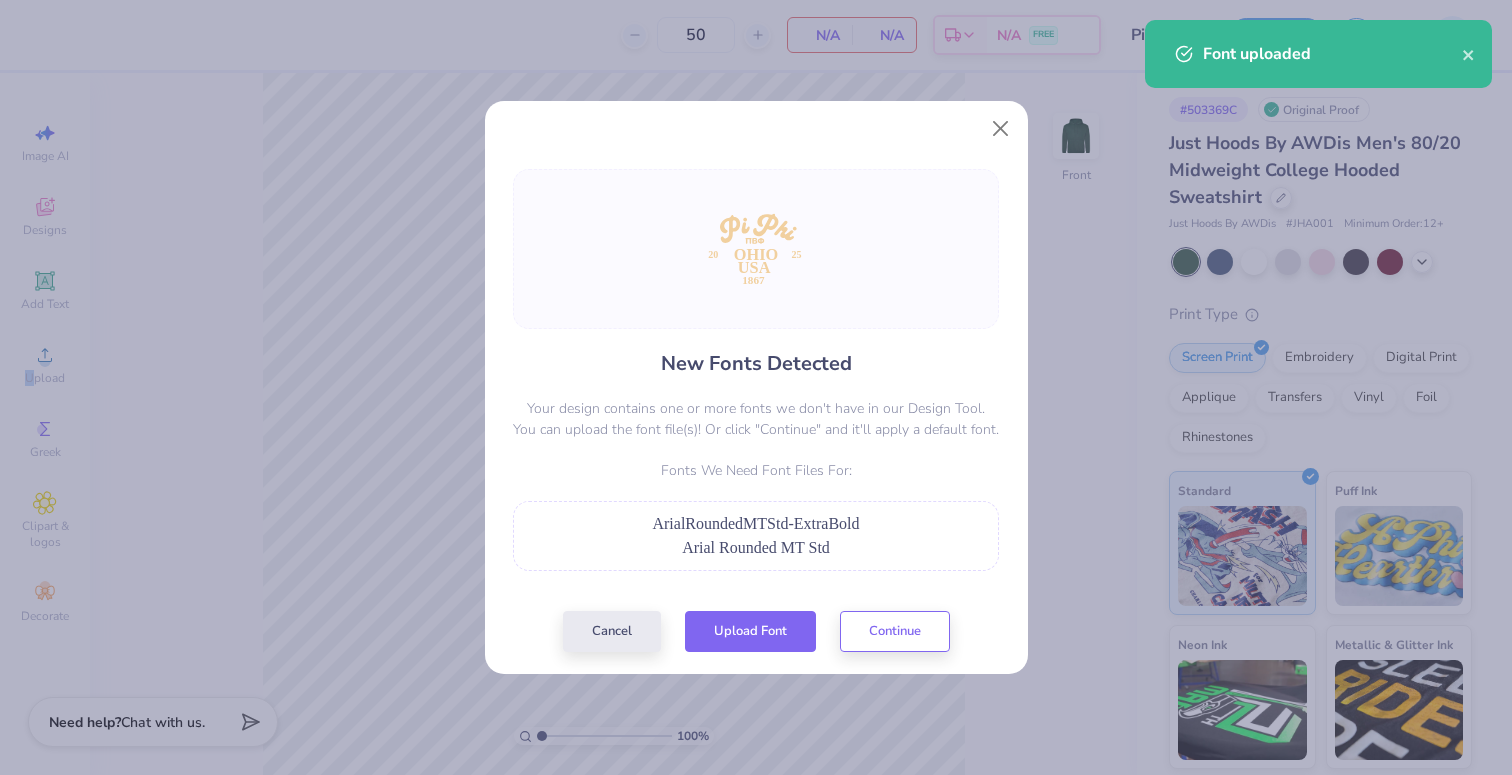 type 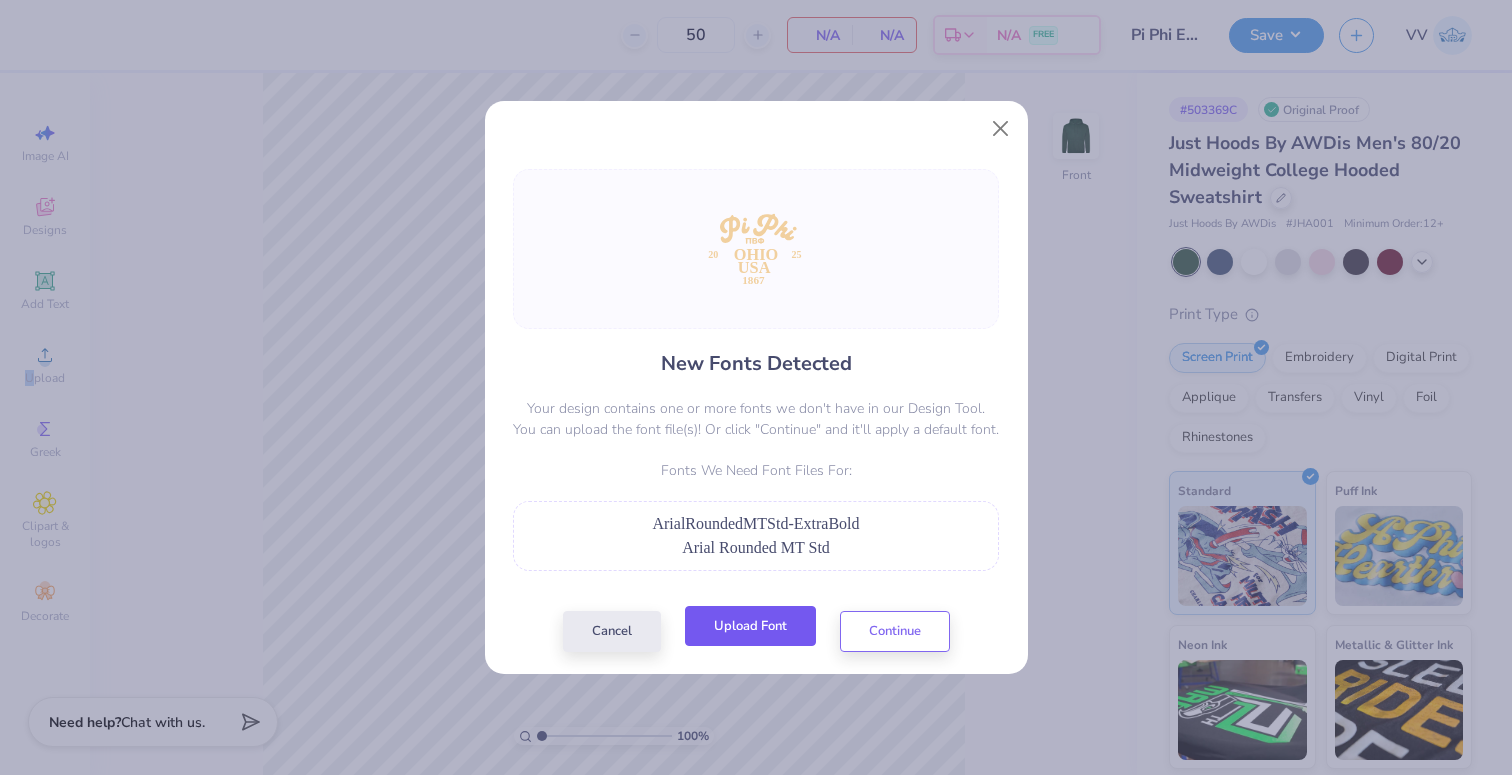 click on "Upload Font" at bounding box center (750, 626) 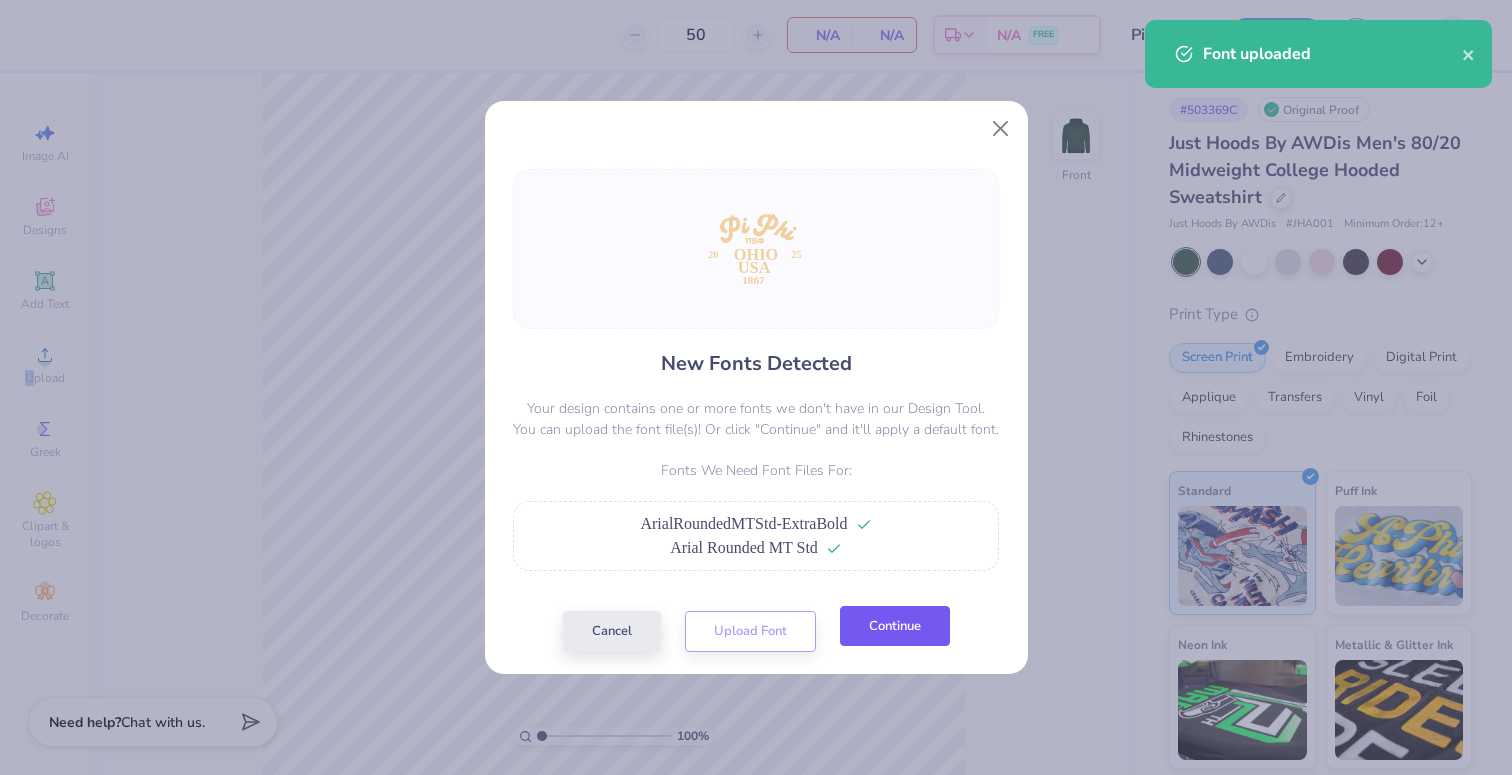 click on "Continue" at bounding box center [895, 626] 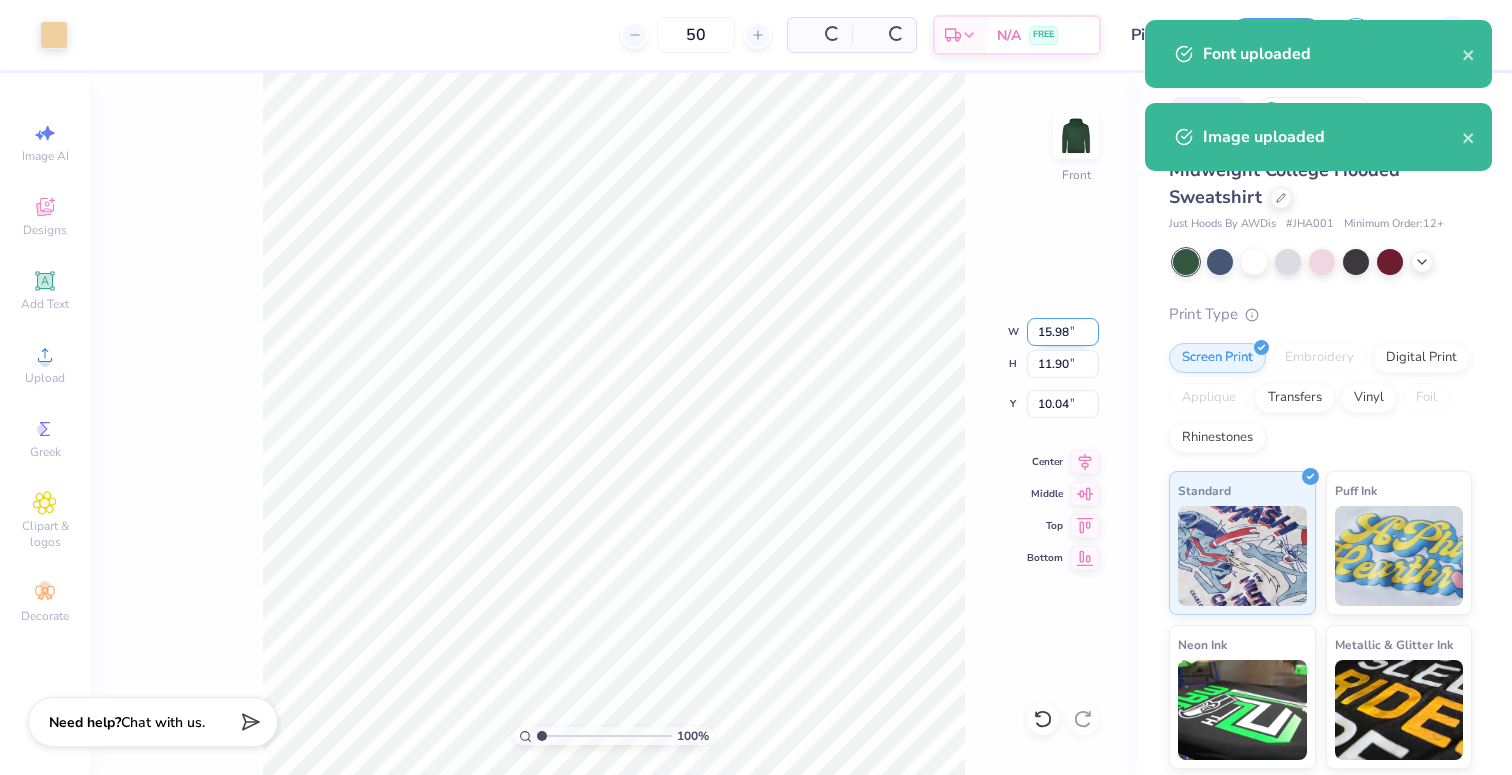 click on "15.98" at bounding box center (1063, 332) 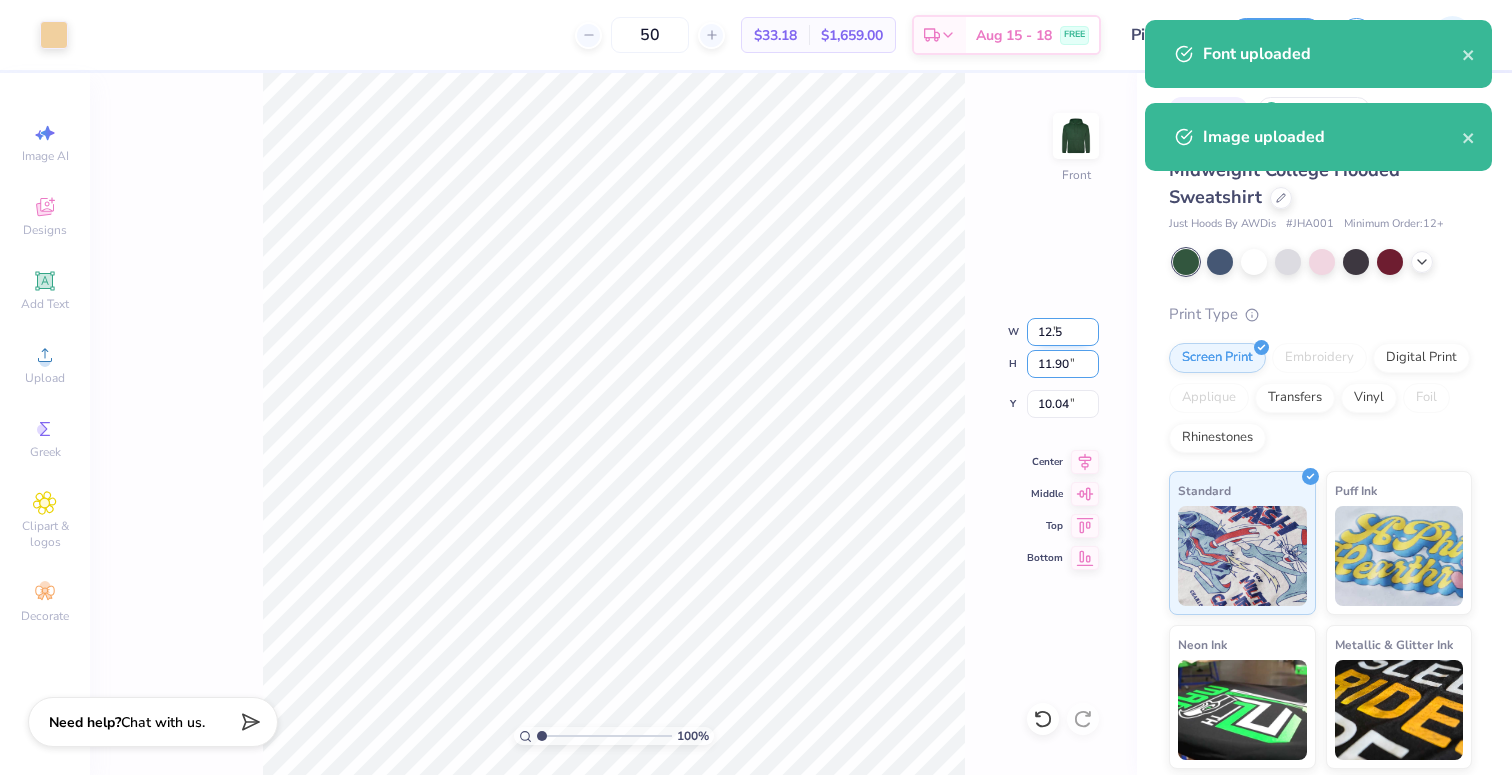 type on "12.50" 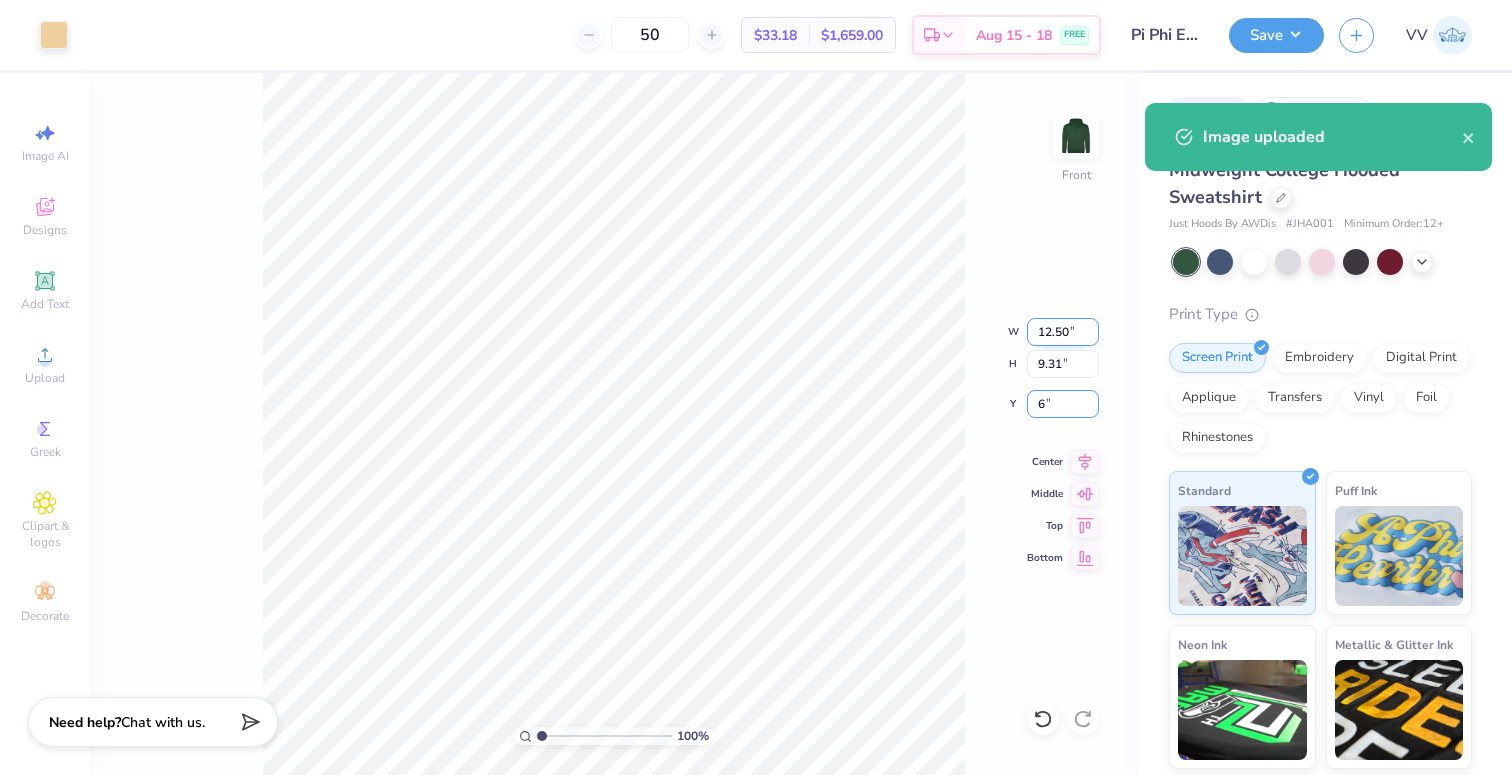 type on "6.00" 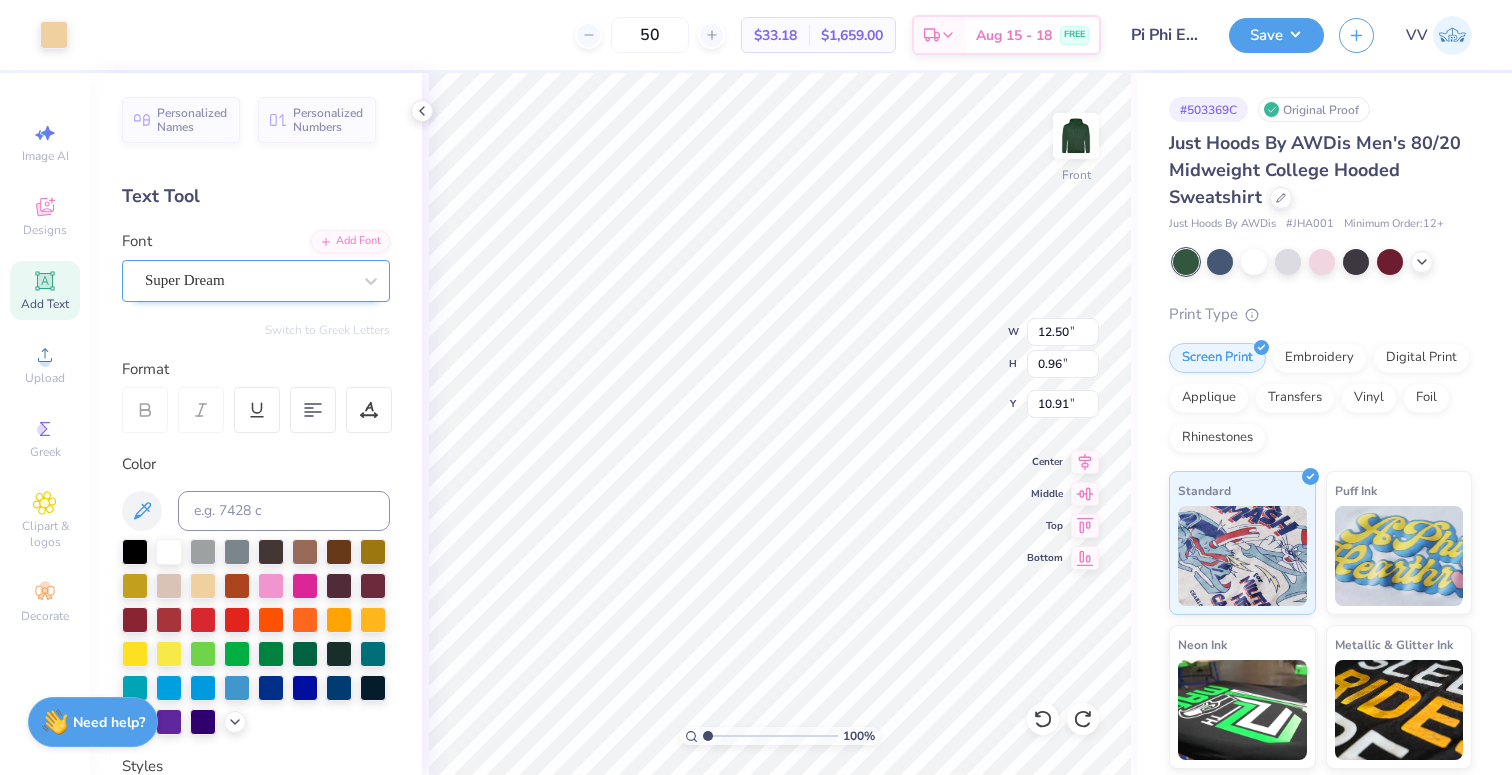 click on "Super Dream" at bounding box center [248, 280] 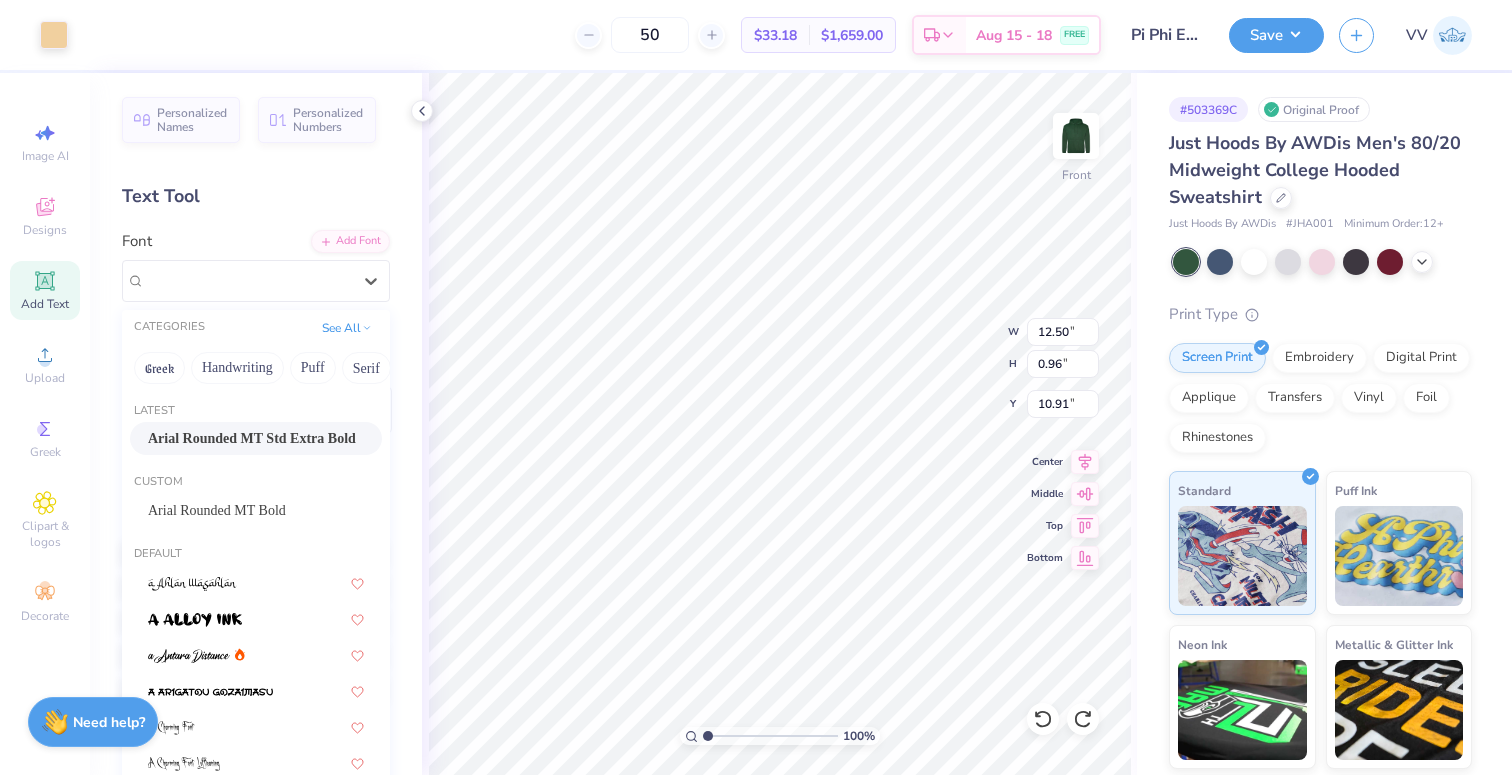 drag, startPoint x: 270, startPoint y: 443, endPoint x: 347, endPoint y: 465, distance: 80.08121 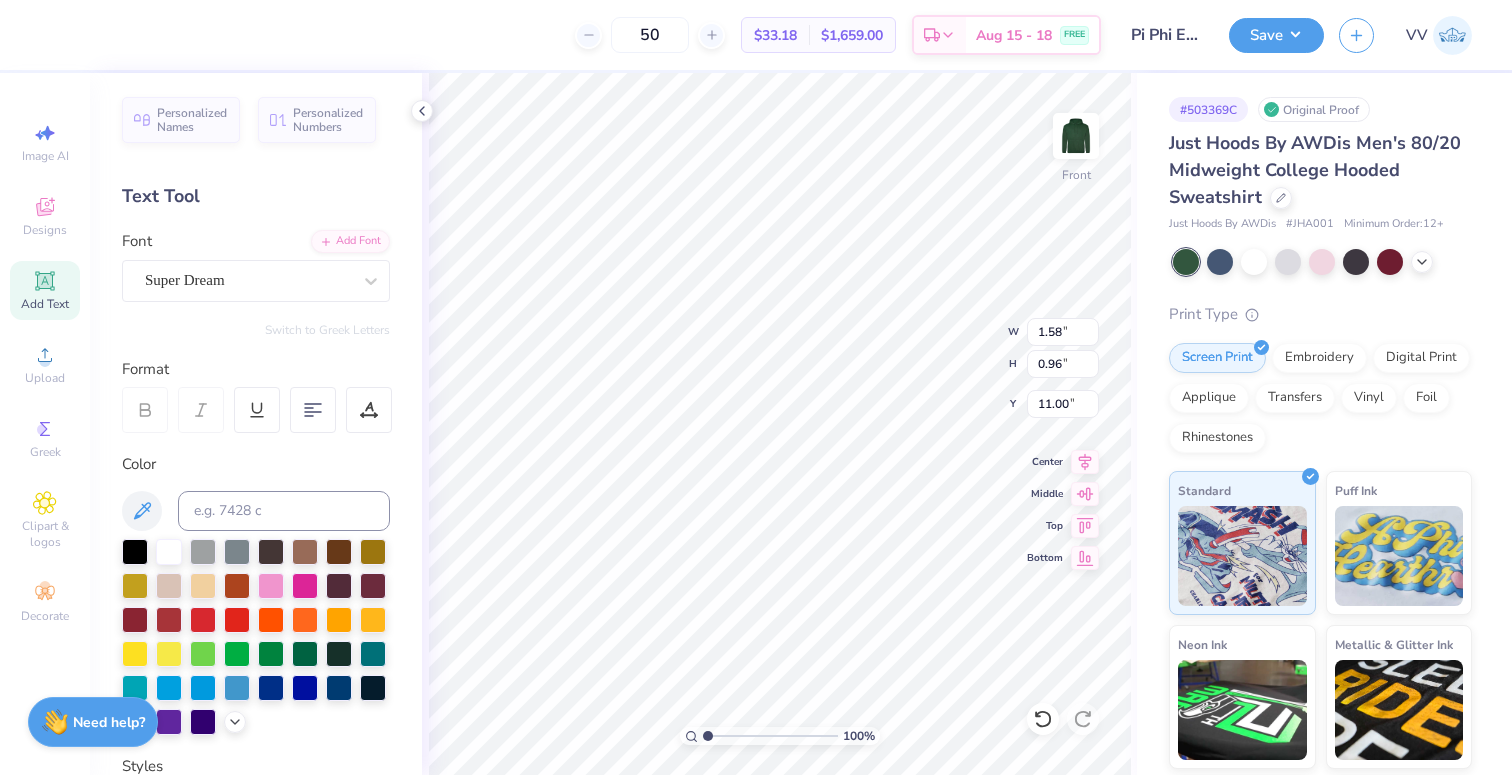 type on "10.91" 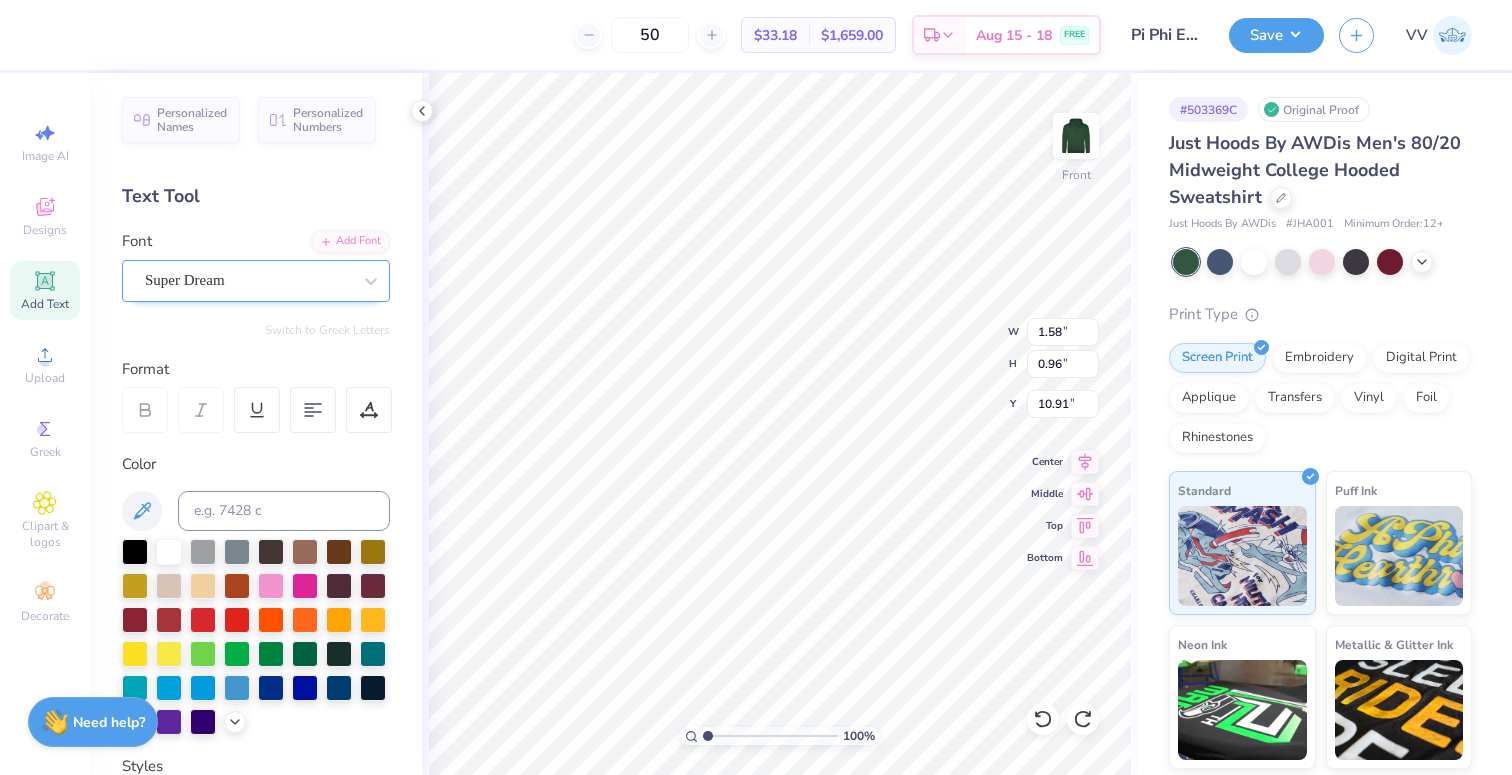 click on "Super Dream" at bounding box center [248, 280] 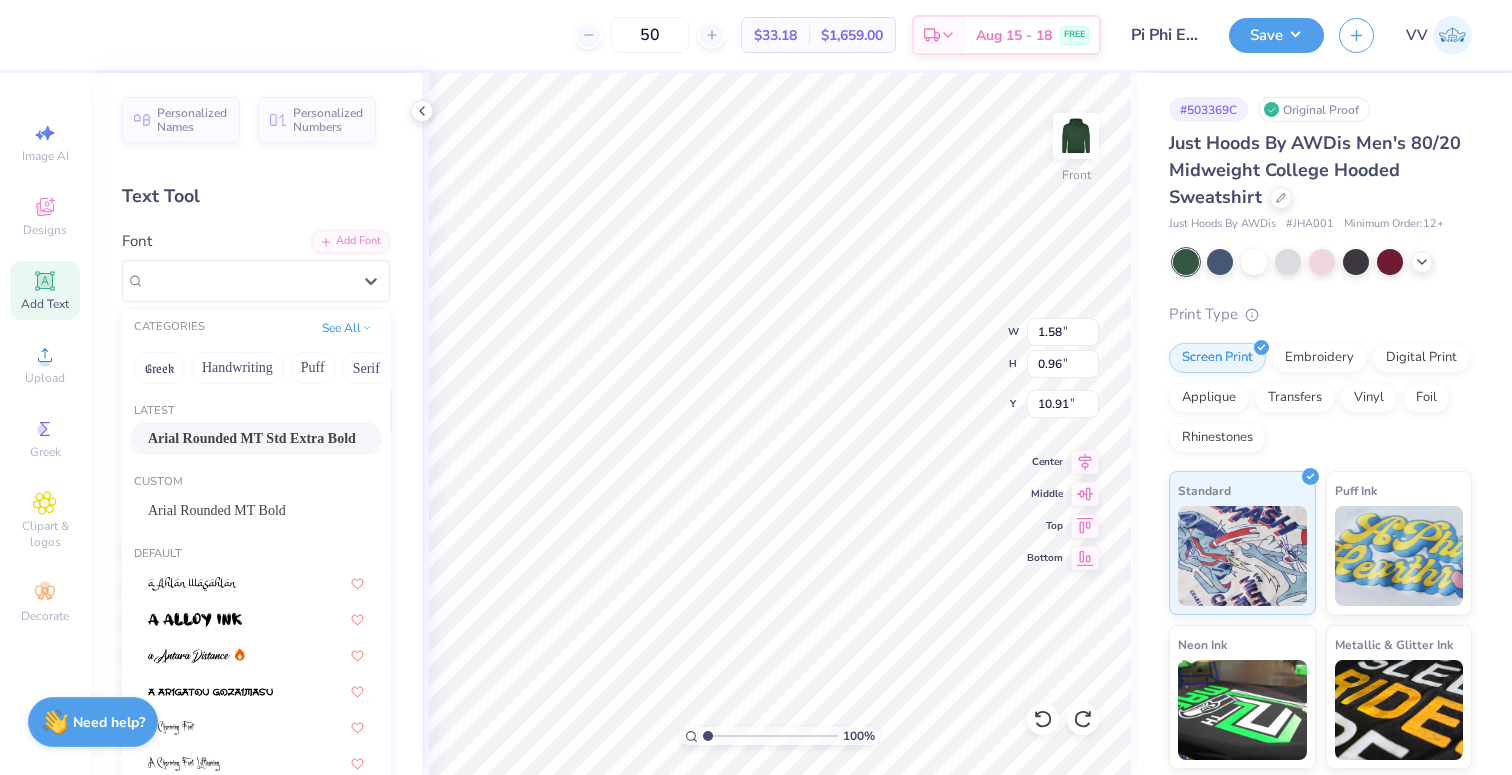 drag, startPoint x: 260, startPoint y: 435, endPoint x: 364, endPoint y: 472, distance: 110.38569 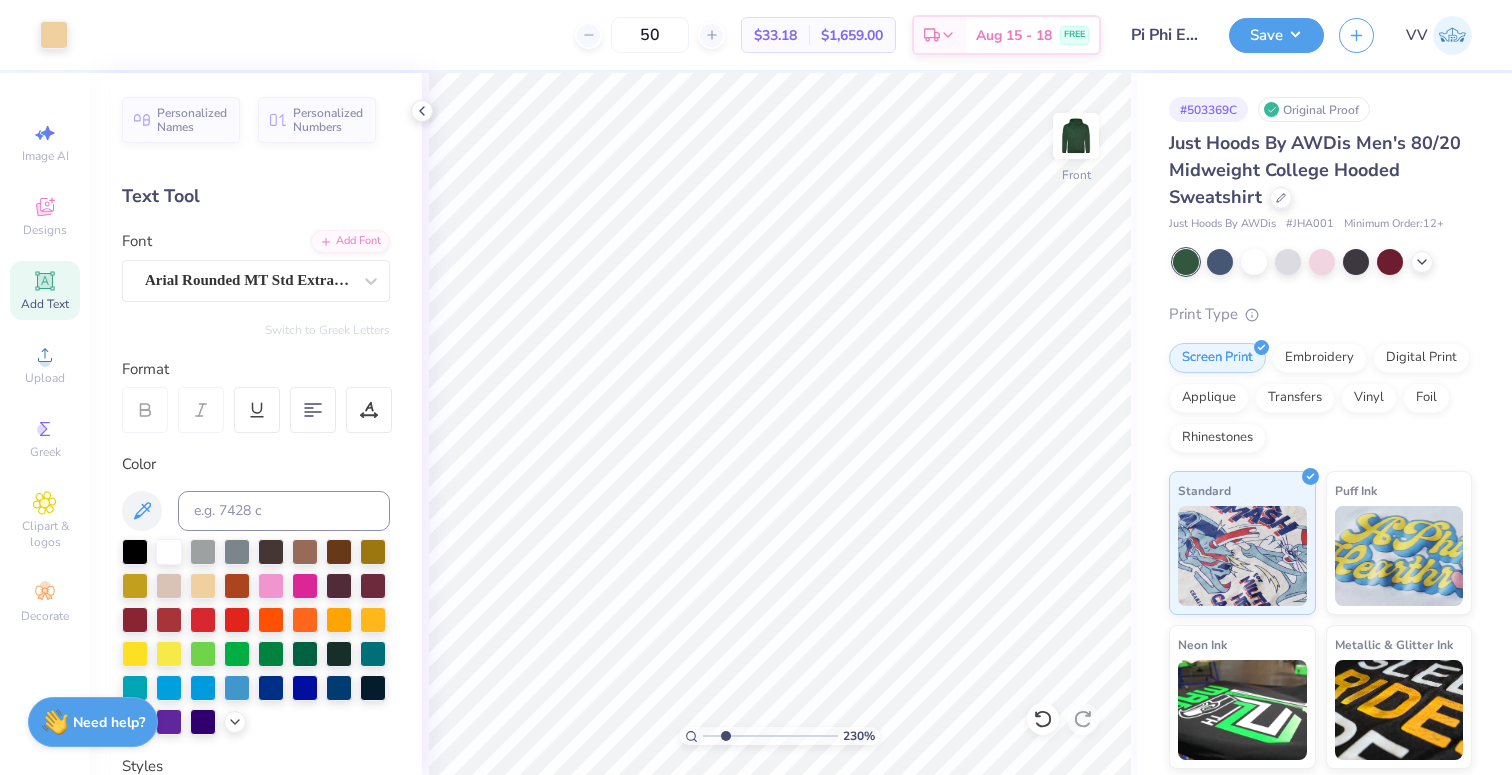 type on "2.3" 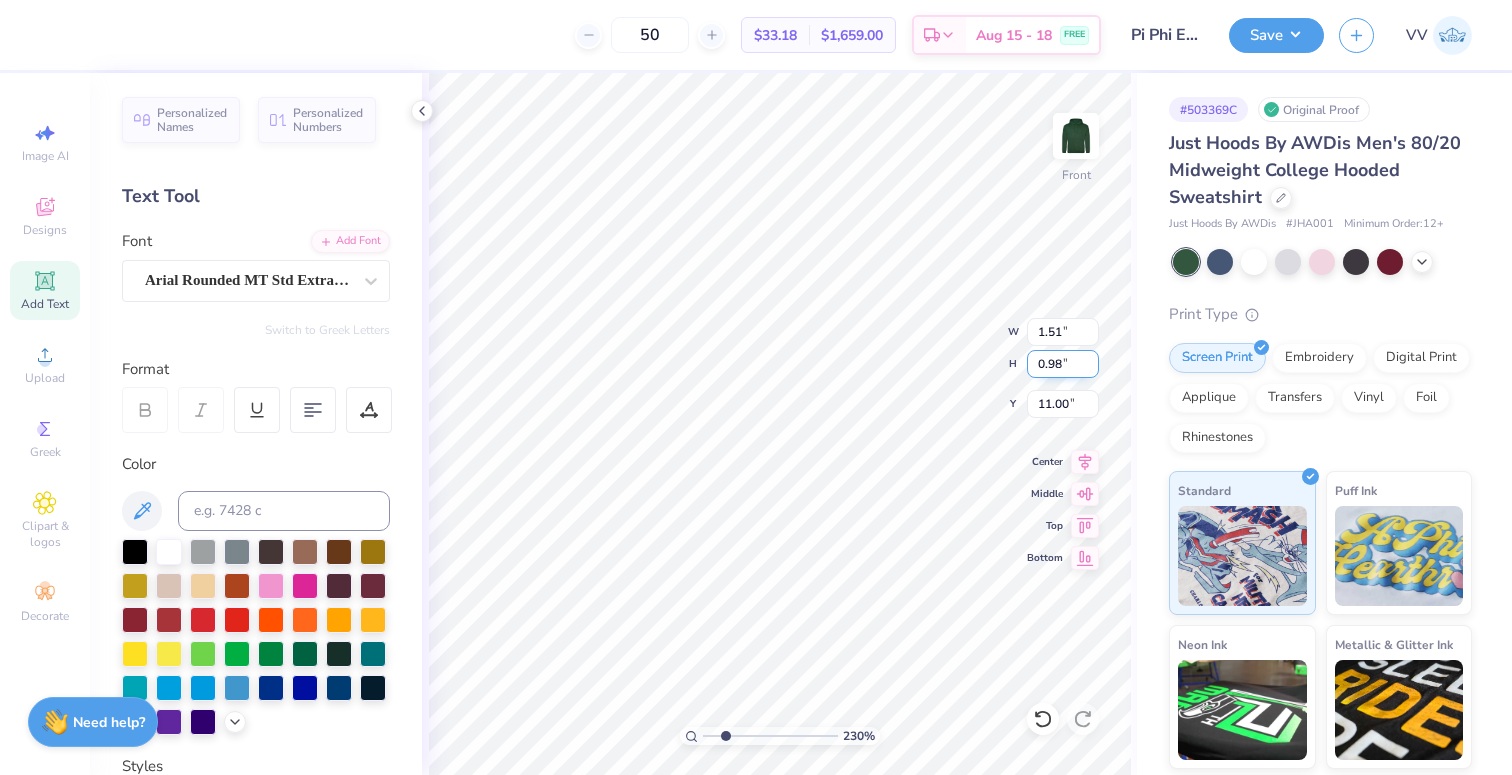 click on "230  % Front W 1.51 1.51 " H 0.98 0.98 " Y 11.00 11.00 " Center Middle Top Bottom" at bounding box center [779, 424] 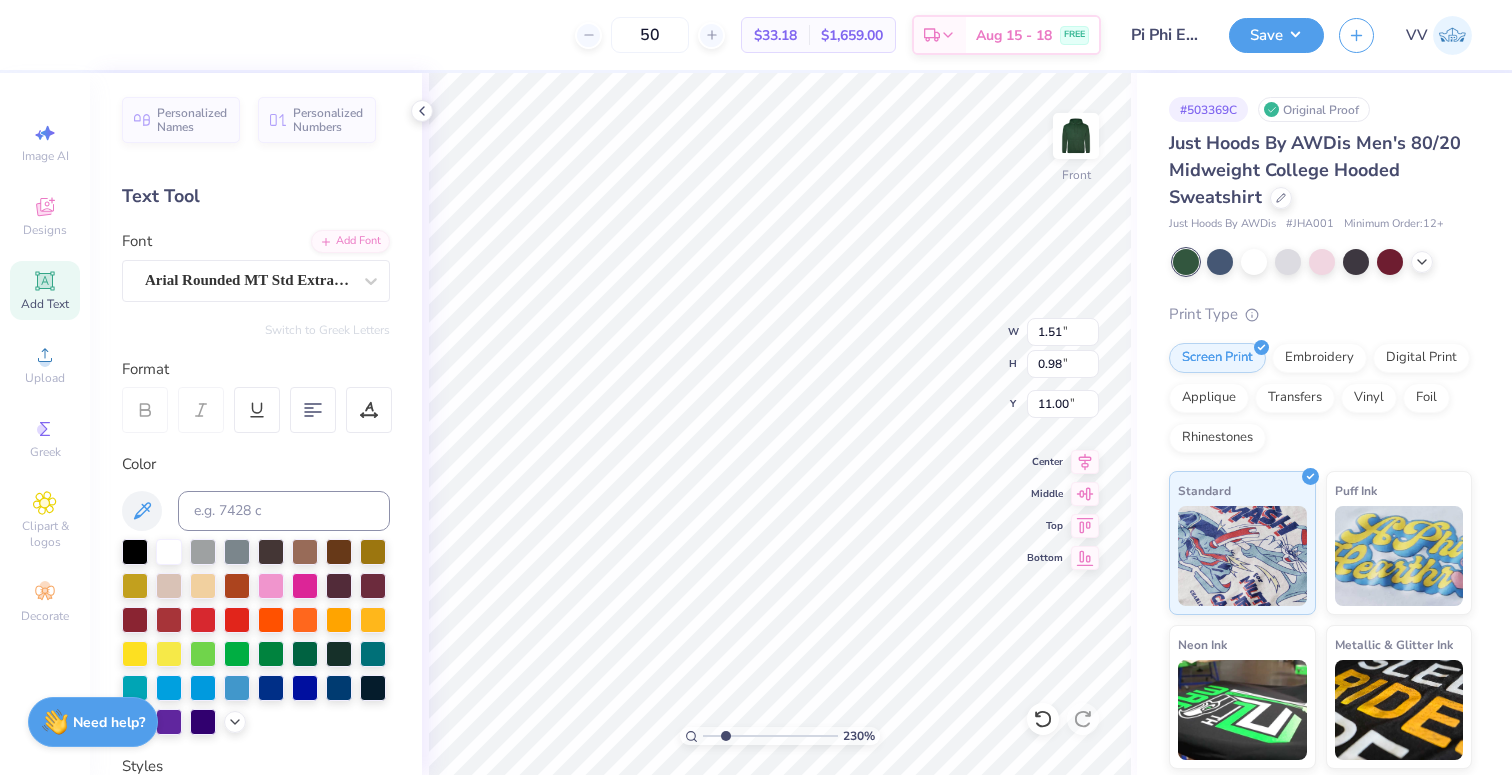 type on "4.73" 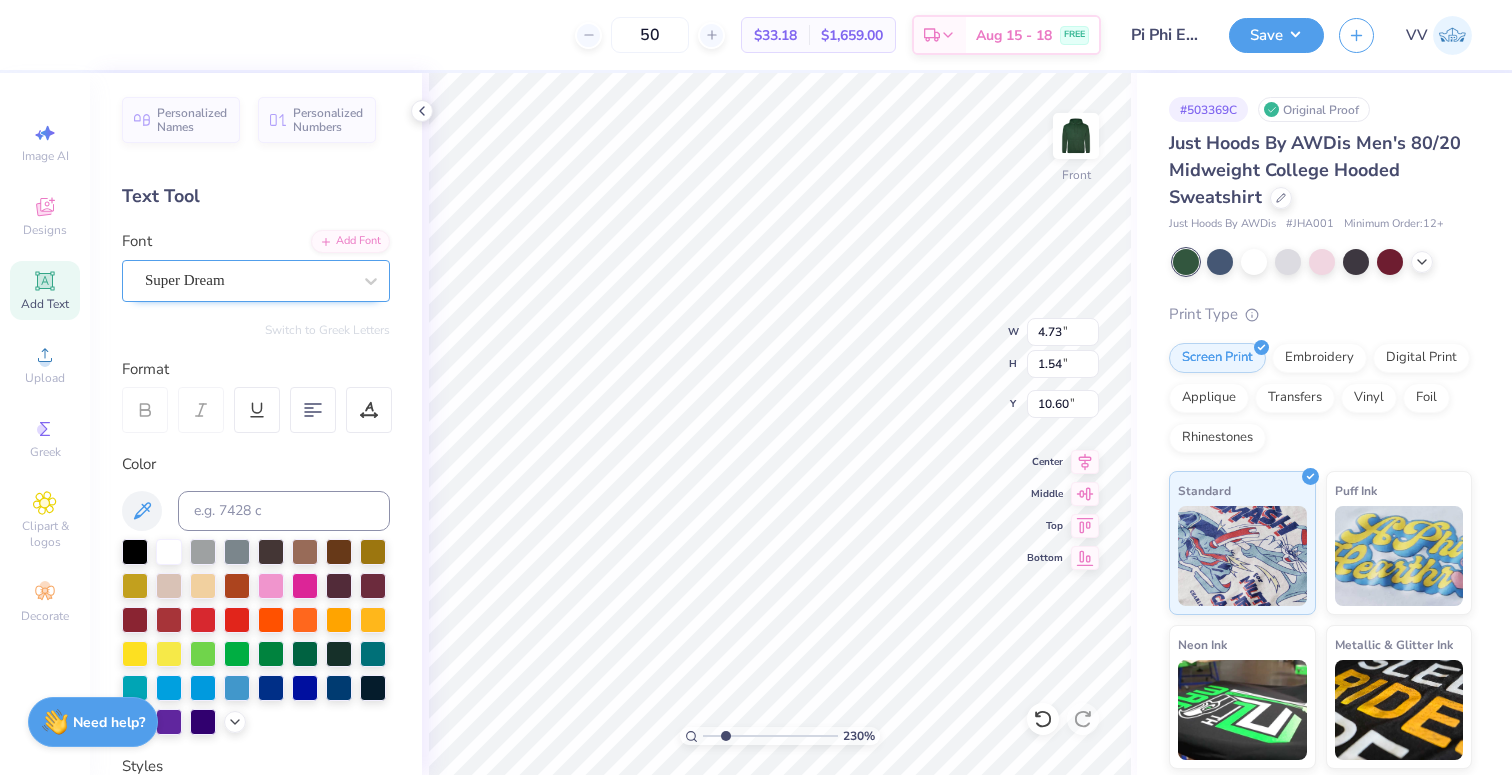 click on "Super Dream" at bounding box center (248, 280) 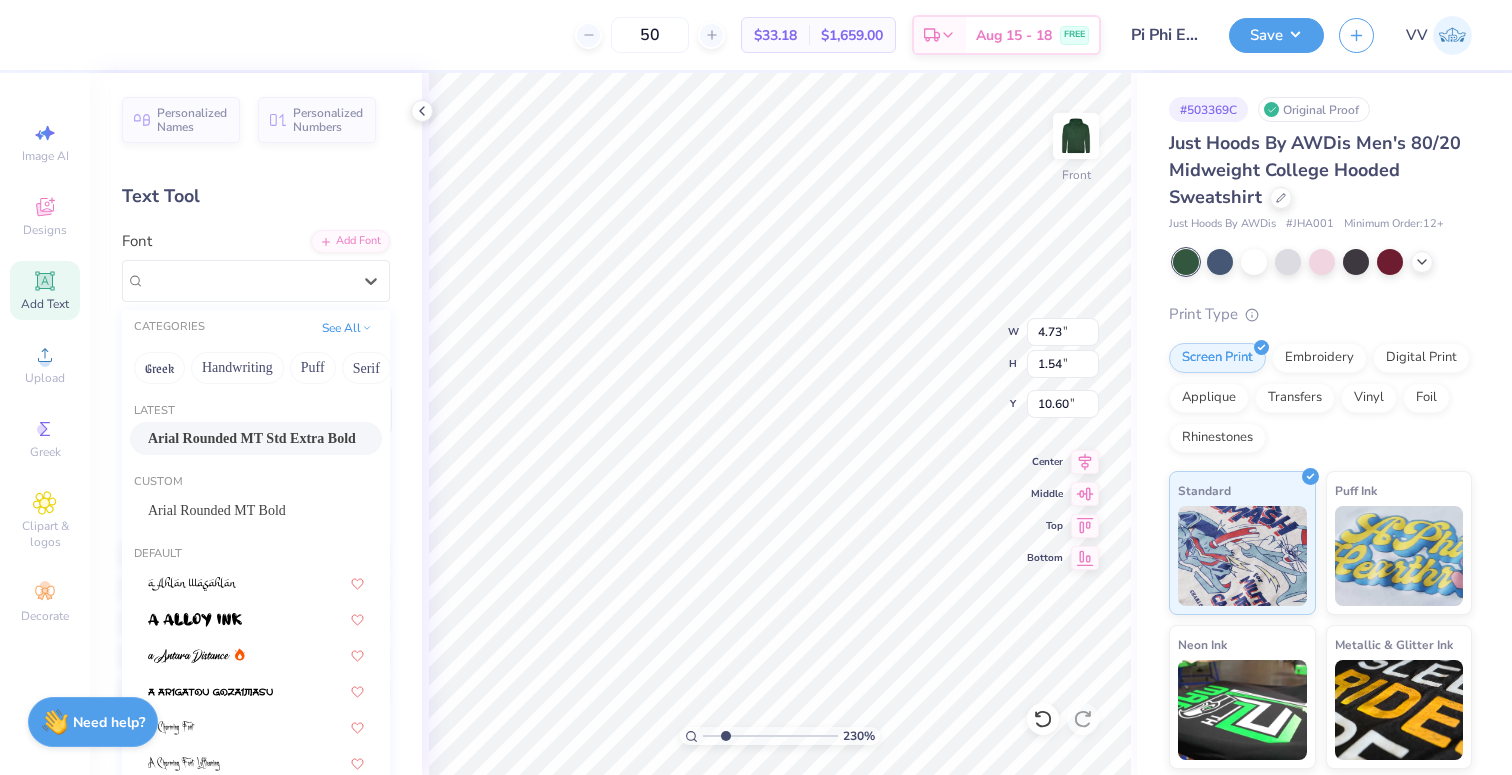 click on "Arial Rounded MT Std Extra Bold" at bounding box center [252, 438] 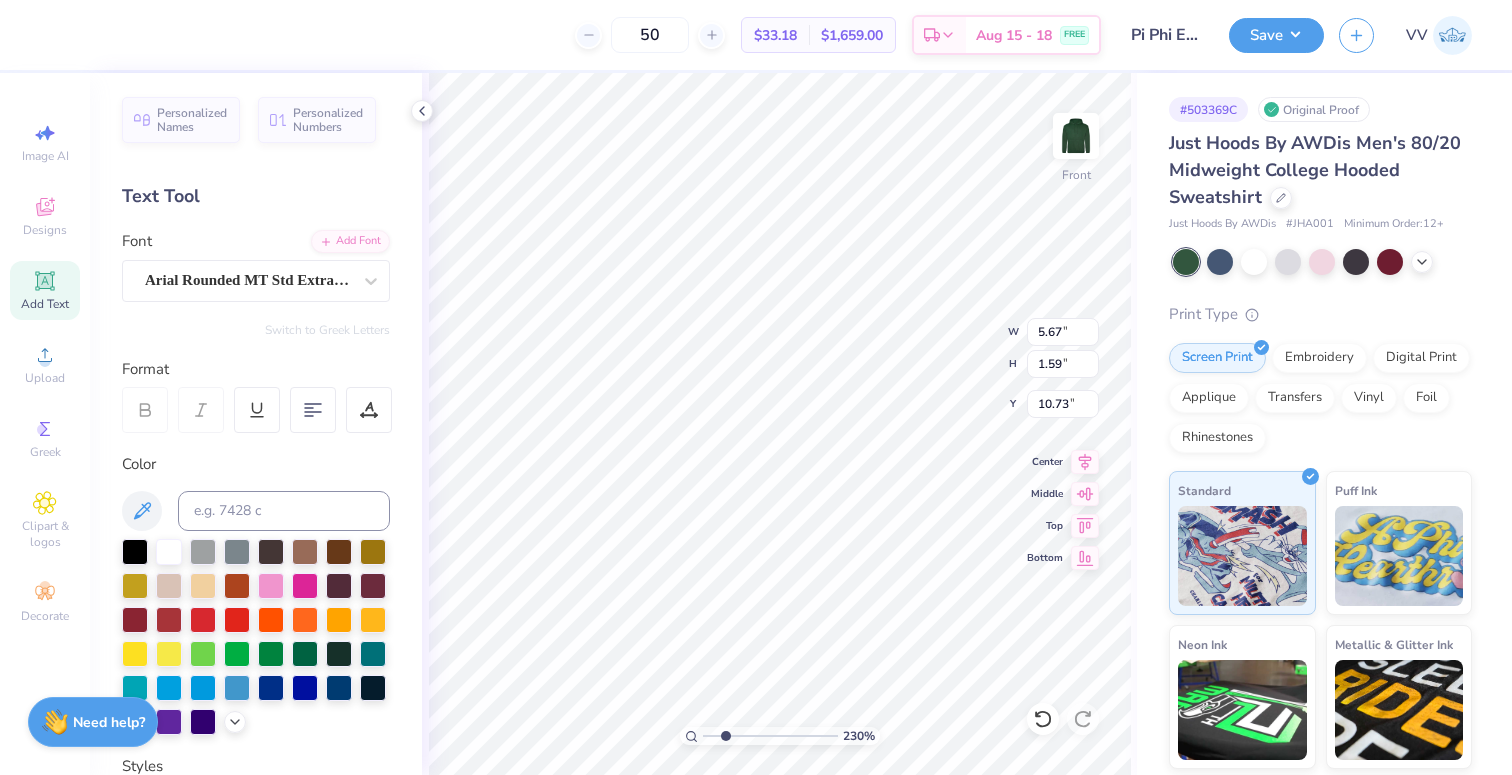 type on "3.99" 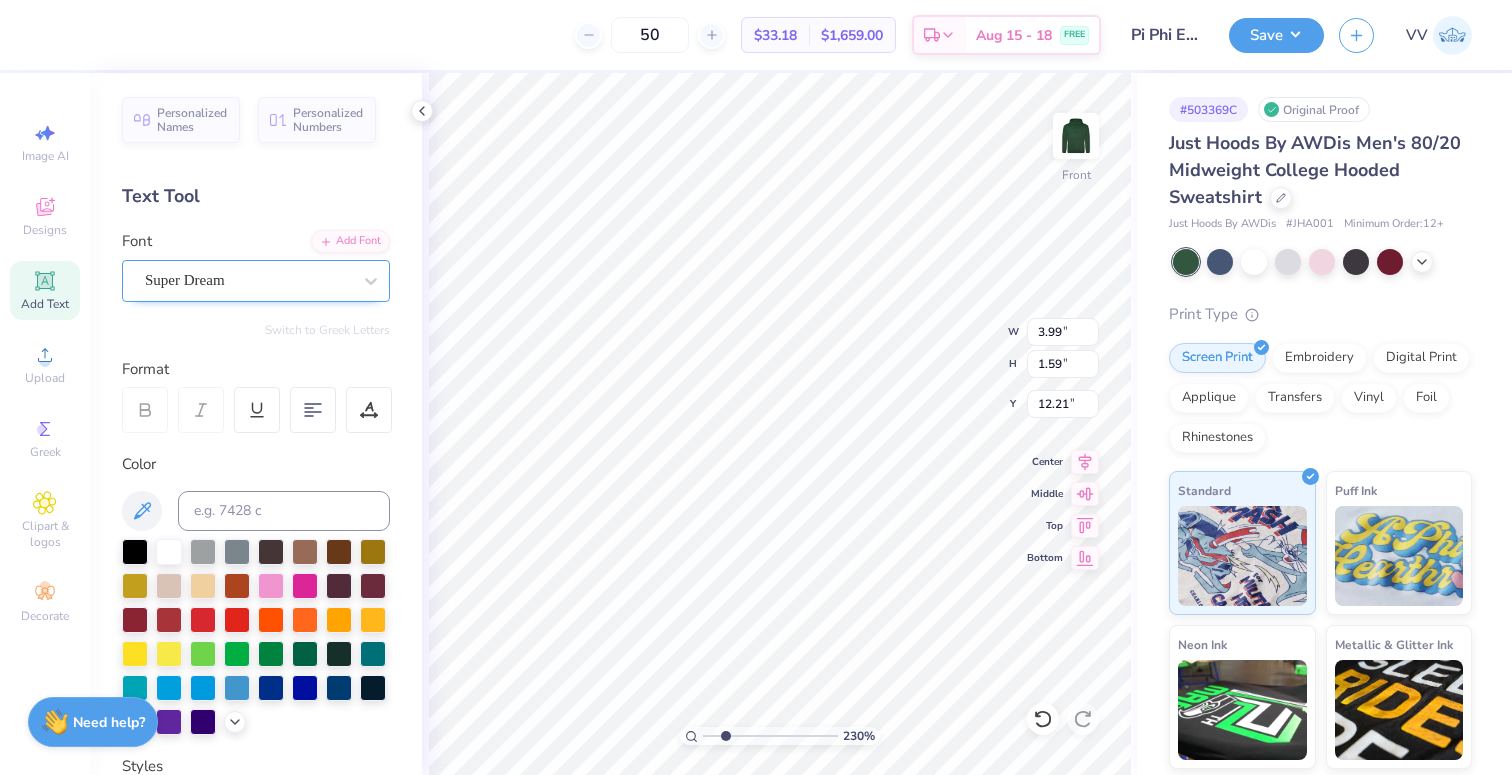 drag, startPoint x: 210, startPoint y: 277, endPoint x: 212, endPoint y: 292, distance: 15.132746 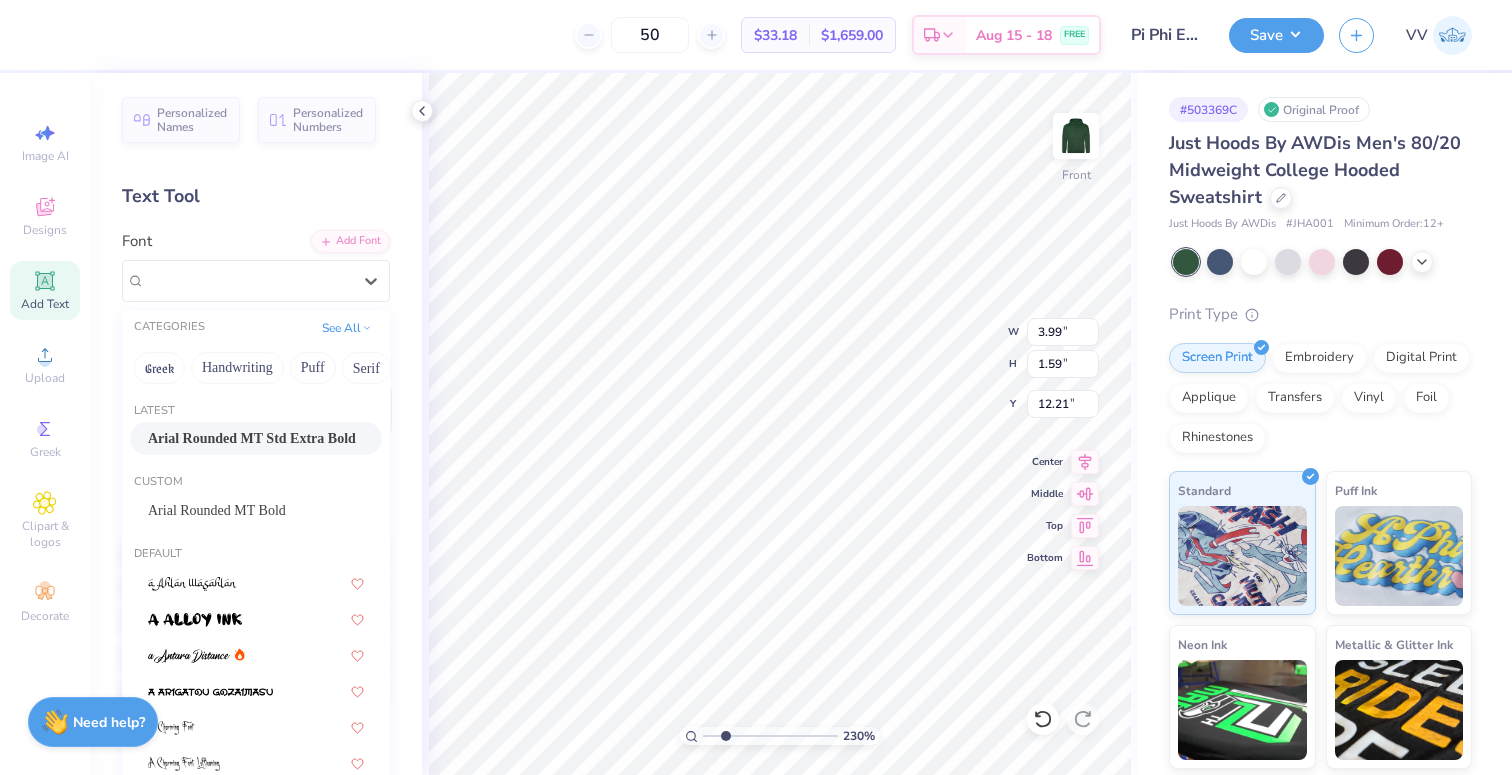 drag, startPoint x: 244, startPoint y: 438, endPoint x: 403, endPoint y: 466, distance: 161.44658 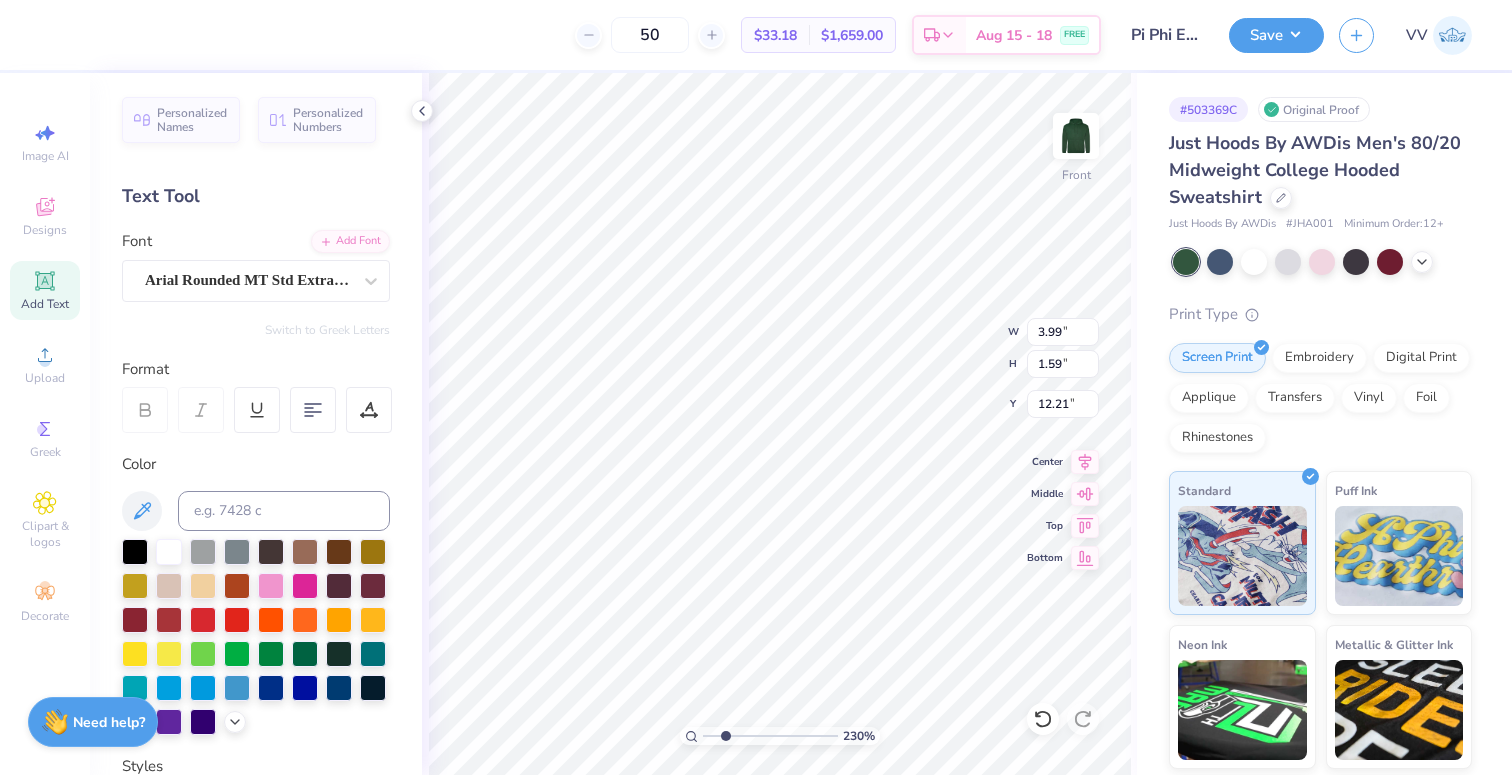 type on "4.55" 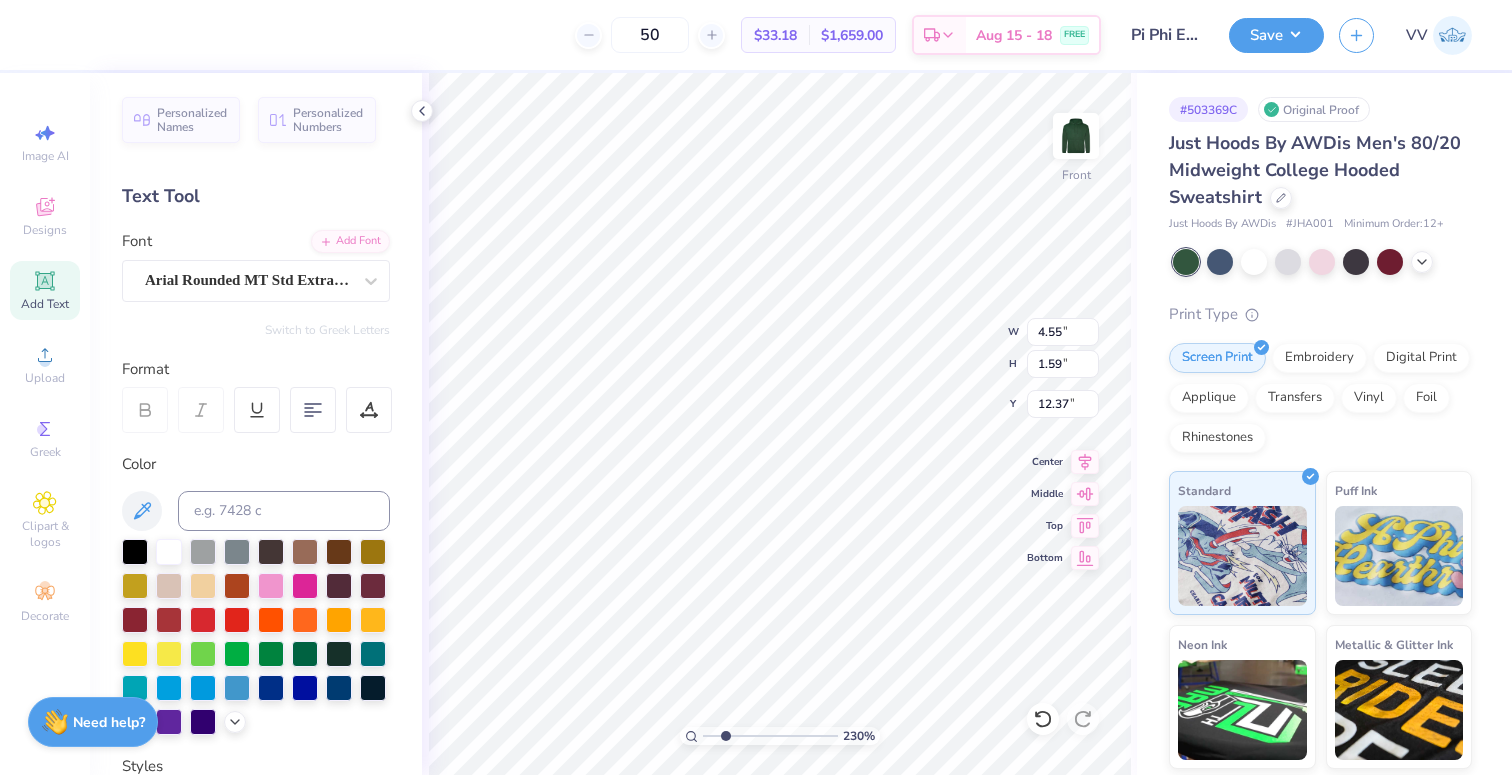 type on "3.15" 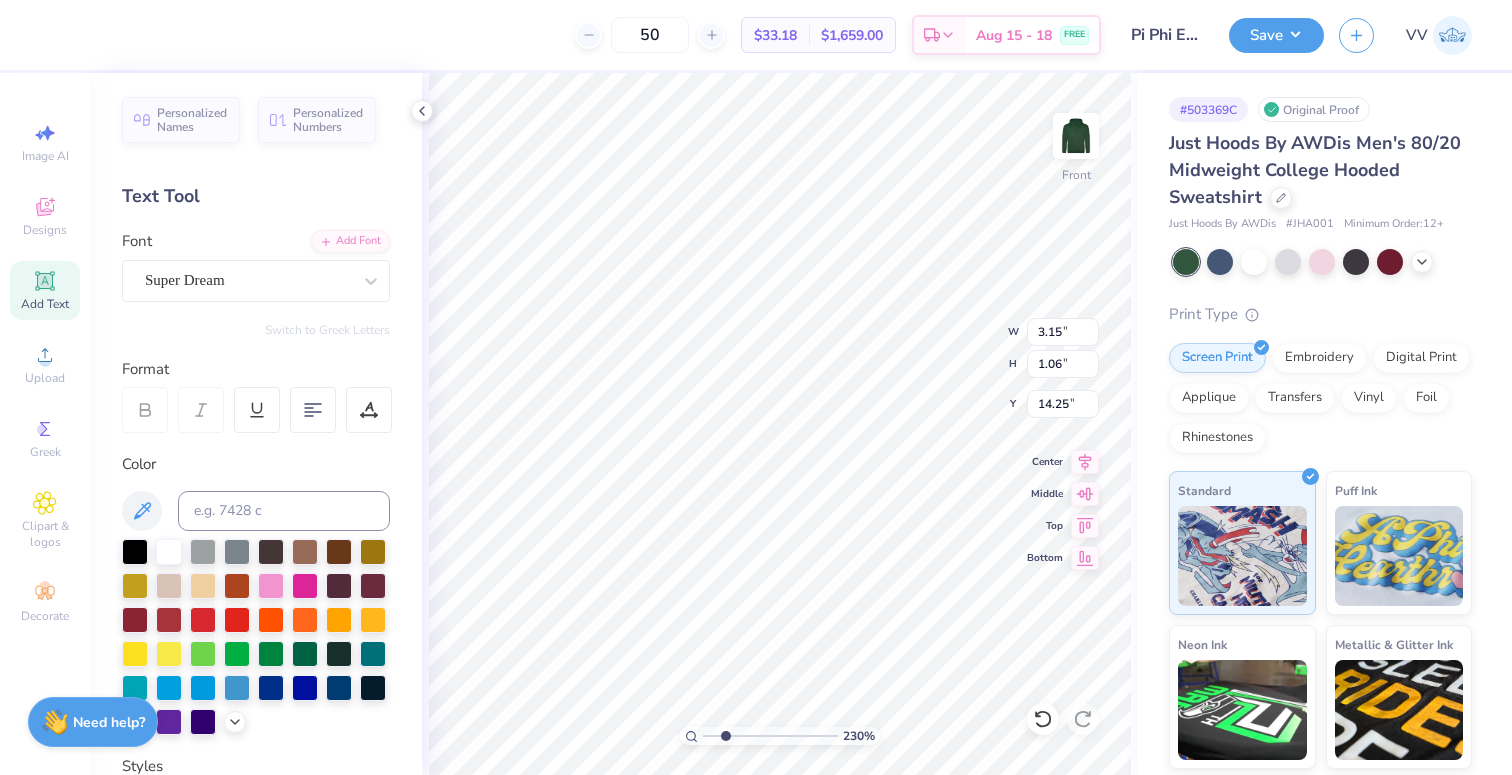 type on "14.24" 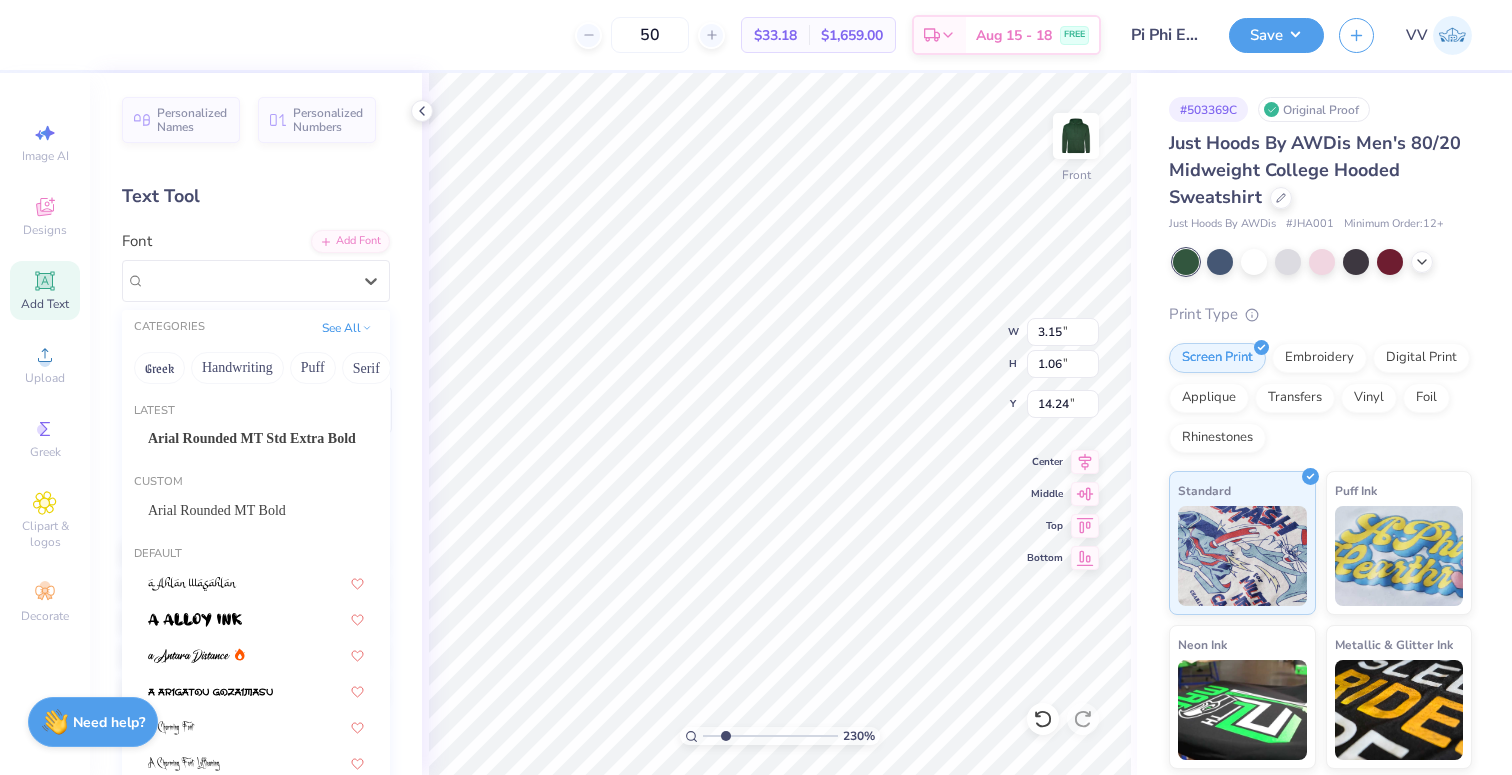drag, startPoint x: 229, startPoint y: 284, endPoint x: 219, endPoint y: 416, distance: 132.37825 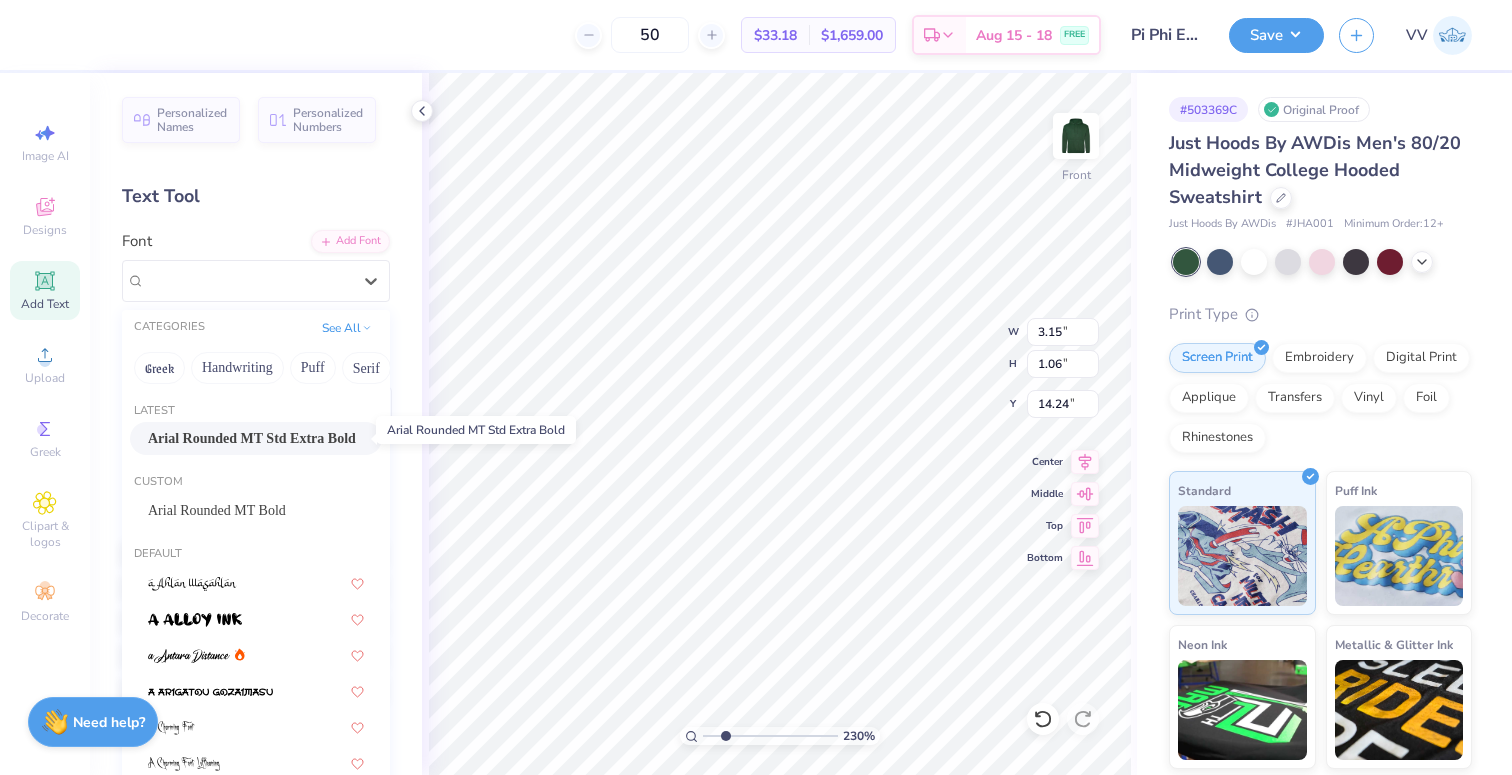 click on "Arial Rounded MT Std Extra Bold" at bounding box center (252, 438) 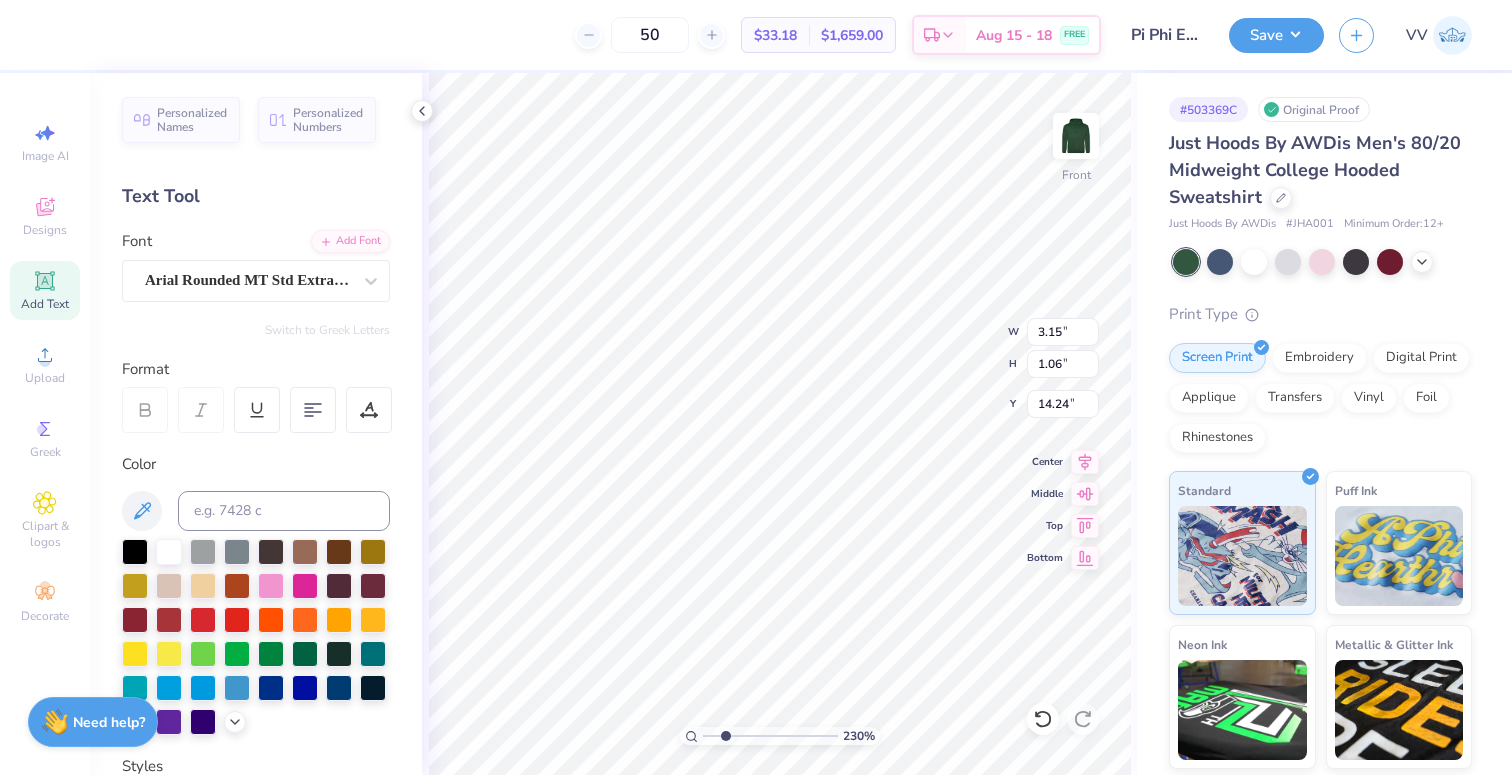 type on "3.50" 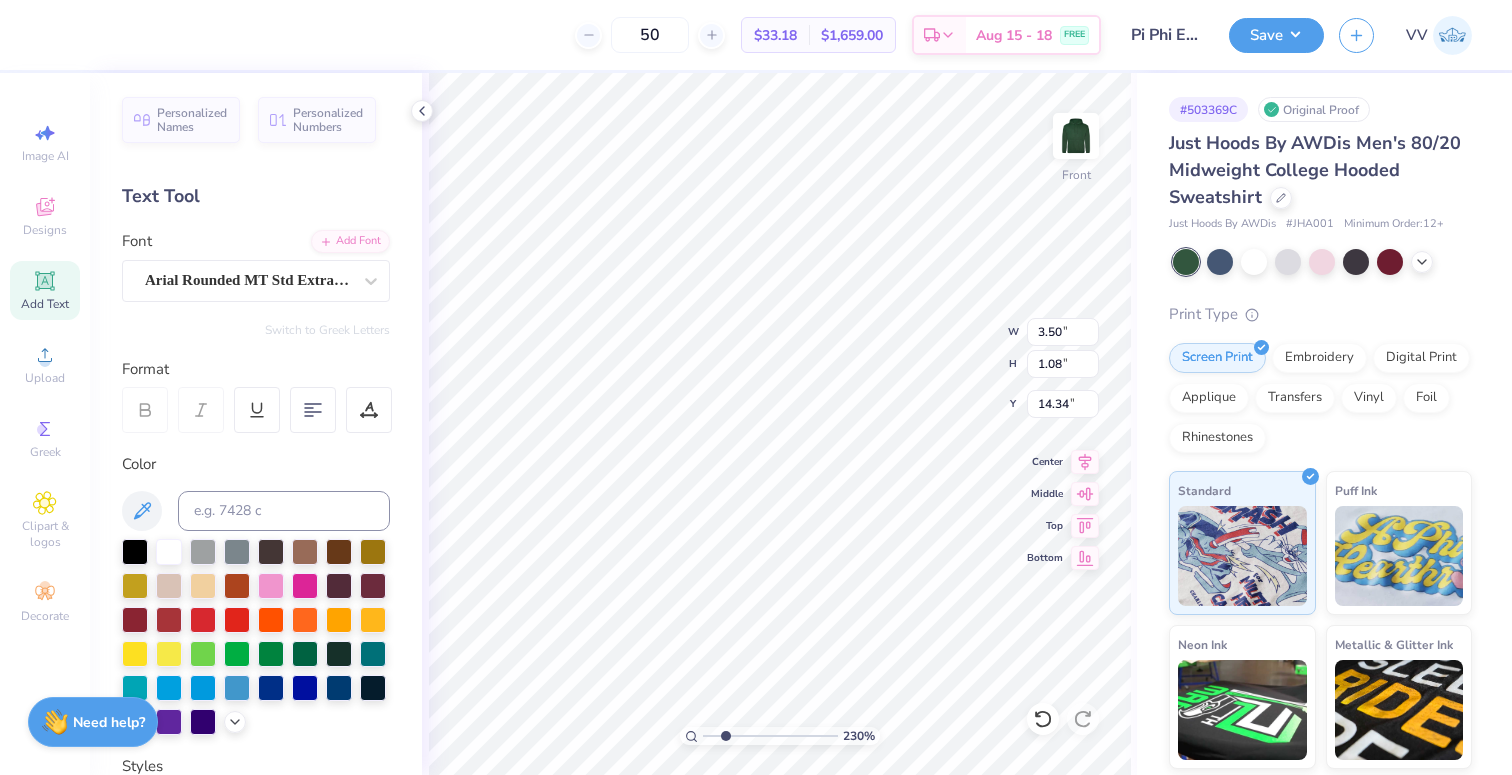 type on "14.35" 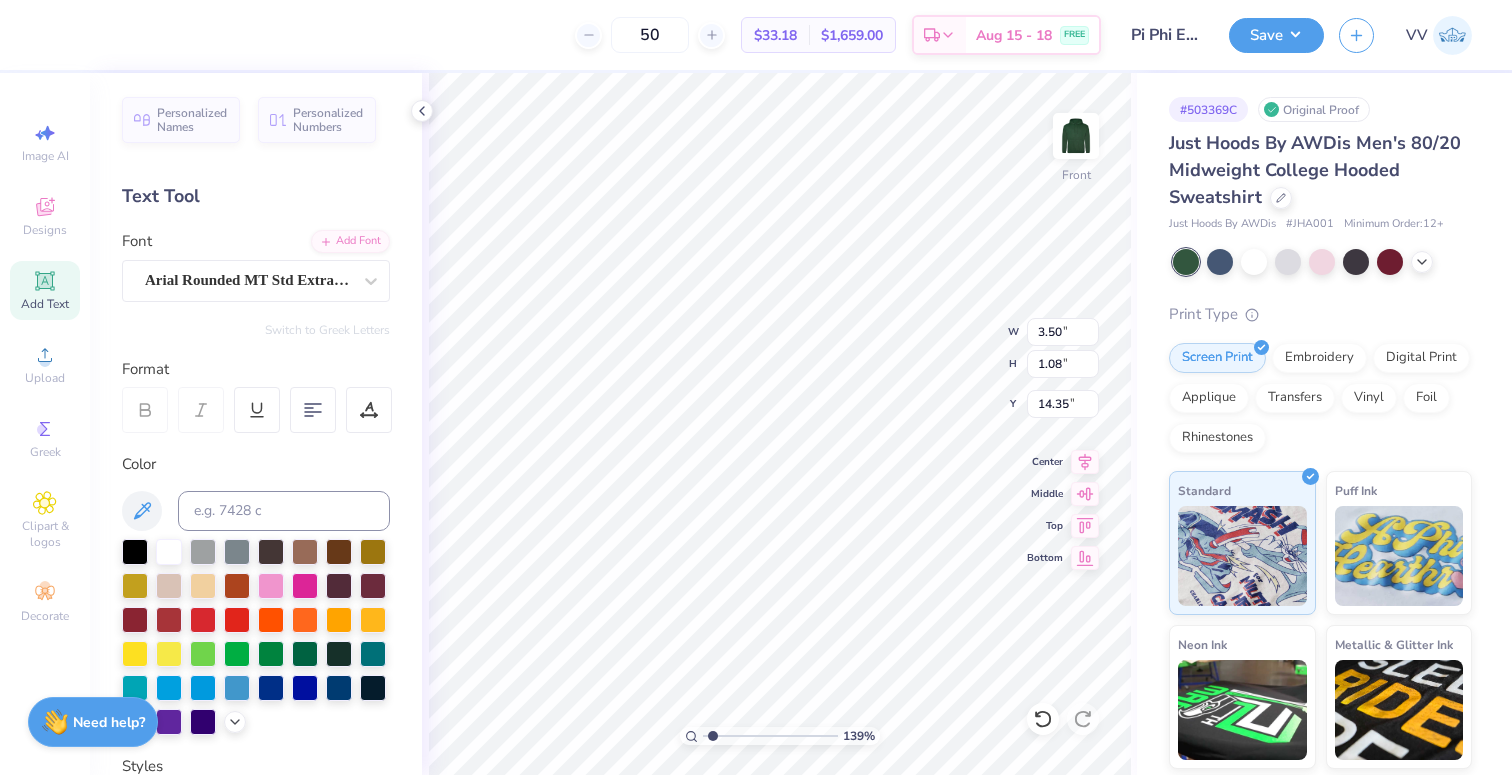 type on "1.38" 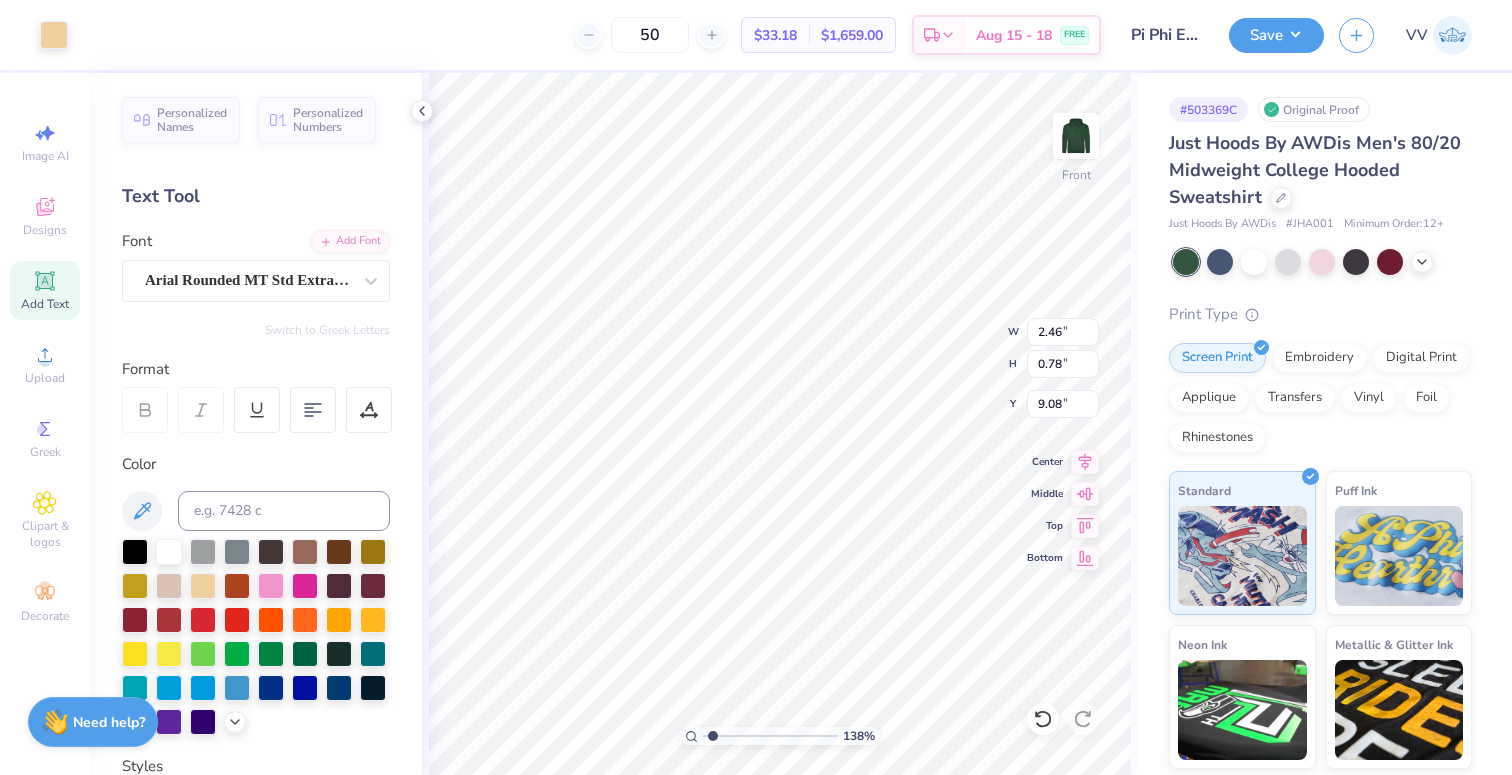 type on "9.18" 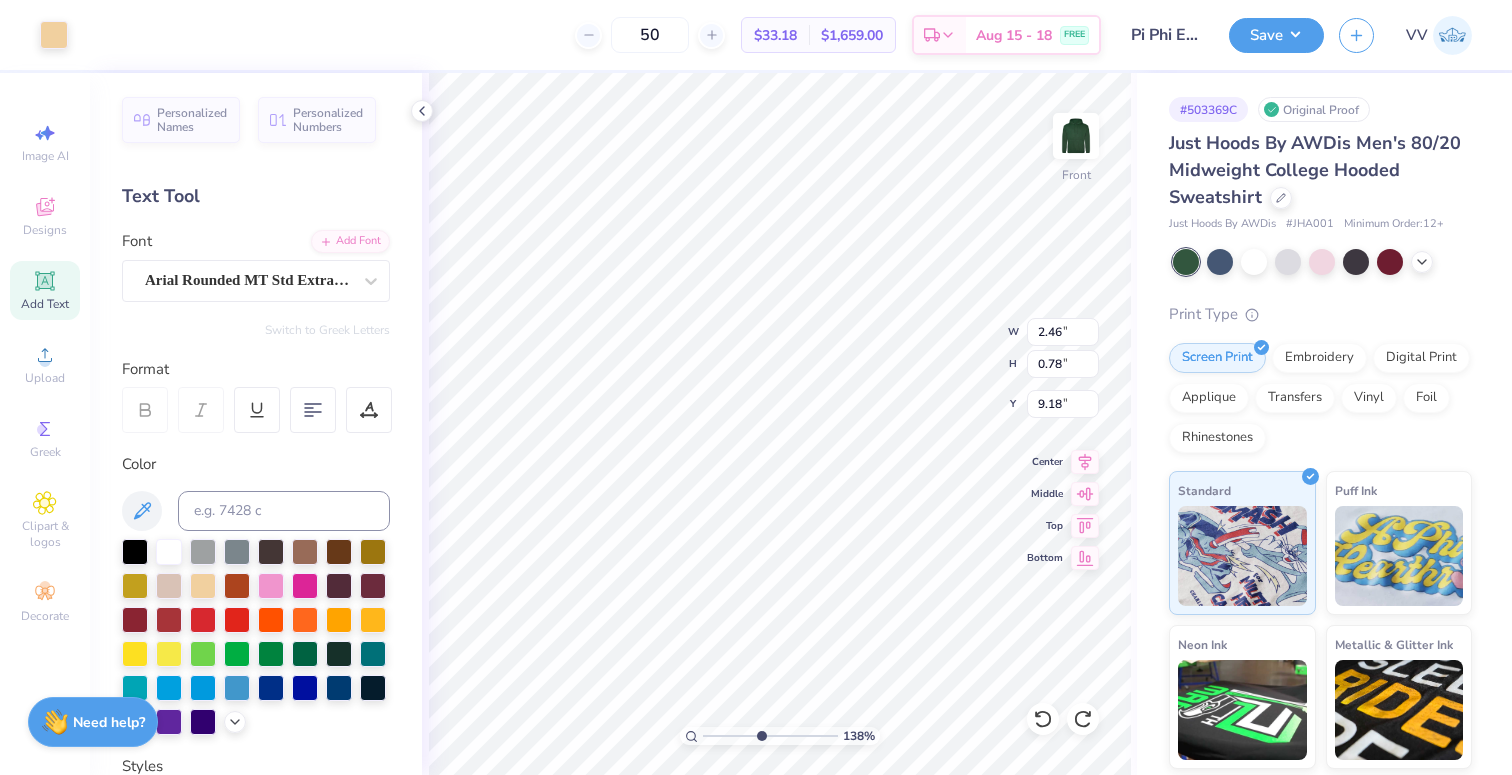 type on "4.89" 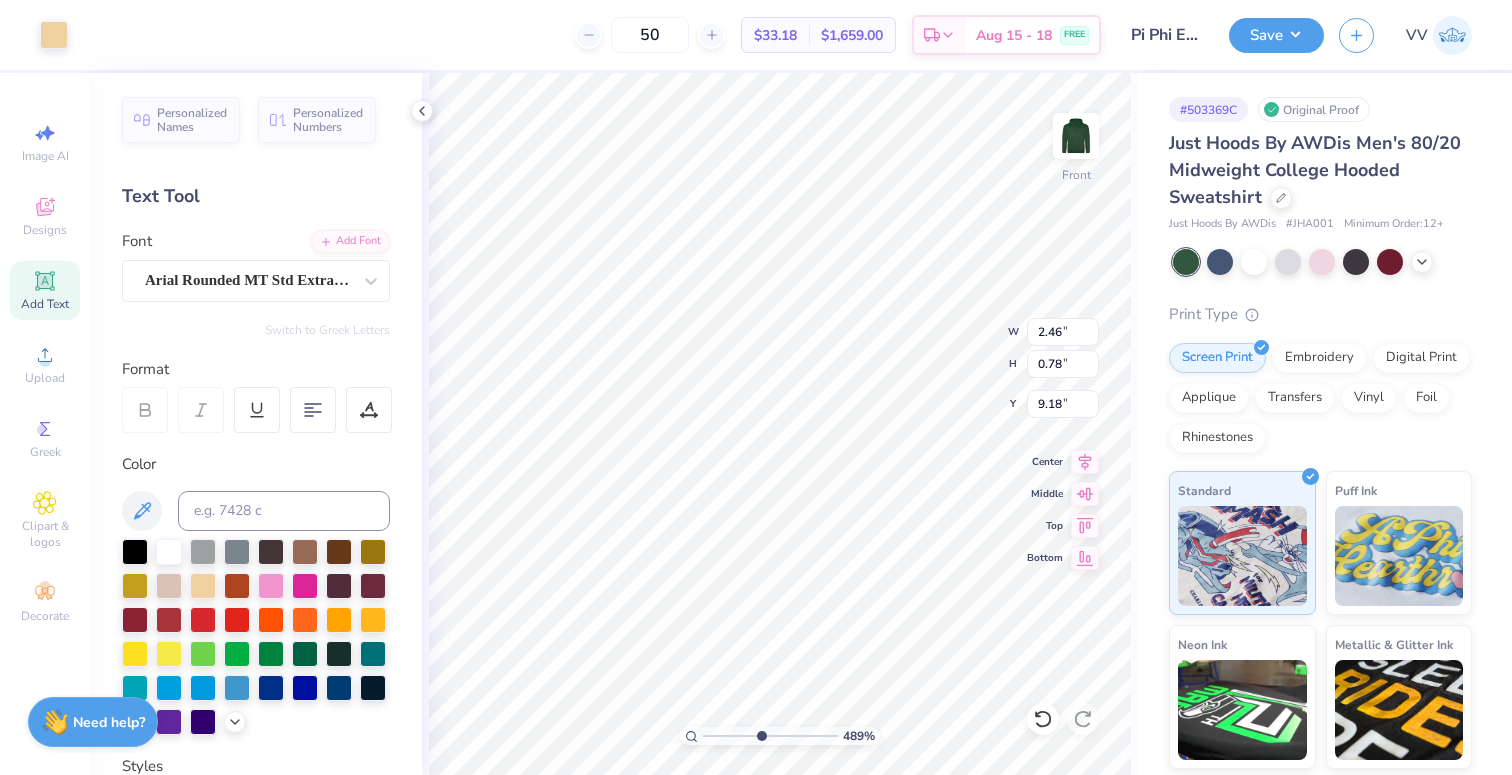 type on "9.29" 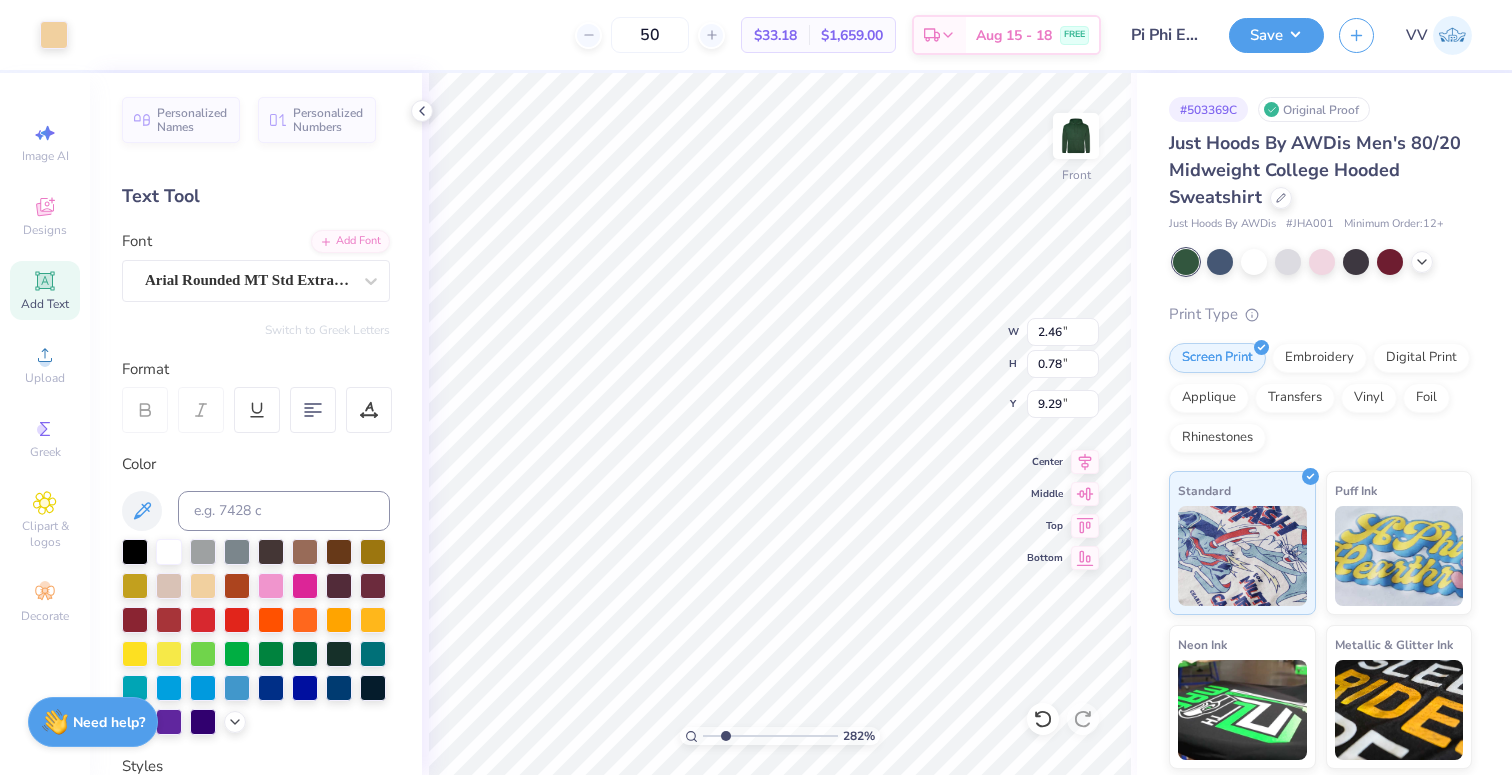 drag, startPoint x: 750, startPoint y: 733, endPoint x: 725, endPoint y: 735, distance: 25.079872 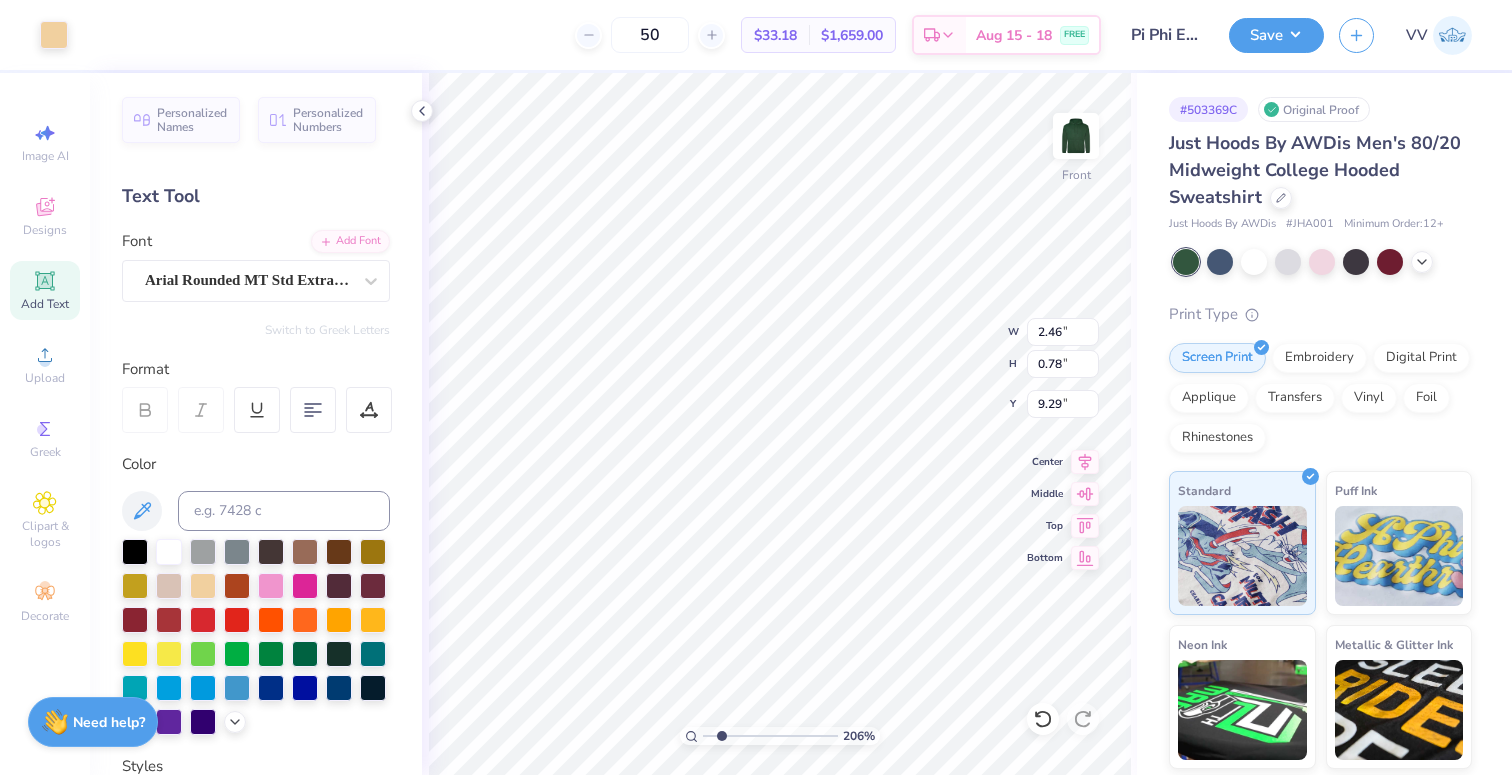 drag, startPoint x: 721, startPoint y: 738, endPoint x: 744, endPoint y: 729, distance: 24.698177 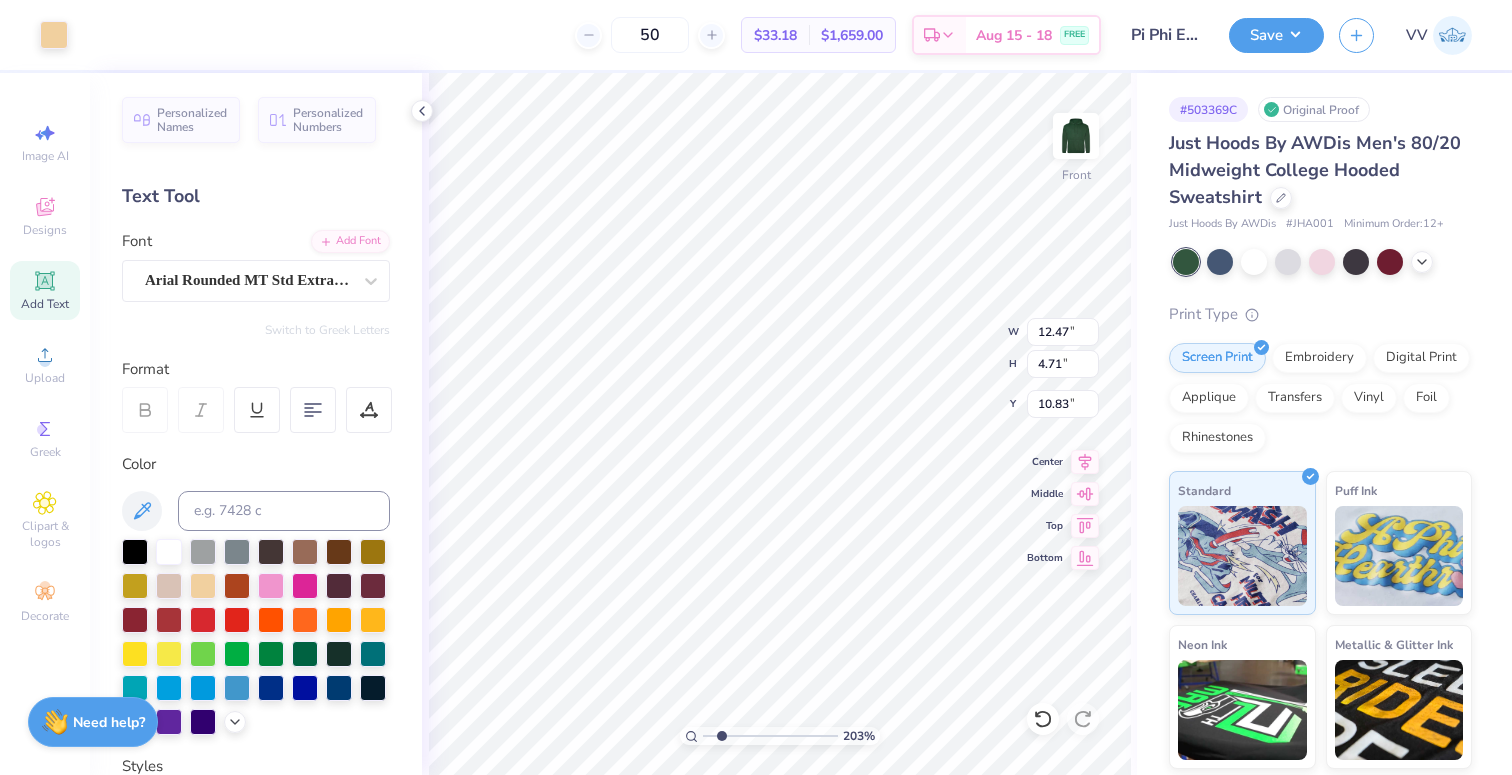 type on "10.83" 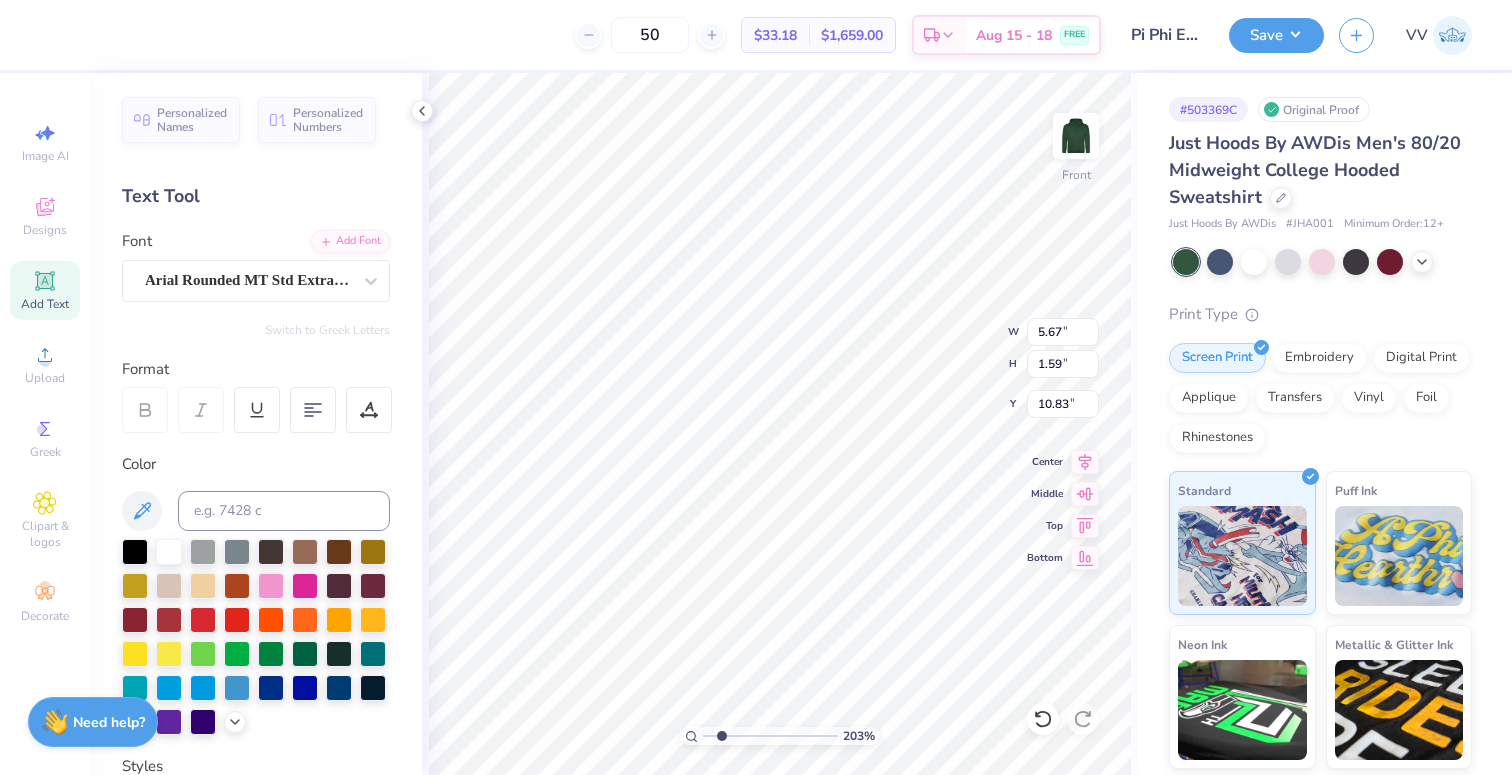 type on "10.79" 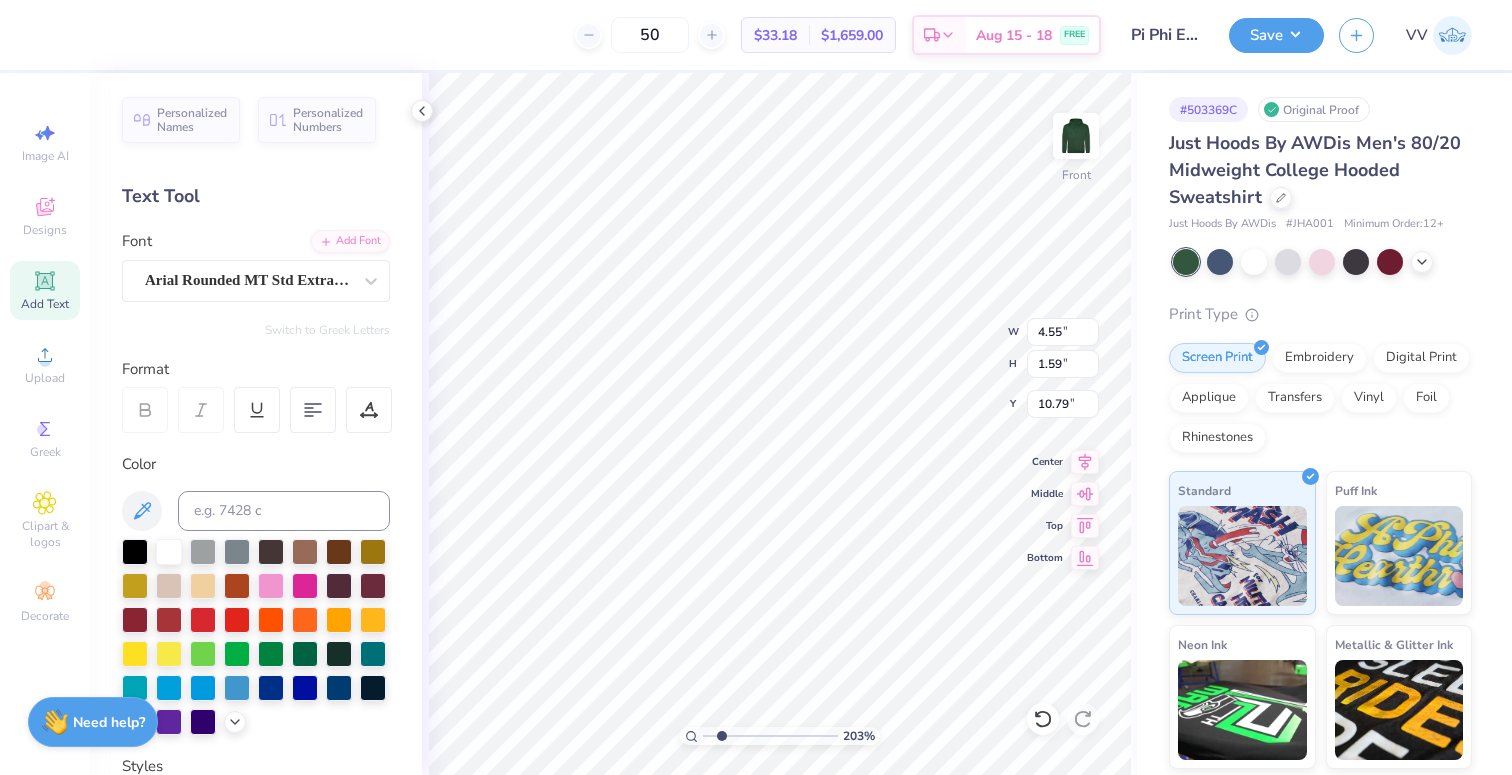 type on "4.55" 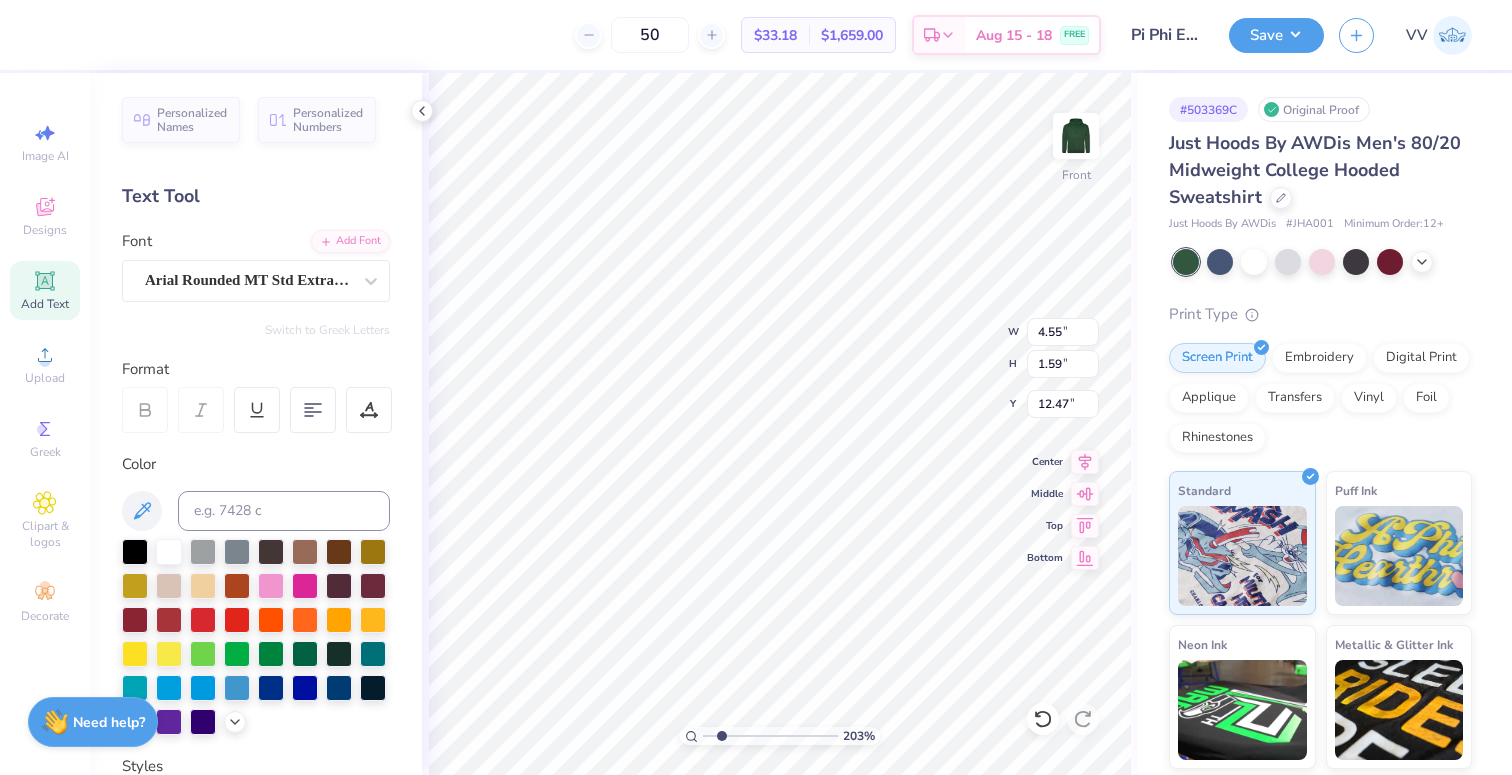type on "12.55" 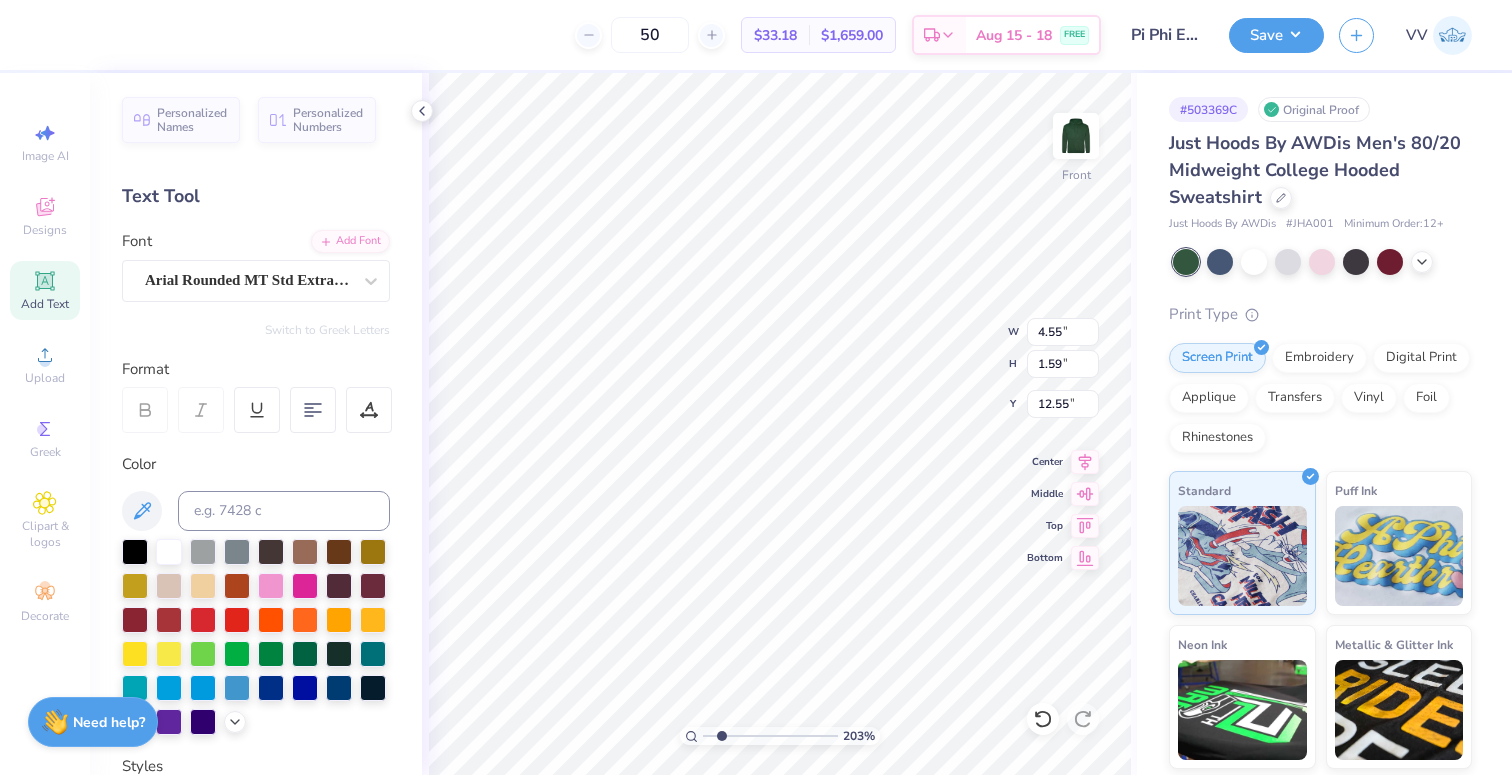 type on "3.50" 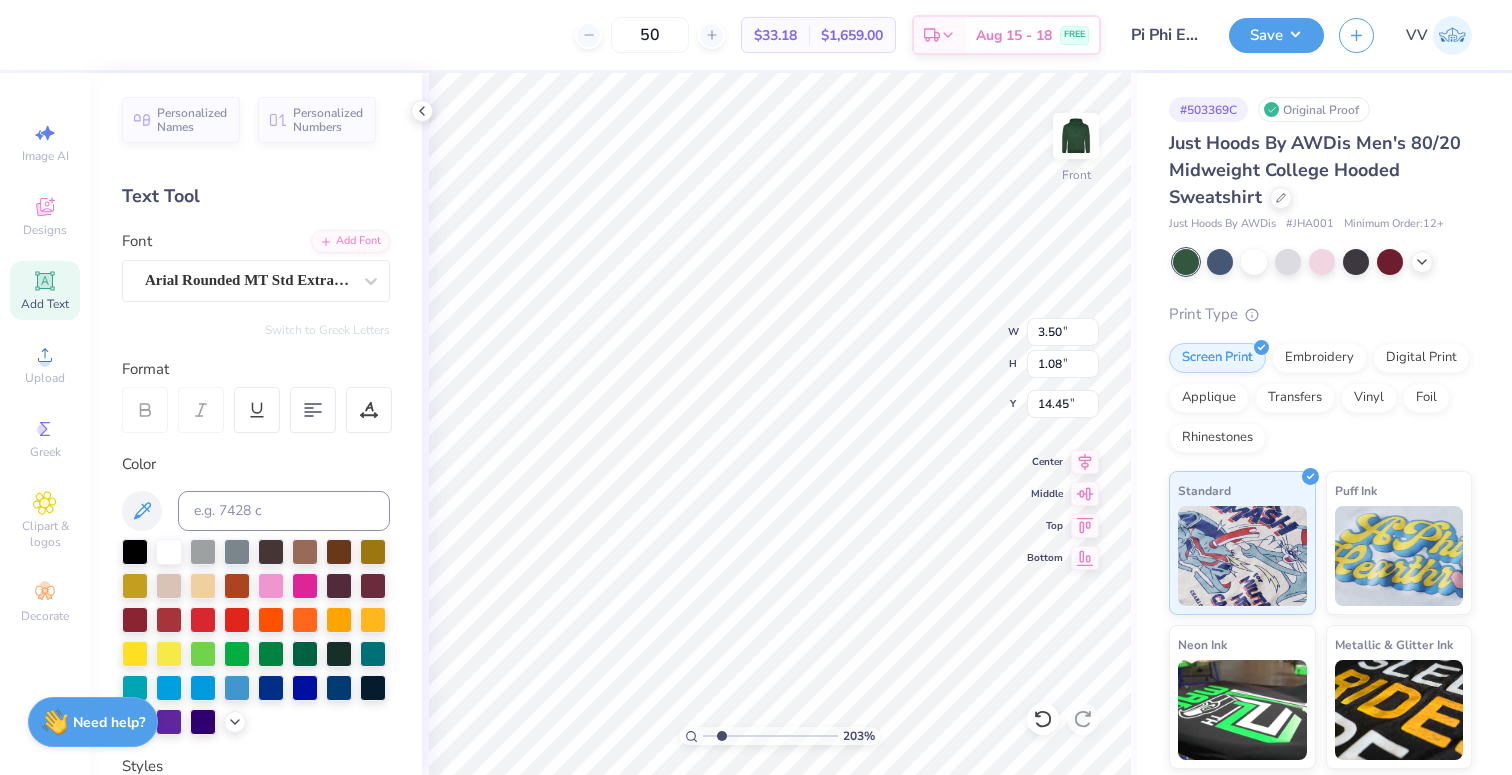 type on "14.44" 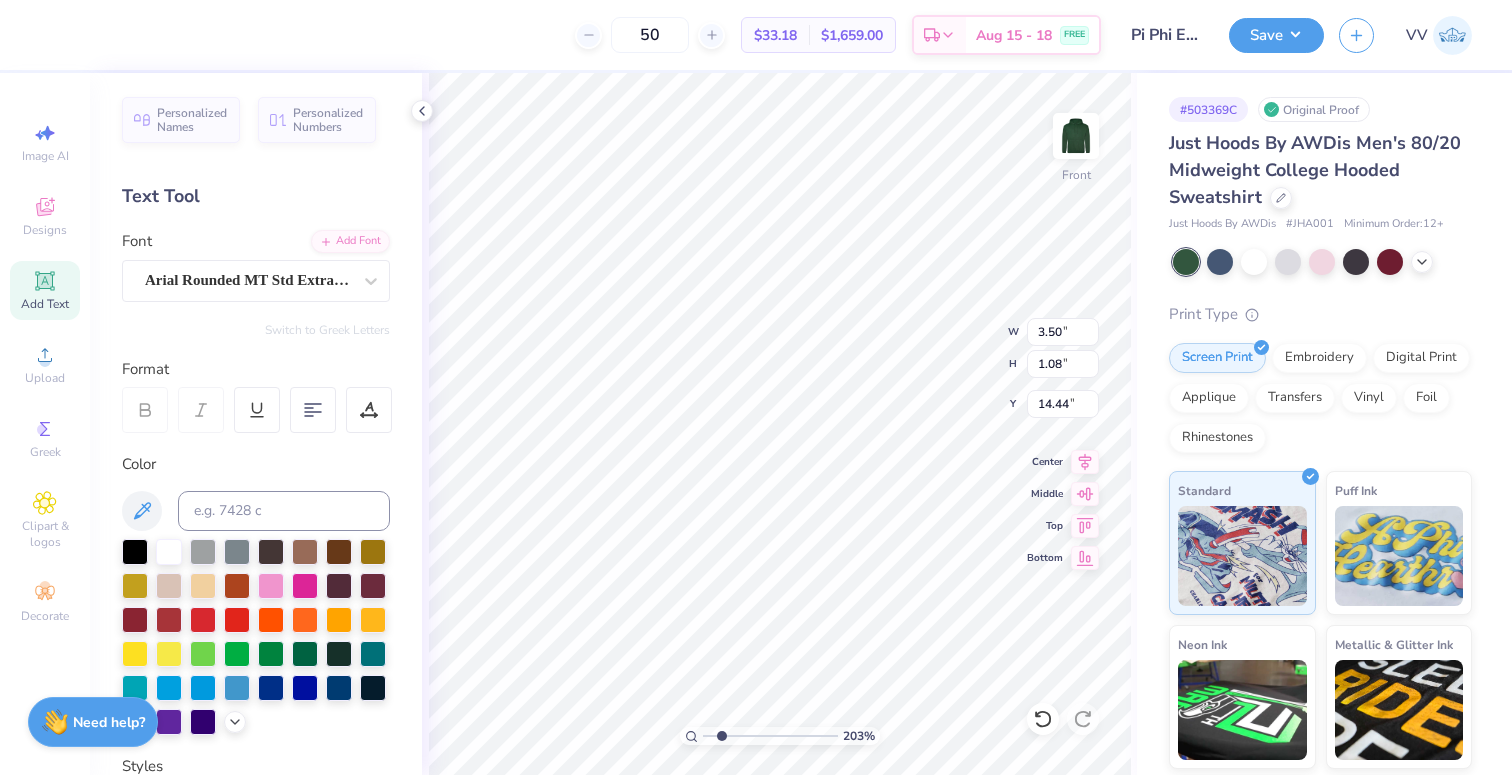 type on "4.55" 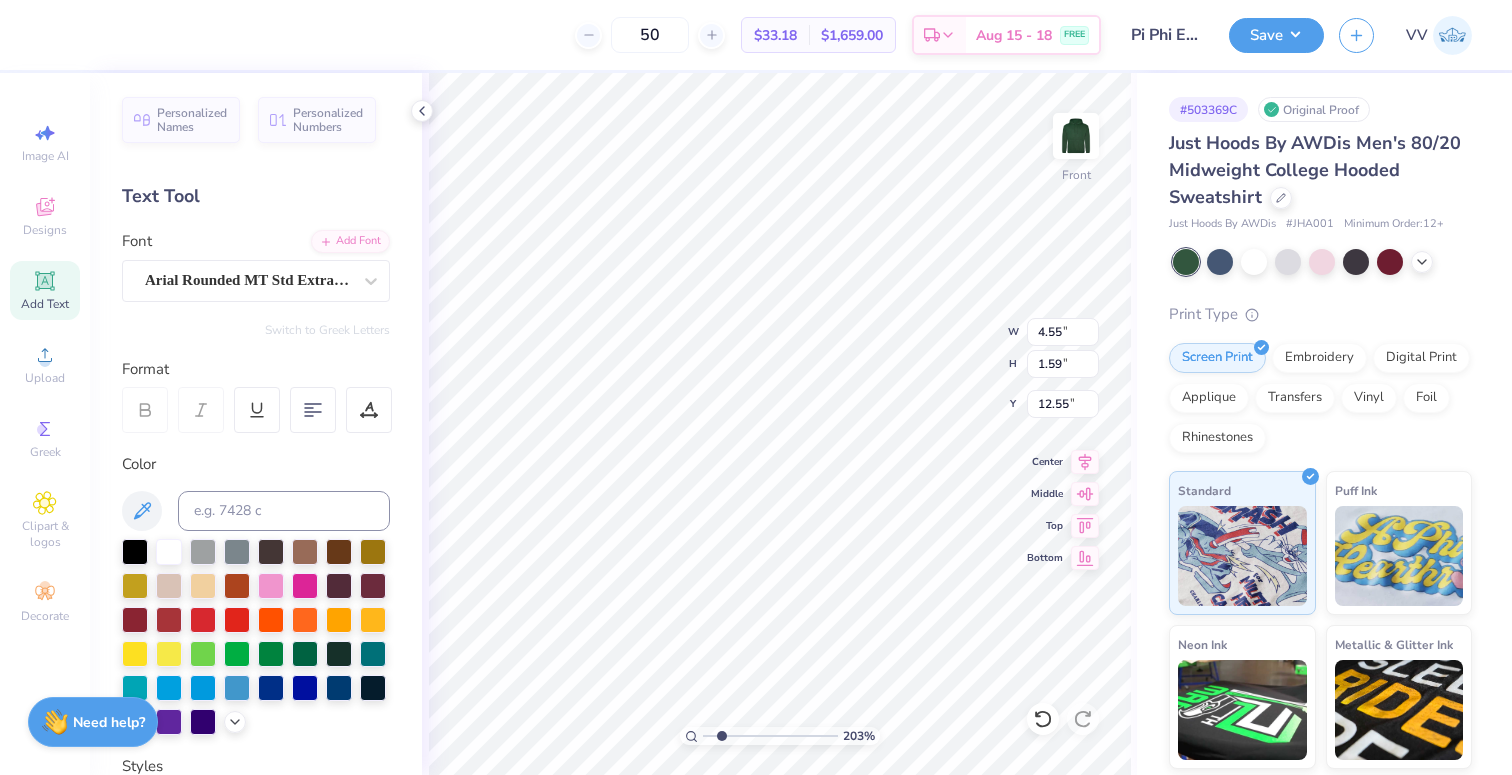 type on "12.58" 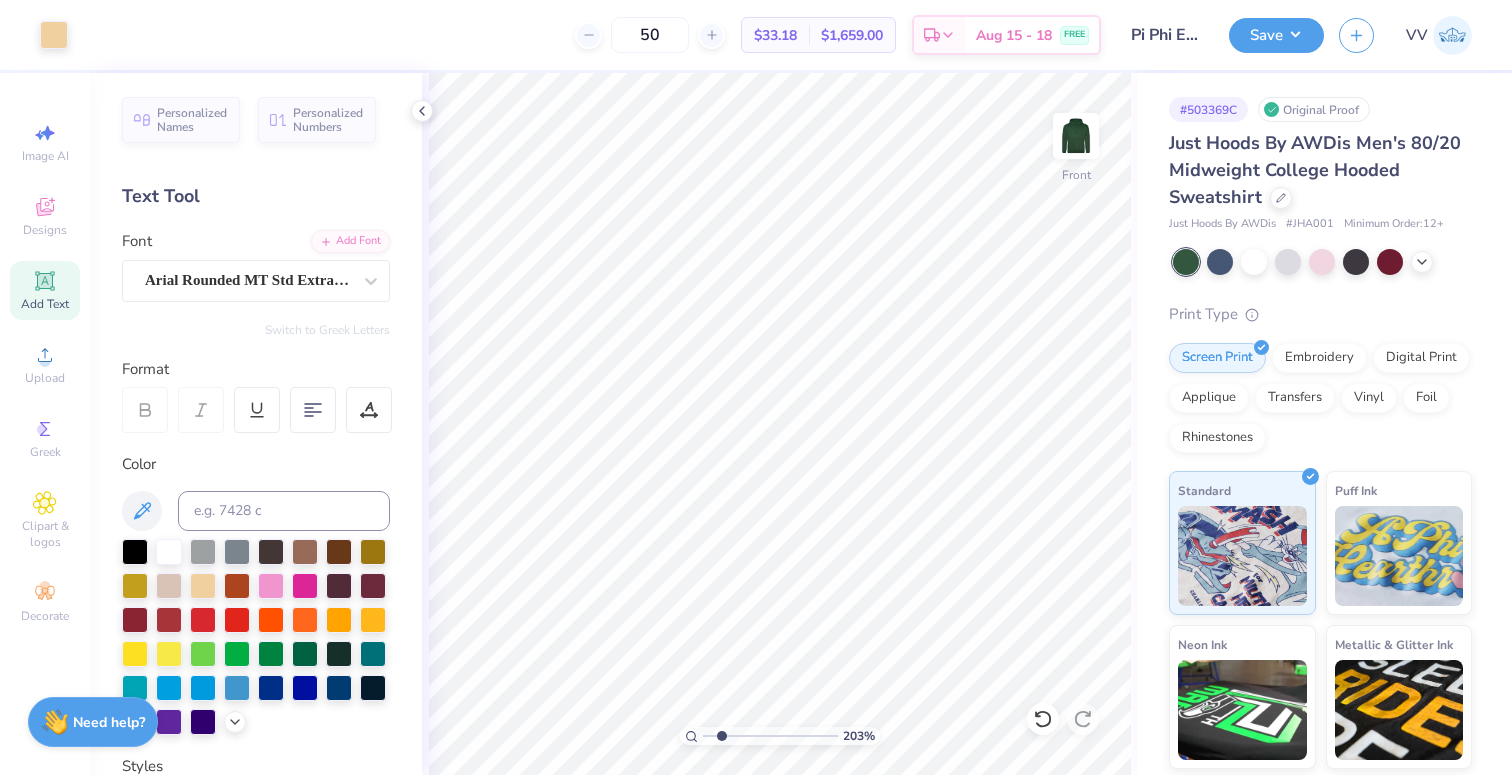 click on "Art colors 50 $33.18 Per Item $1,659.00 Total Est.  Delivery Aug 15 - 18 FREE Design Title Pi Phi EOY Gift Save VV Image AI Designs Add Text Upload Greek Clipart & logos Decorate Personalized Names Personalized Numbers Text Tool  Add Font Font Arial Rounded MT Std Extra Bold Switch to Greek Letters Format Color Styles Text Shape 203  % Front # 503369C Original Proof Just Hoods By AWDis Men's 80/20 Midweight College Hooded Sweatshirt Just Hoods By AWDis # JHA001 Minimum Order:  12 +   Print Type Screen Print Embroidery Digital Print Applique Transfers Vinyl Foil Rhinestones Standard Puff Ink Neon Ink Metallic & Glitter Ink Glow in the Dark Ink Water based Ink Need help?  Chat with us." at bounding box center [756, 387] 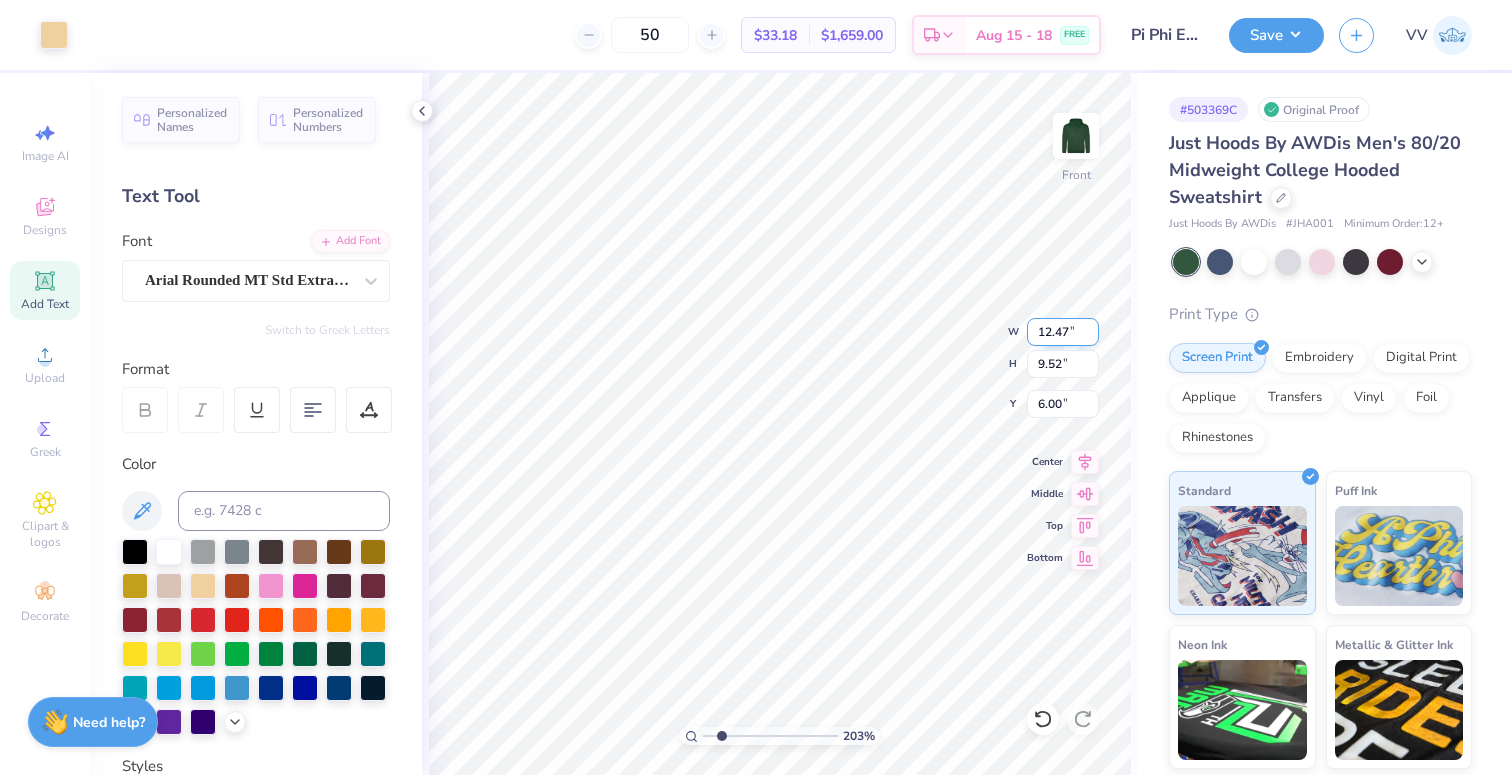 click on "12.47" at bounding box center (1063, 332) 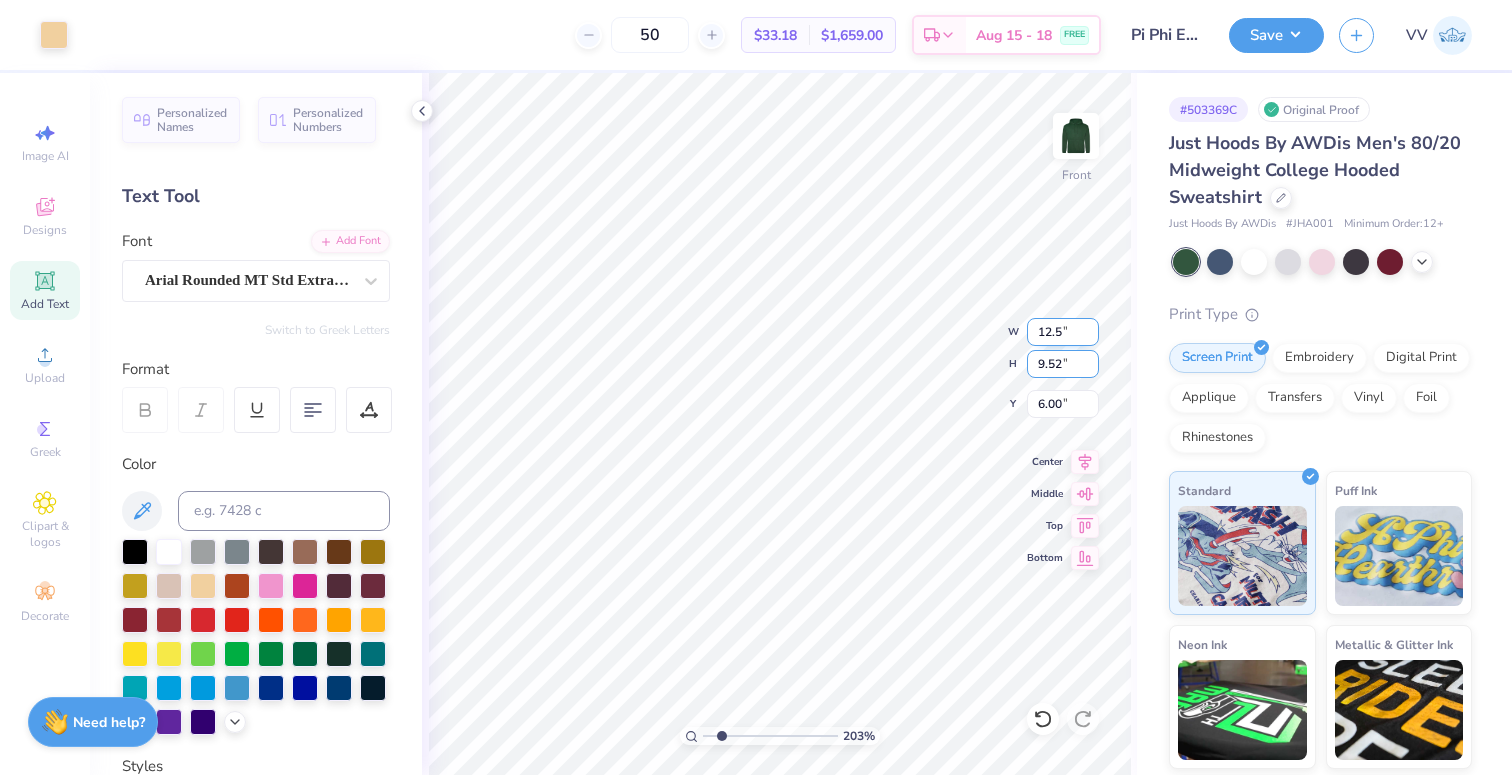 type on "12.50" 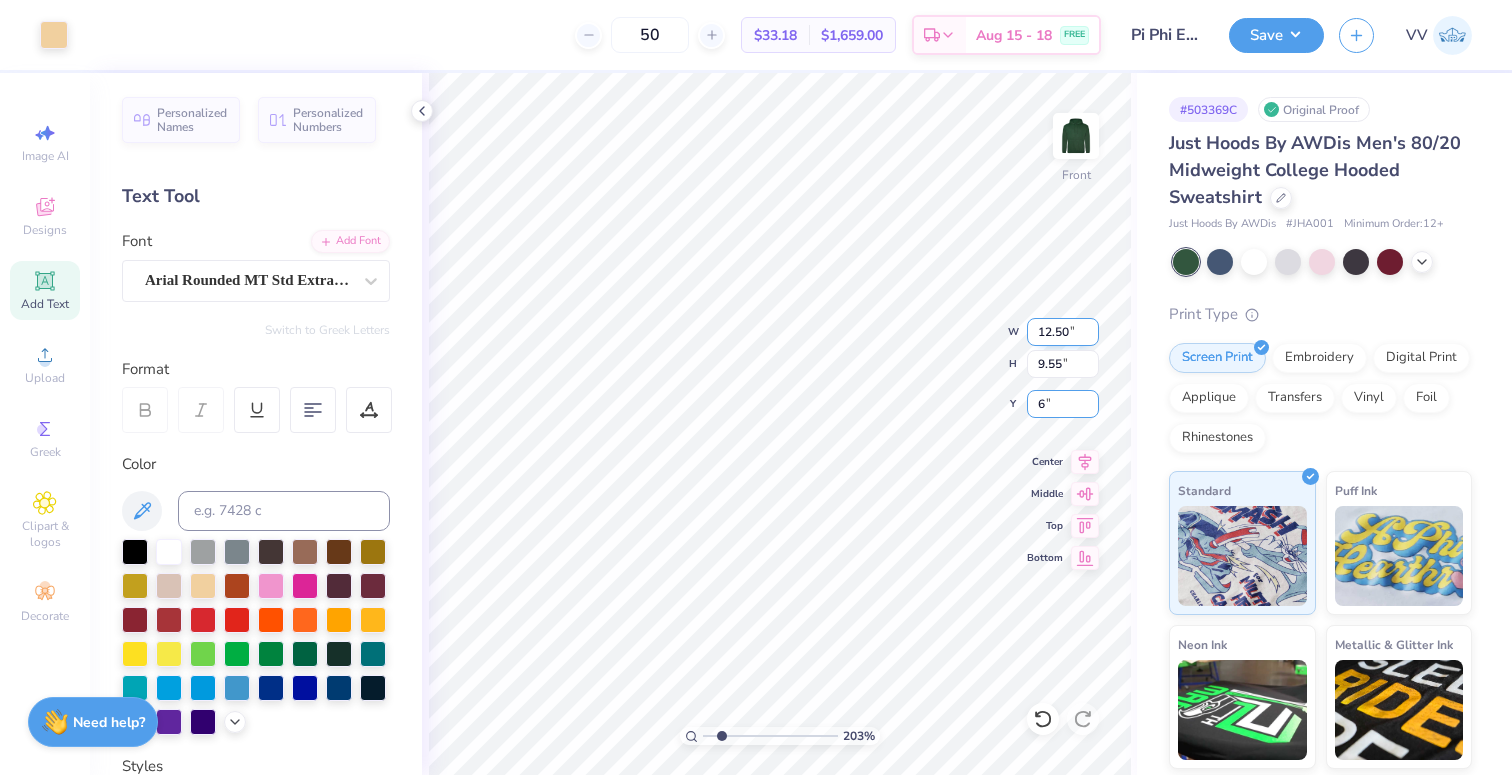 type on "6" 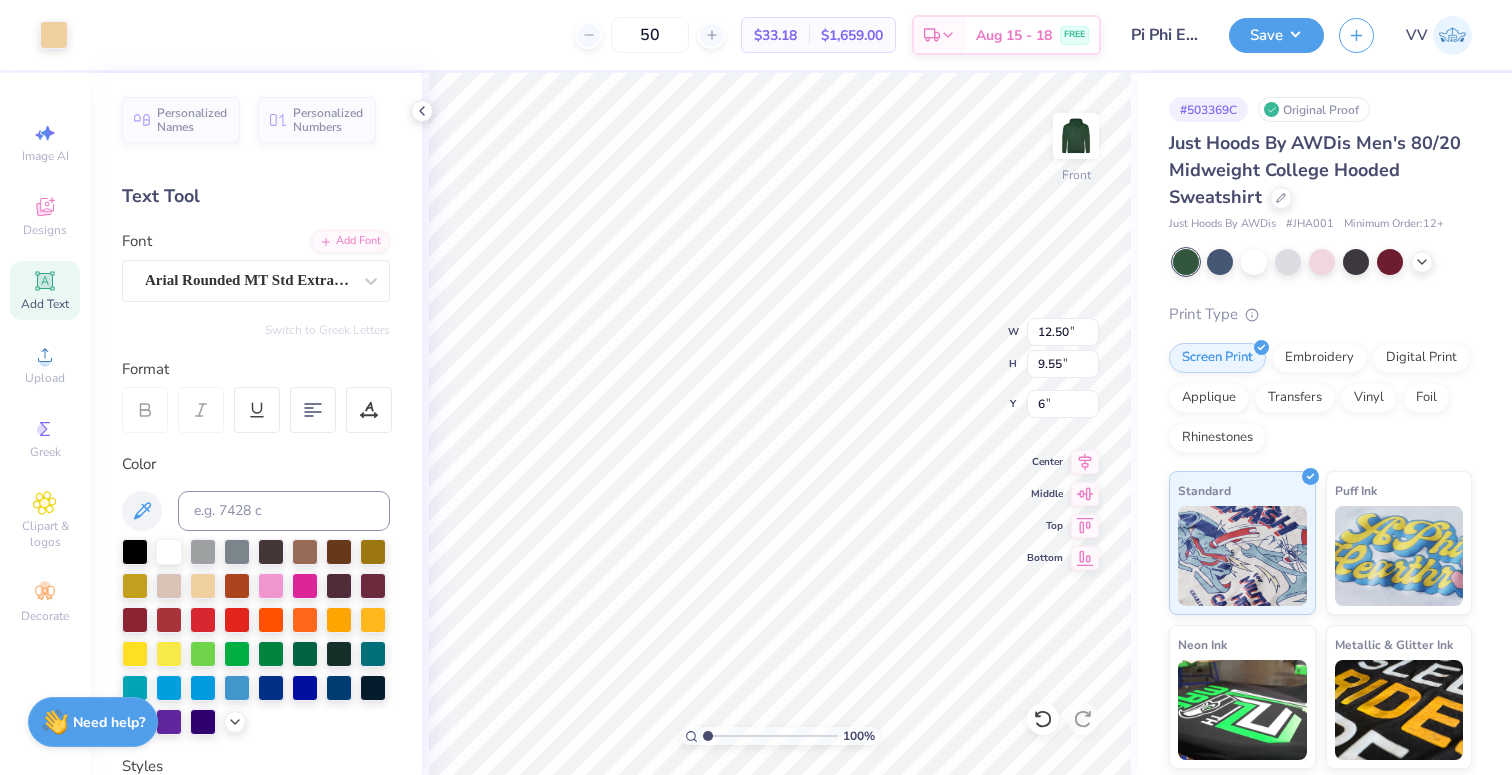 drag, startPoint x: 701, startPoint y: 737, endPoint x: 690, endPoint y: 738, distance: 11.045361 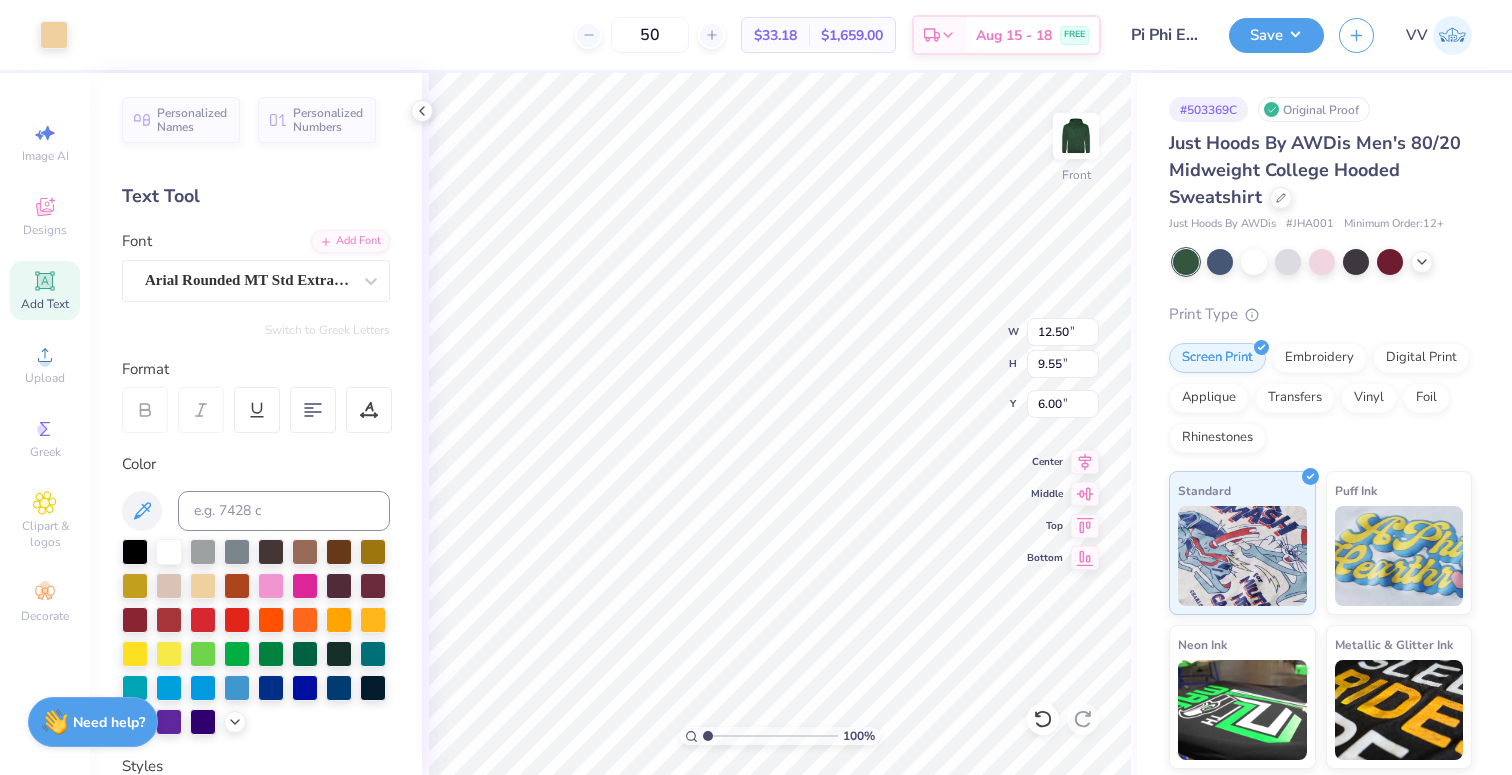 drag, startPoint x: 1271, startPoint y: 36, endPoint x: 1270, endPoint y: 55, distance: 19.026299 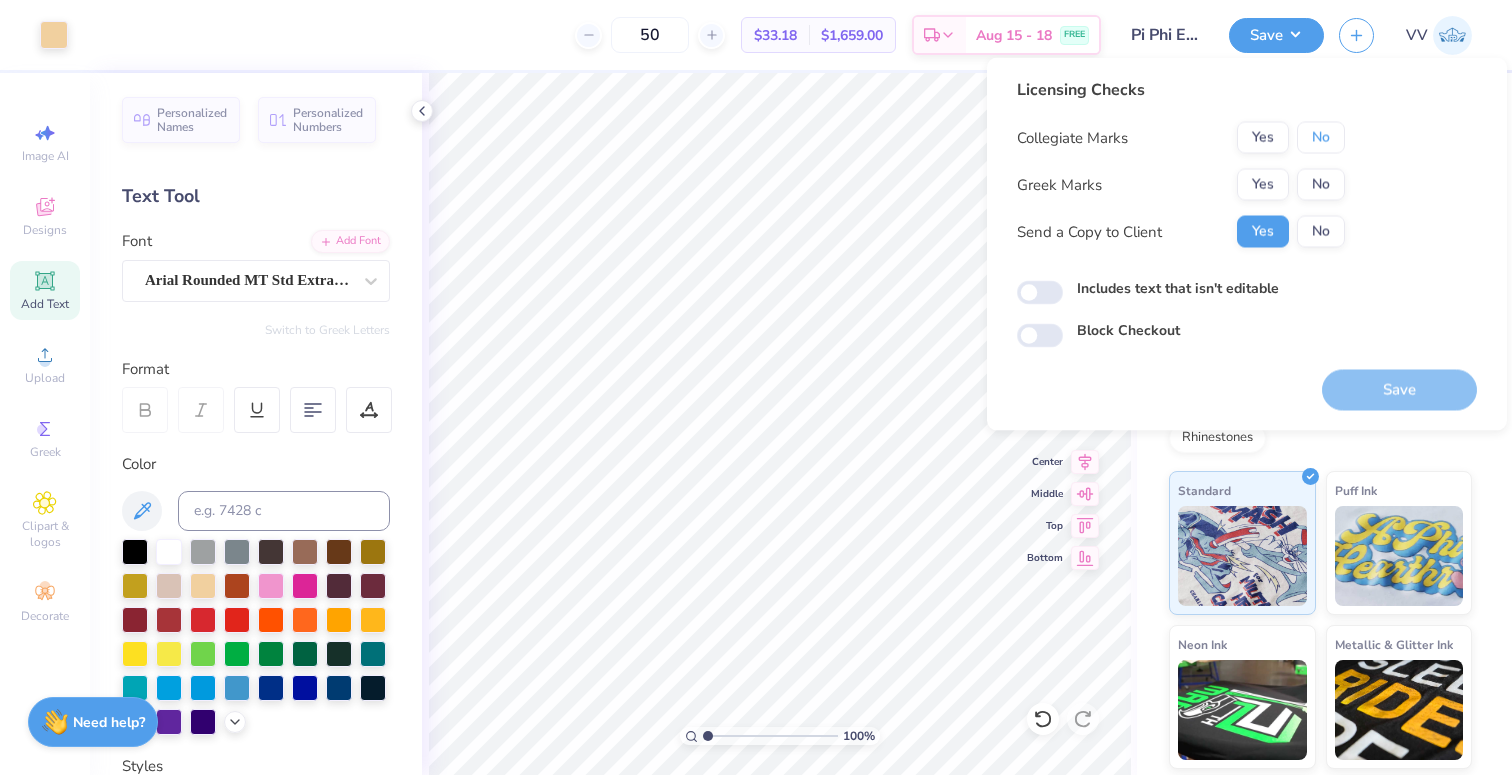 drag, startPoint x: 1323, startPoint y: 134, endPoint x: 1288, endPoint y: 160, distance: 43.60046 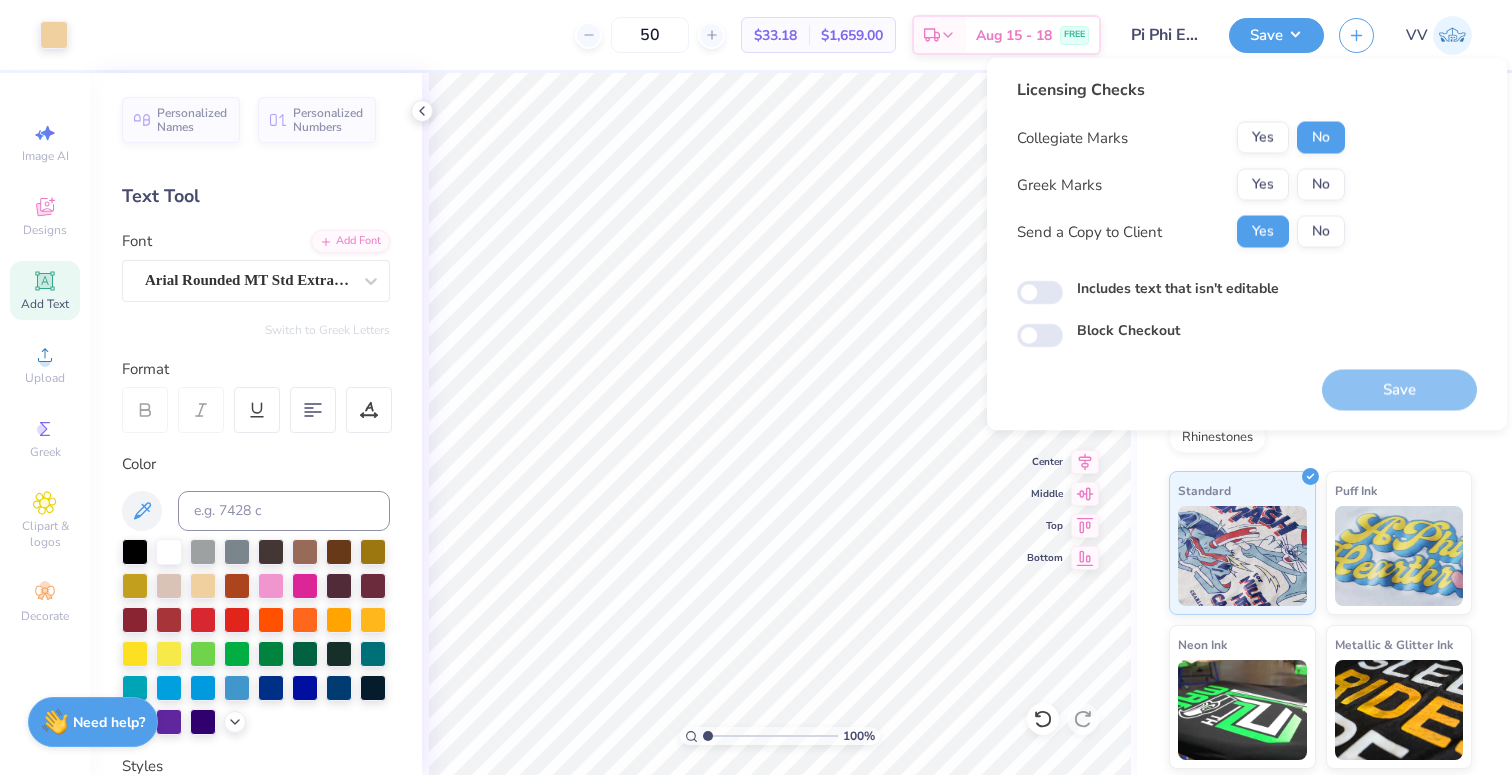 drag, startPoint x: 1275, startPoint y: 166, endPoint x: 1291, endPoint y: 201, distance: 38.483765 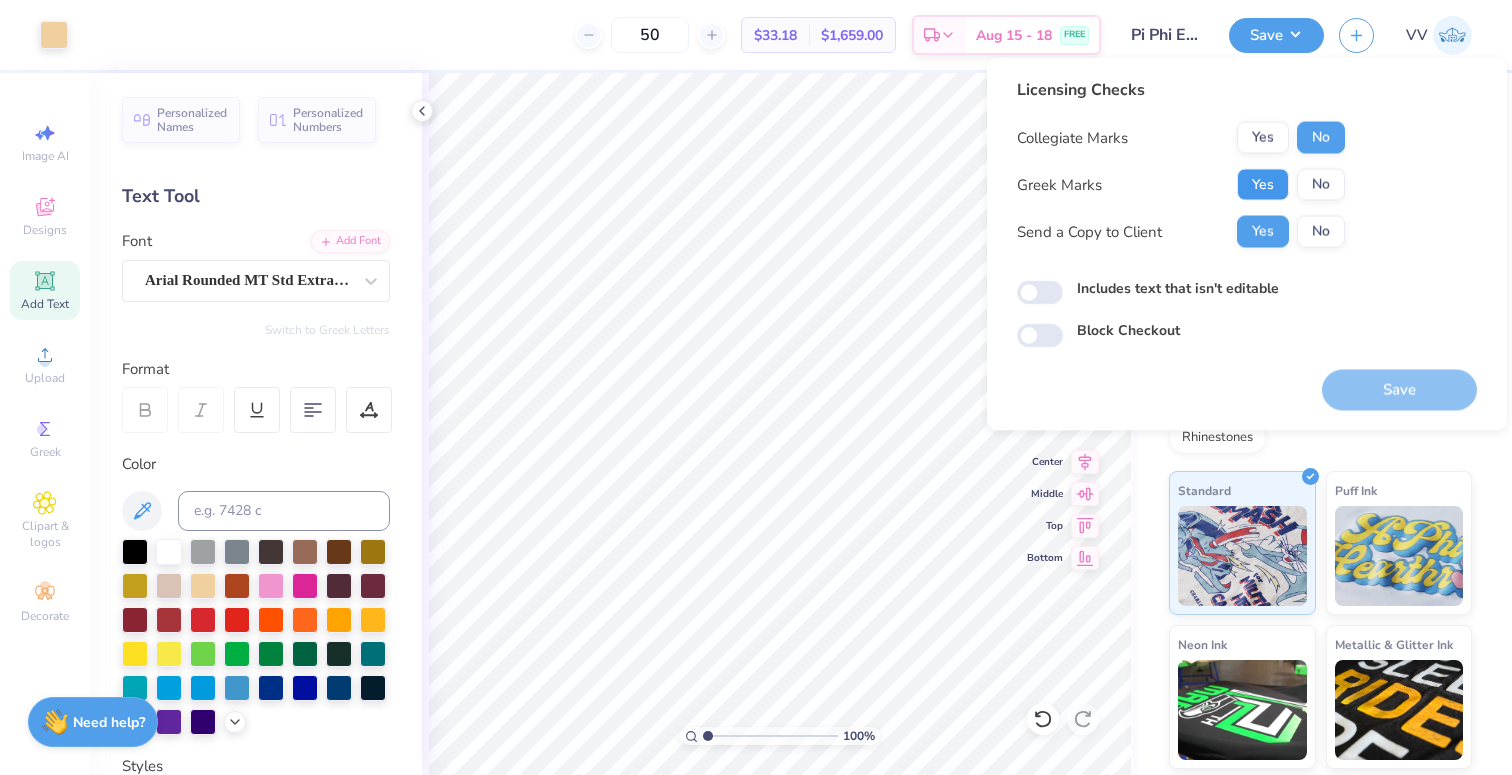 click on "Yes" at bounding box center [1263, 185] 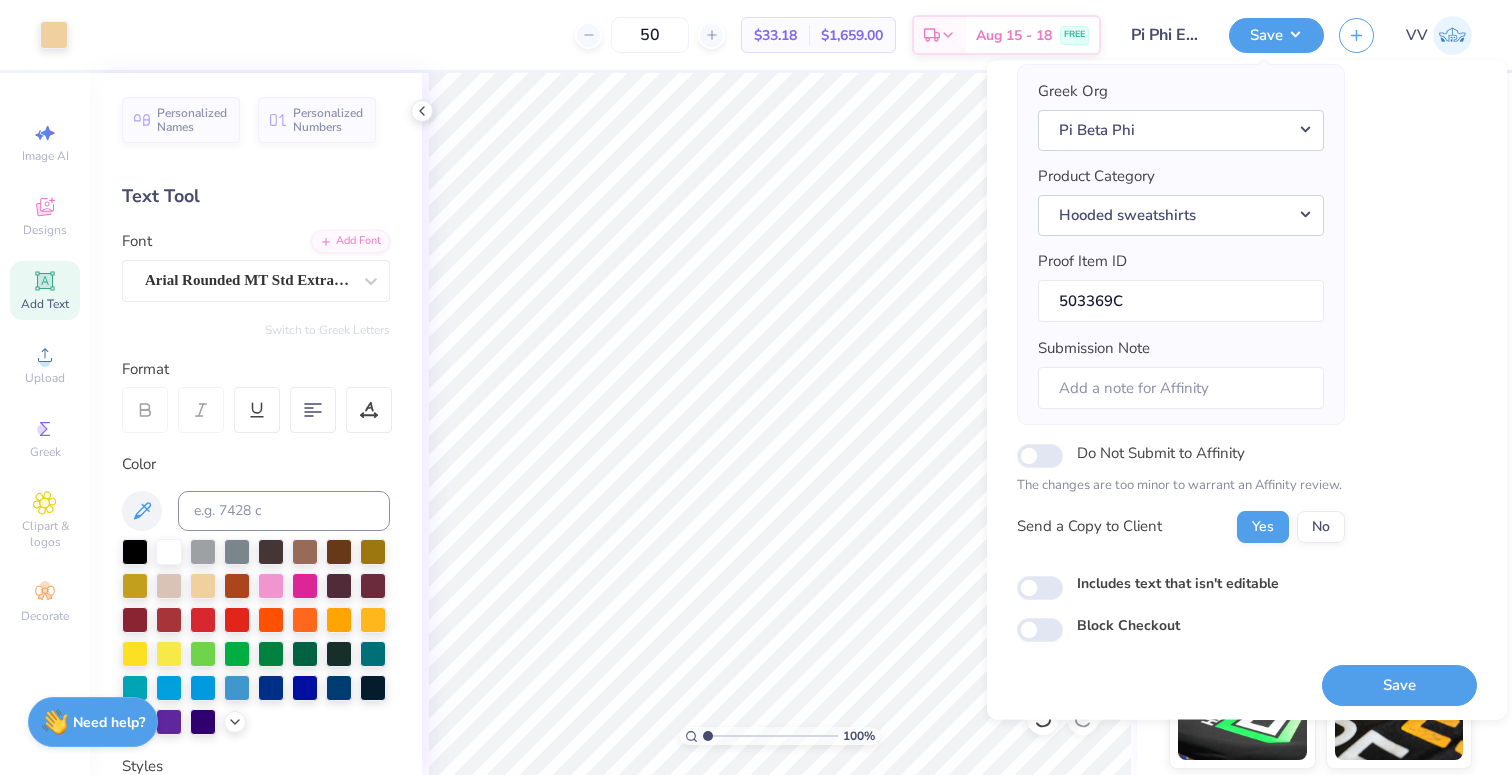 scroll, scrollTop: 160, scrollLeft: 0, axis: vertical 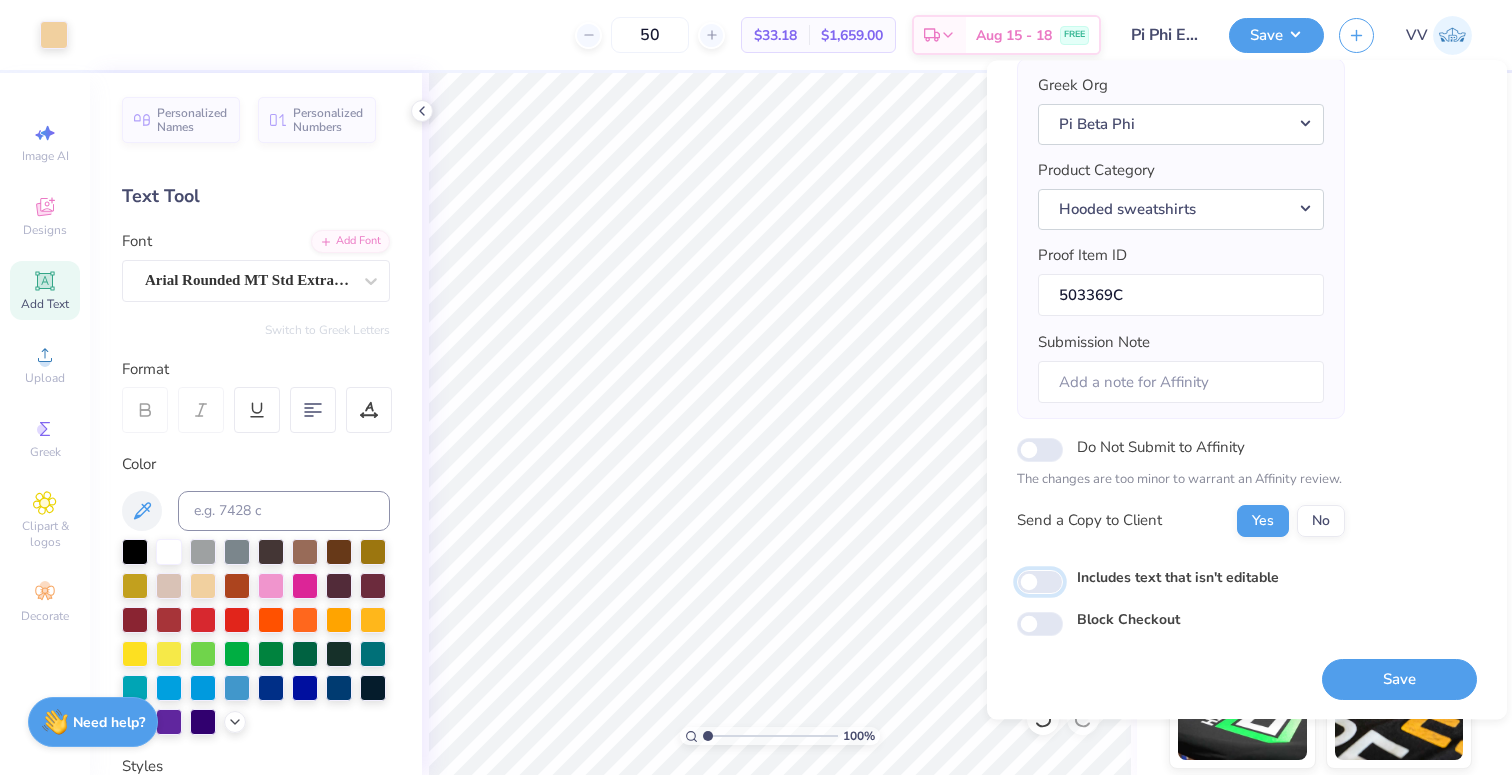 click on "Includes text that isn't editable" at bounding box center [1040, 582] 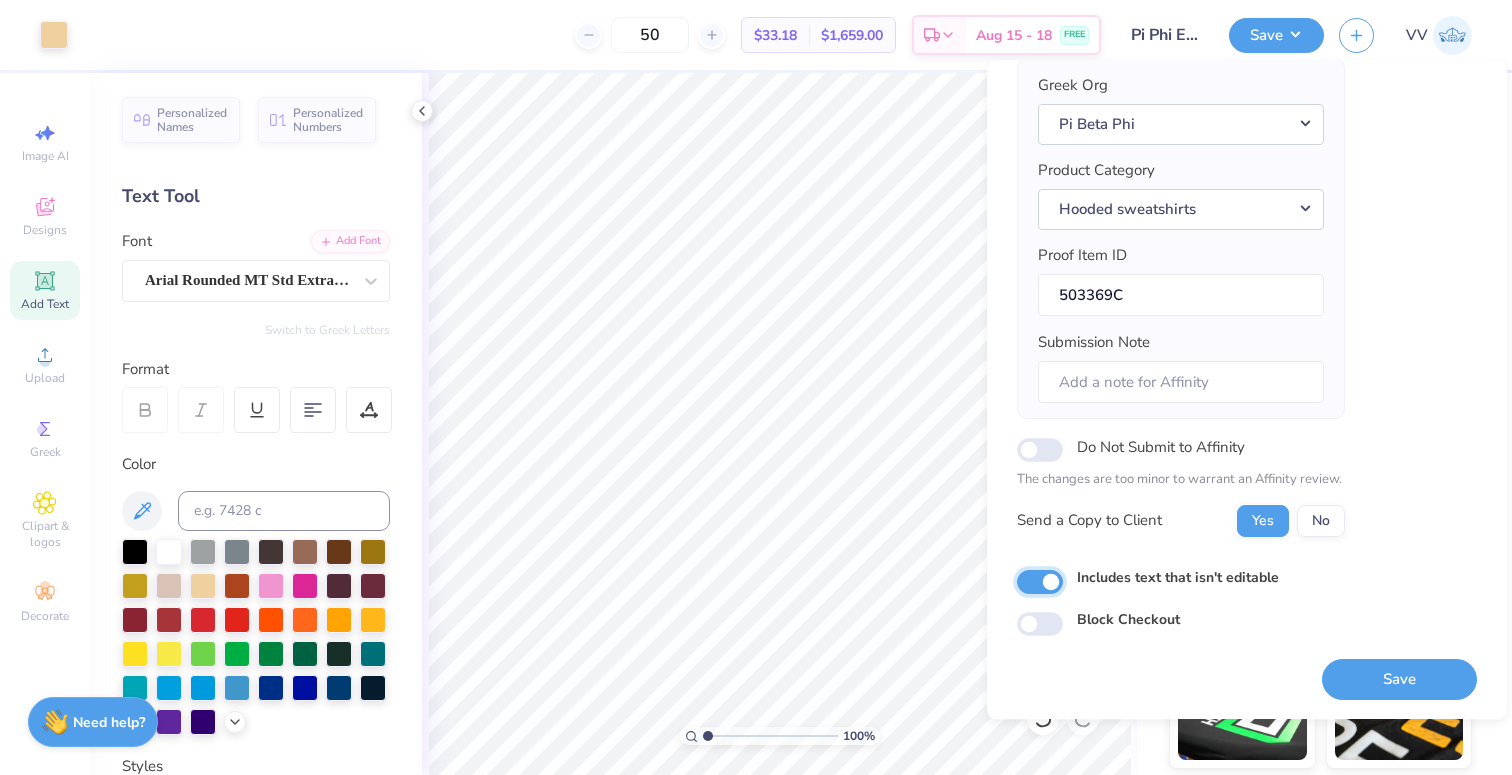 checkbox on "true" 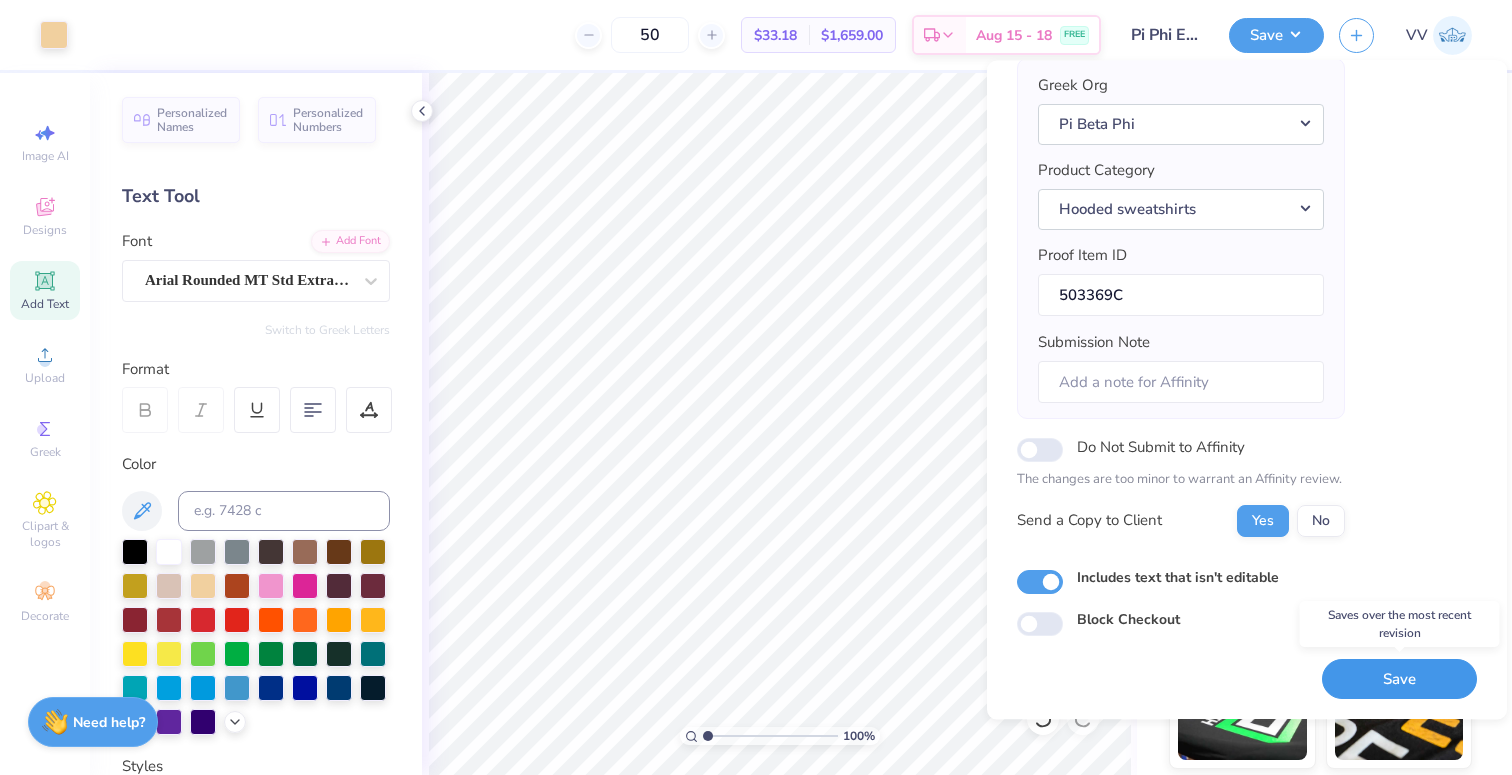 click on "Save" at bounding box center (1399, 679) 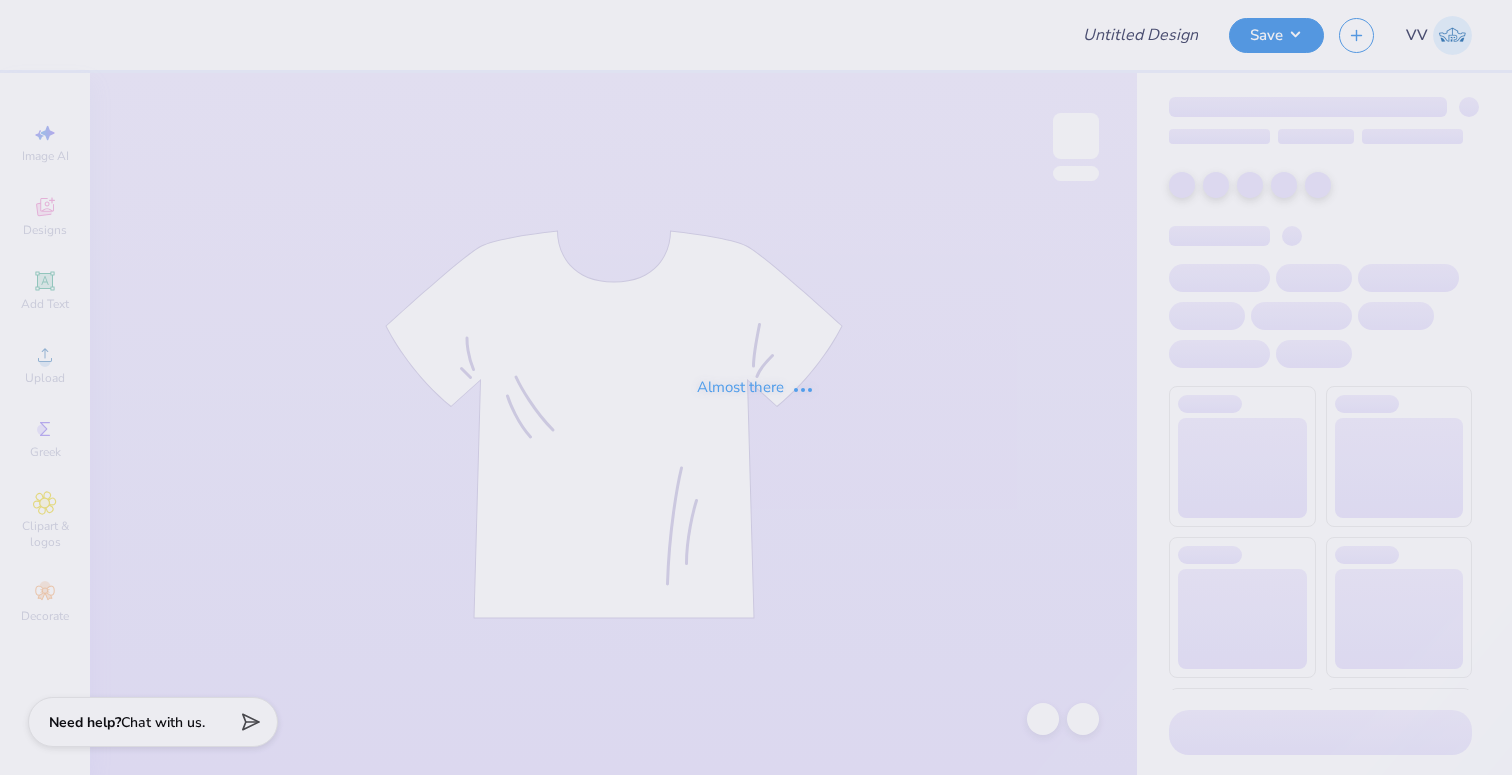 scroll, scrollTop: 0, scrollLeft: 0, axis: both 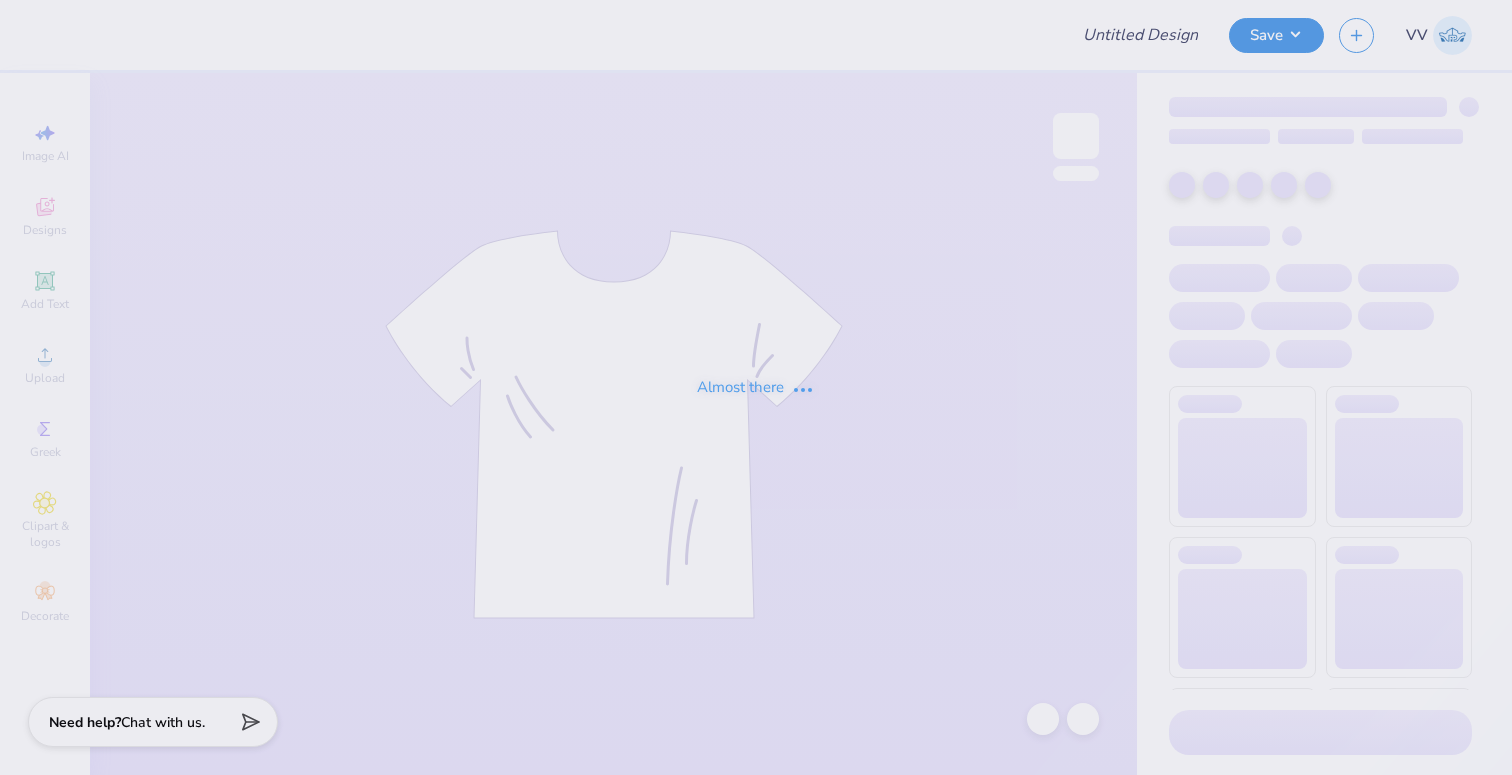 type on "Pi Phi EOY Gift" 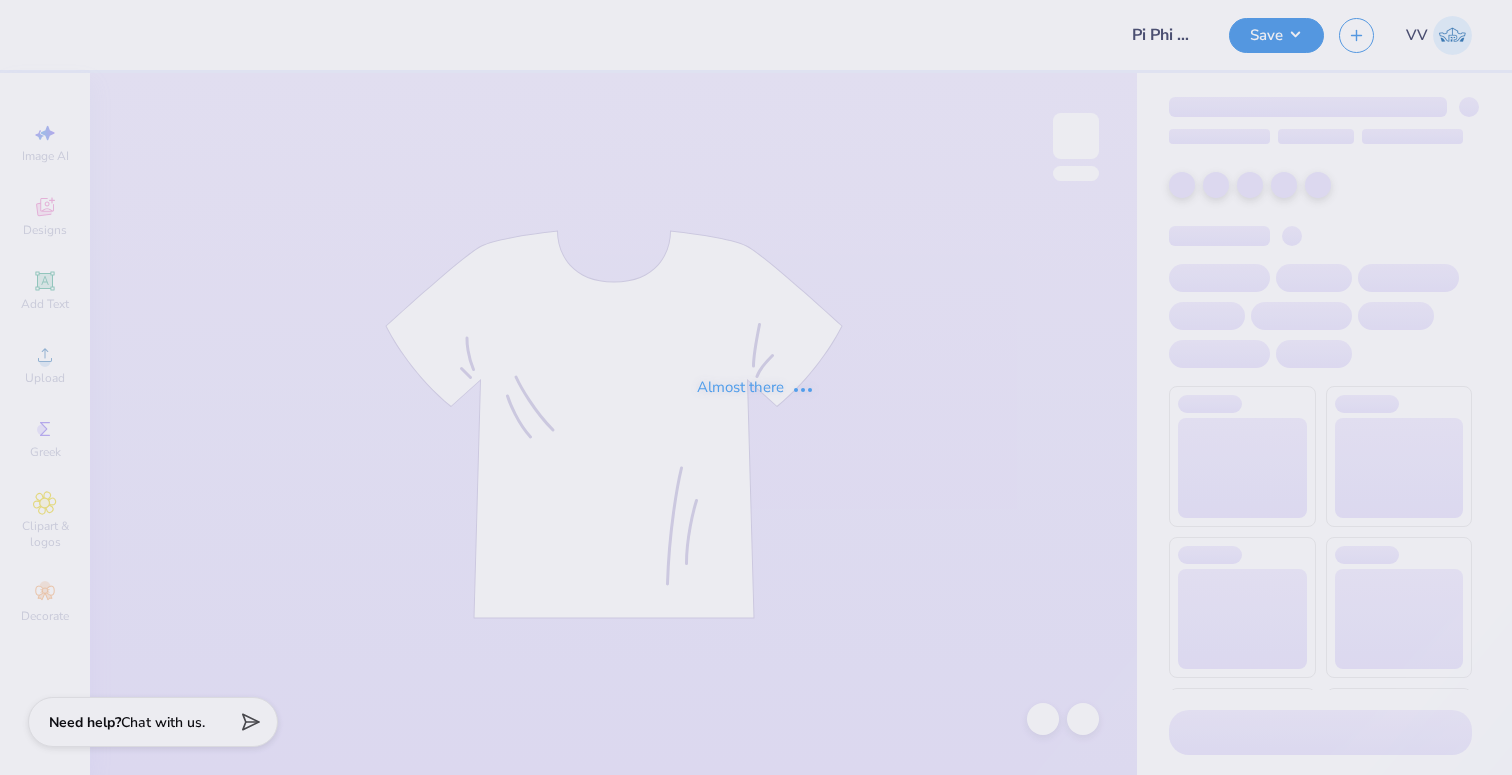 scroll, scrollTop: 0, scrollLeft: 0, axis: both 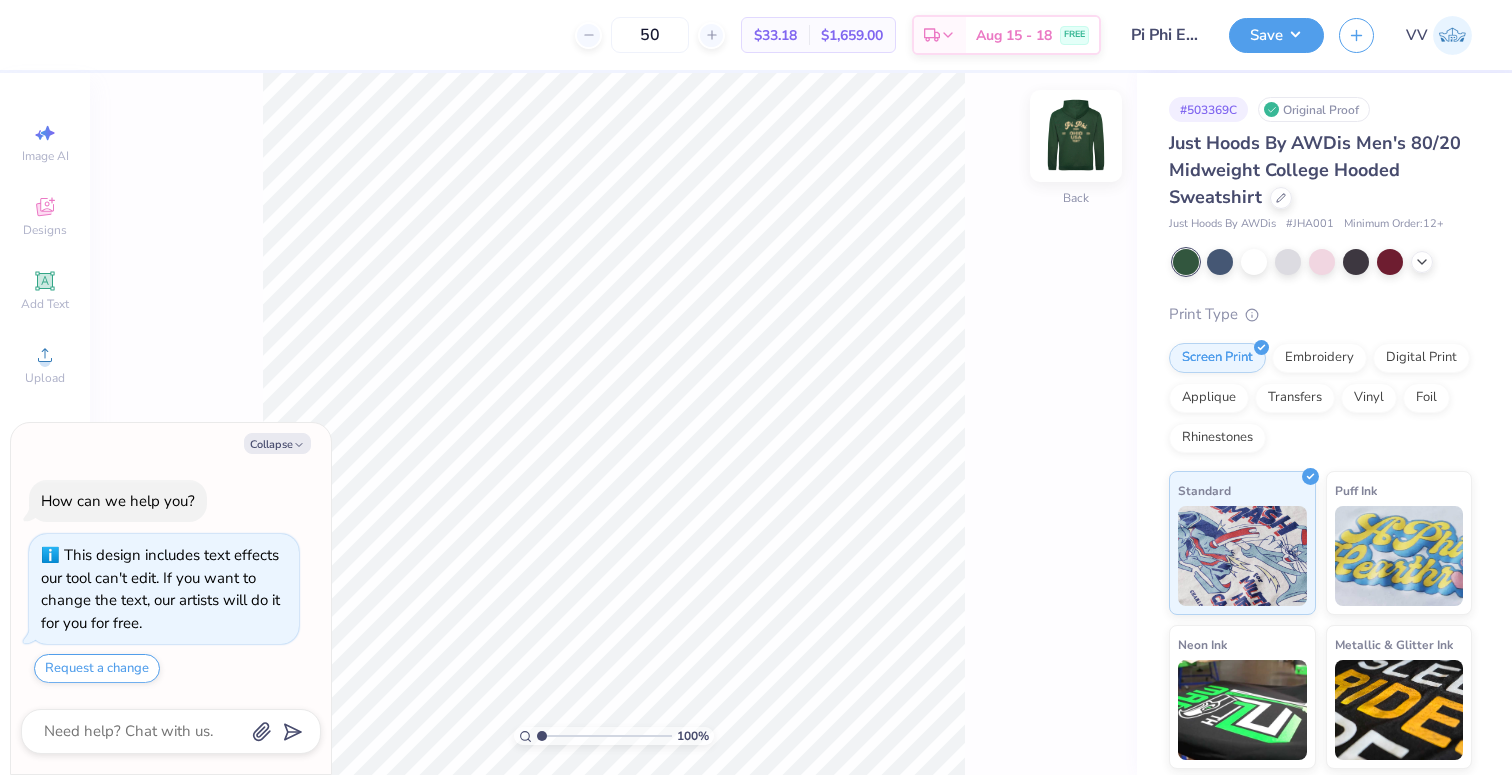 click at bounding box center (1076, 136) 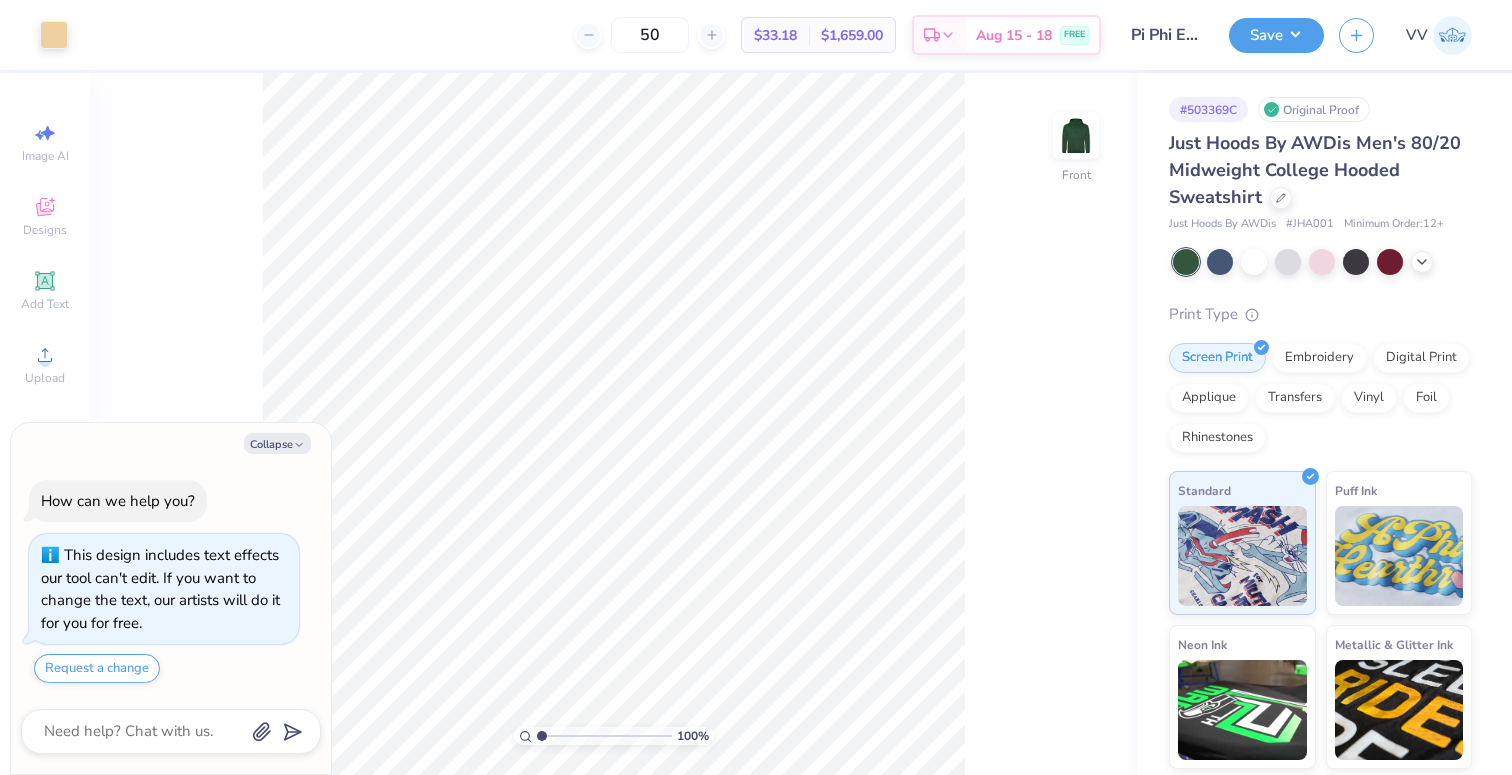 type on "x" 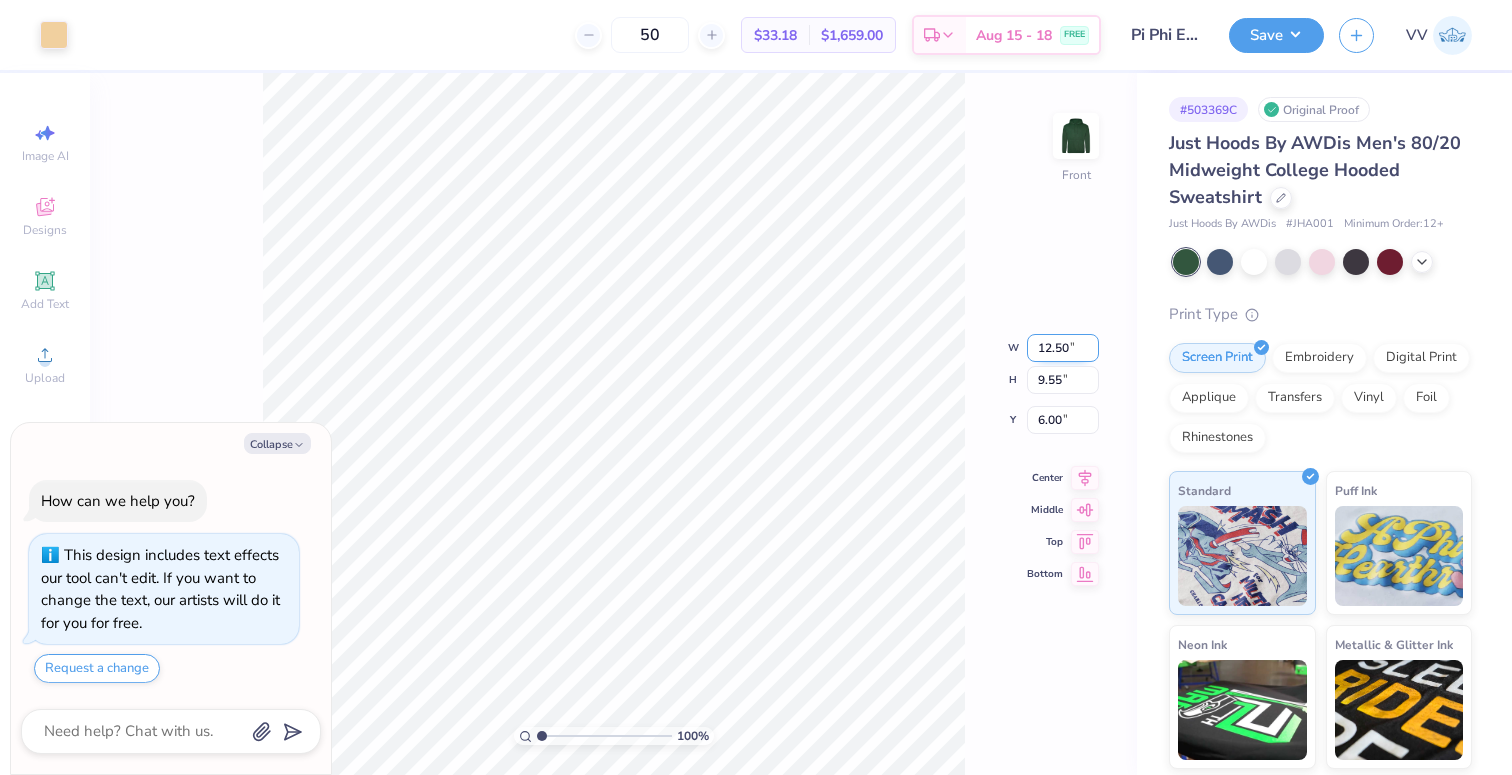 click on "12.50" at bounding box center [1063, 348] 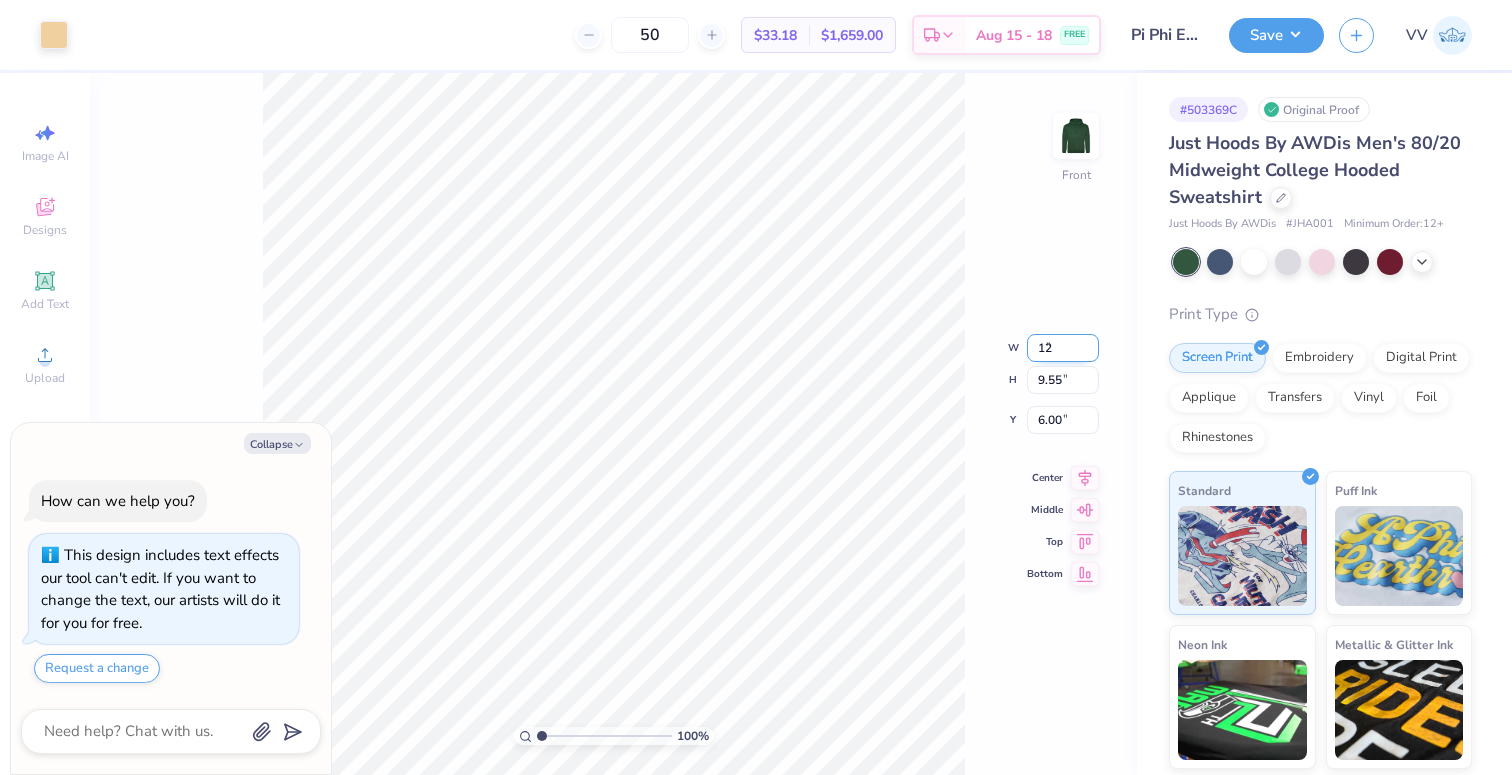 type on "12" 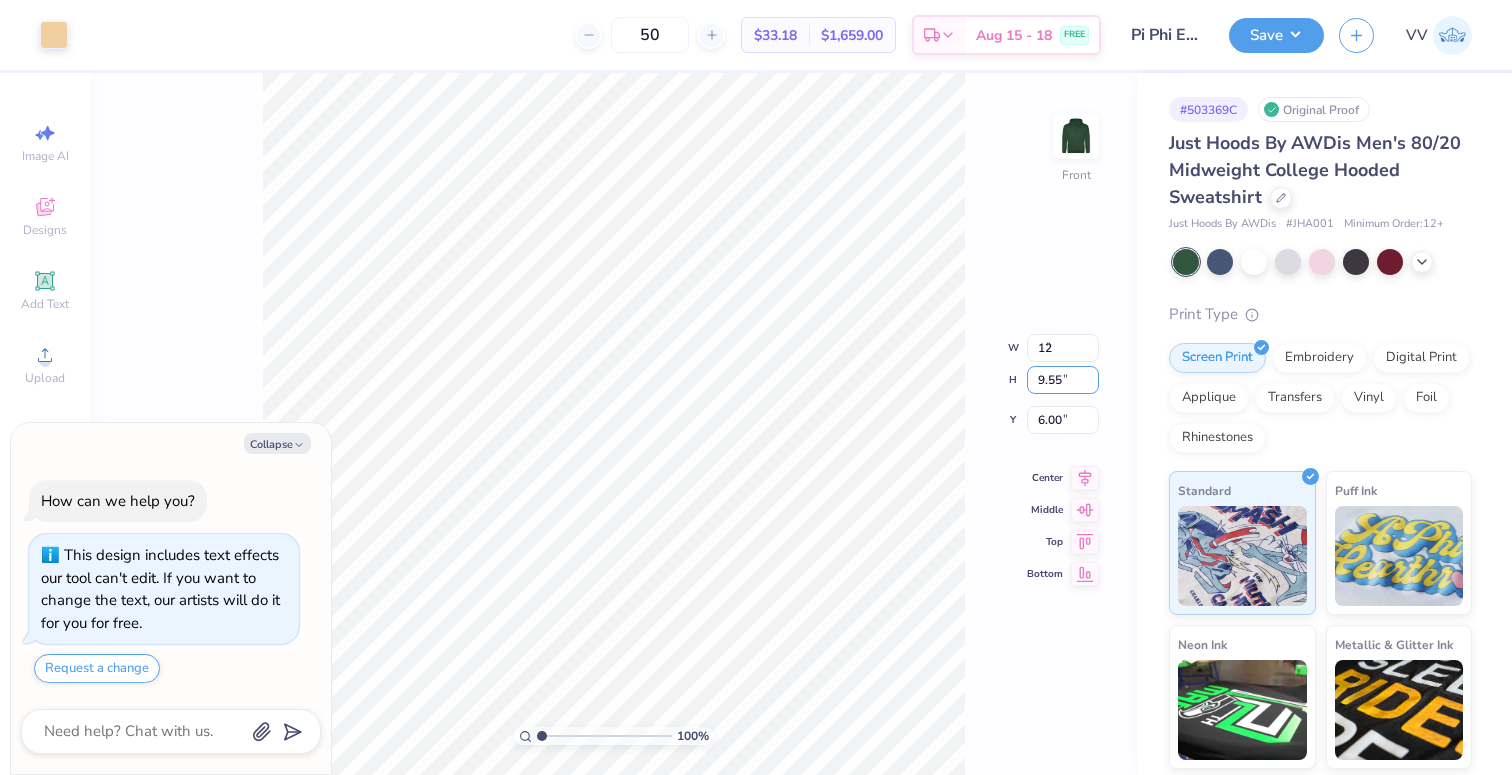 type on "x" 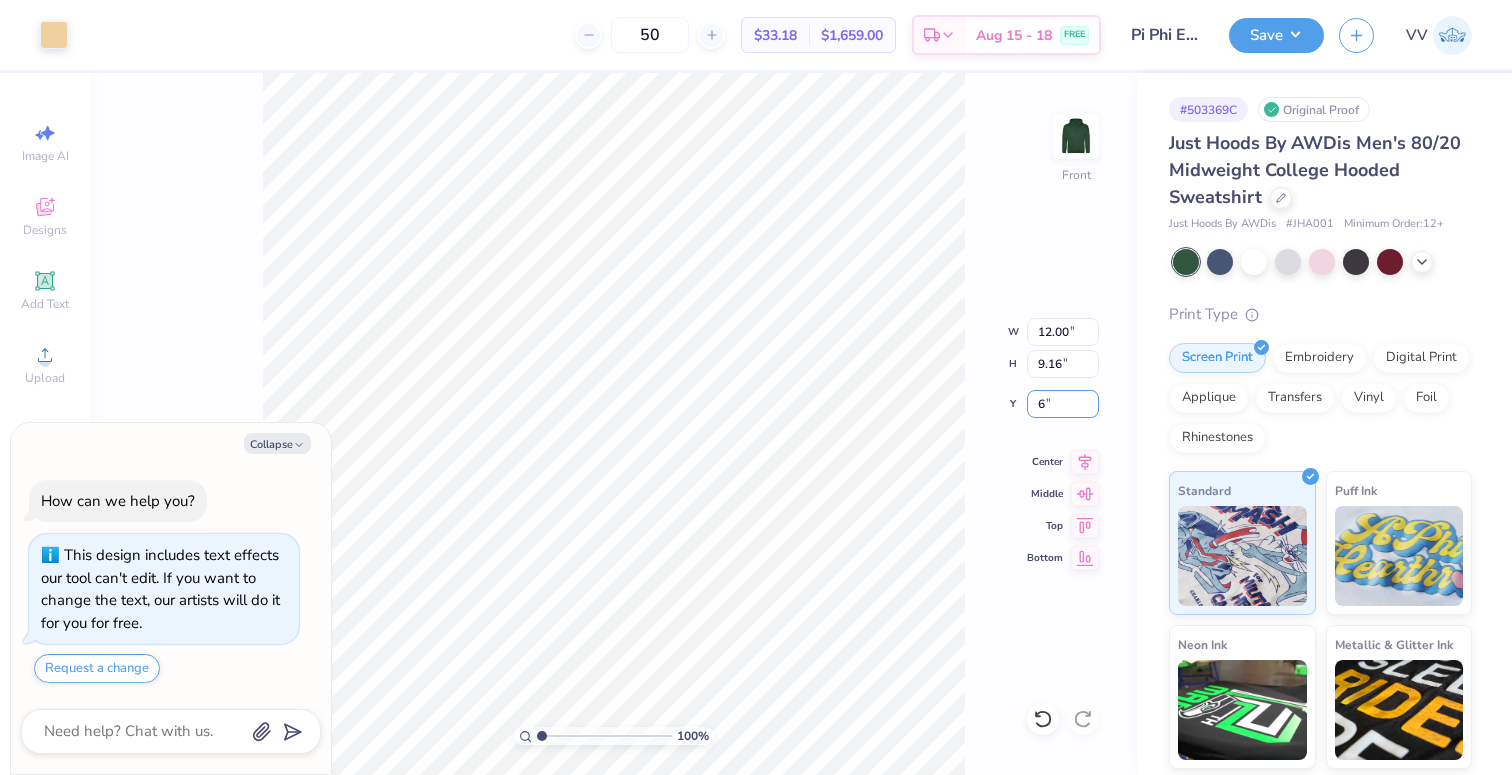 type on "6" 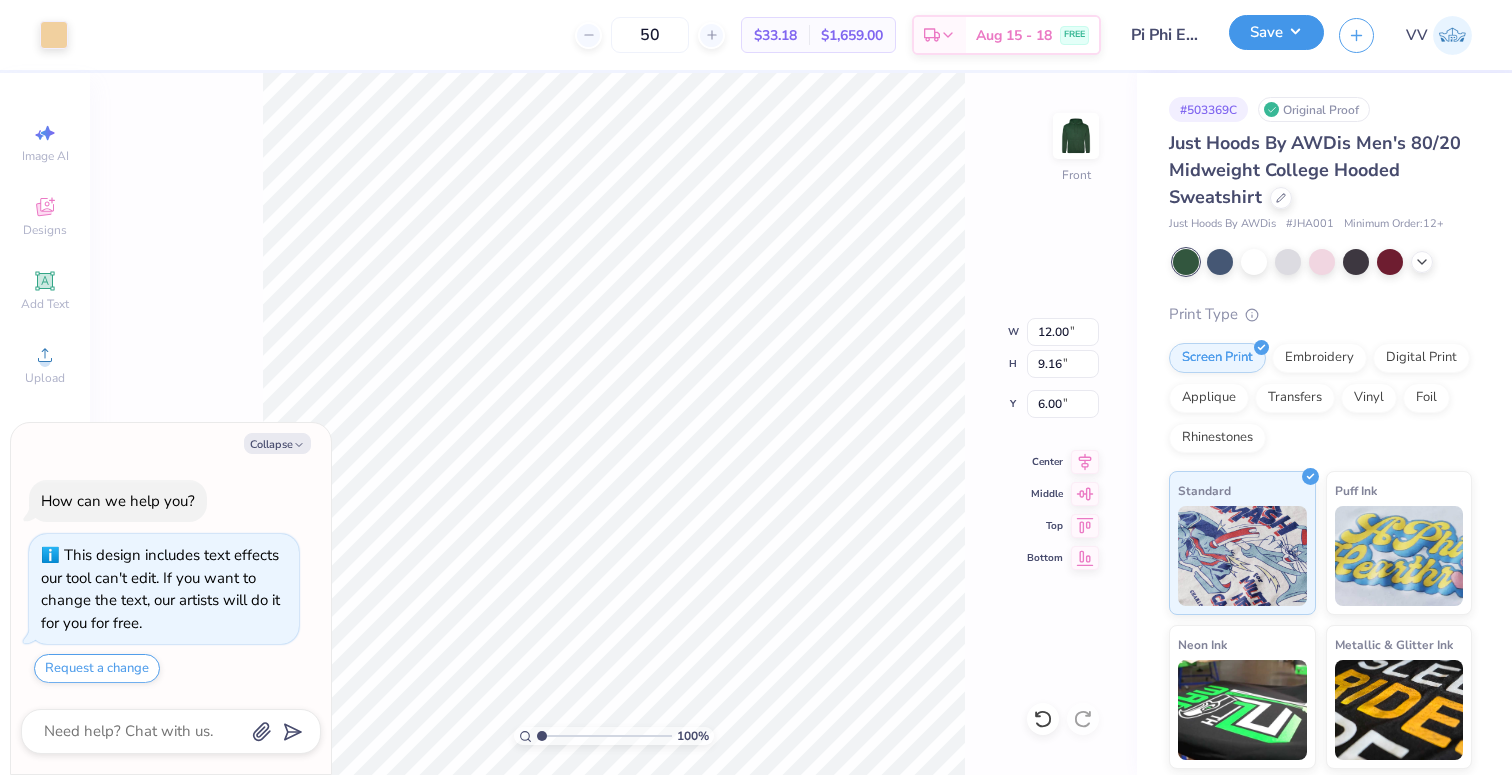 click on "Save" at bounding box center [1276, 32] 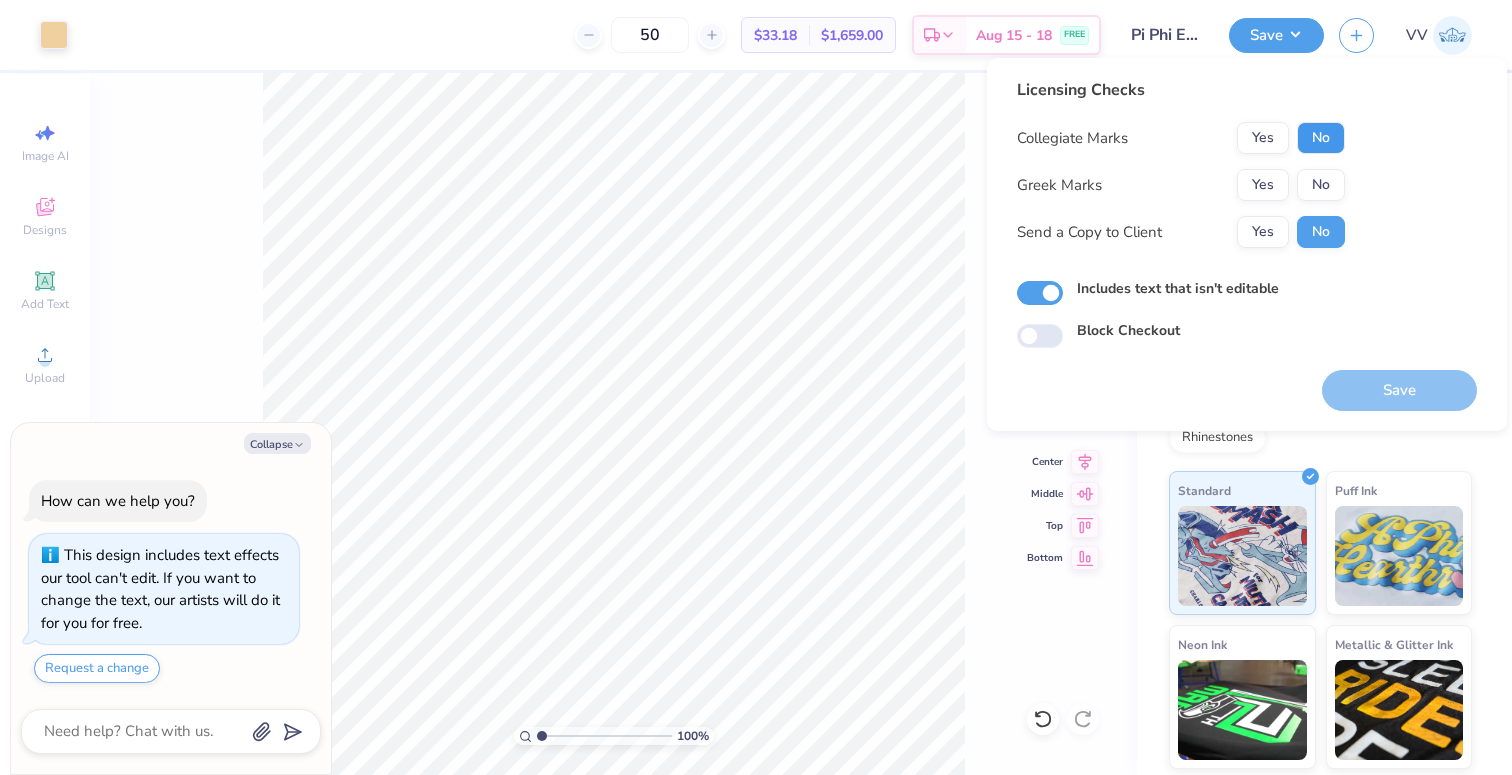 click on "No" at bounding box center [1321, 138] 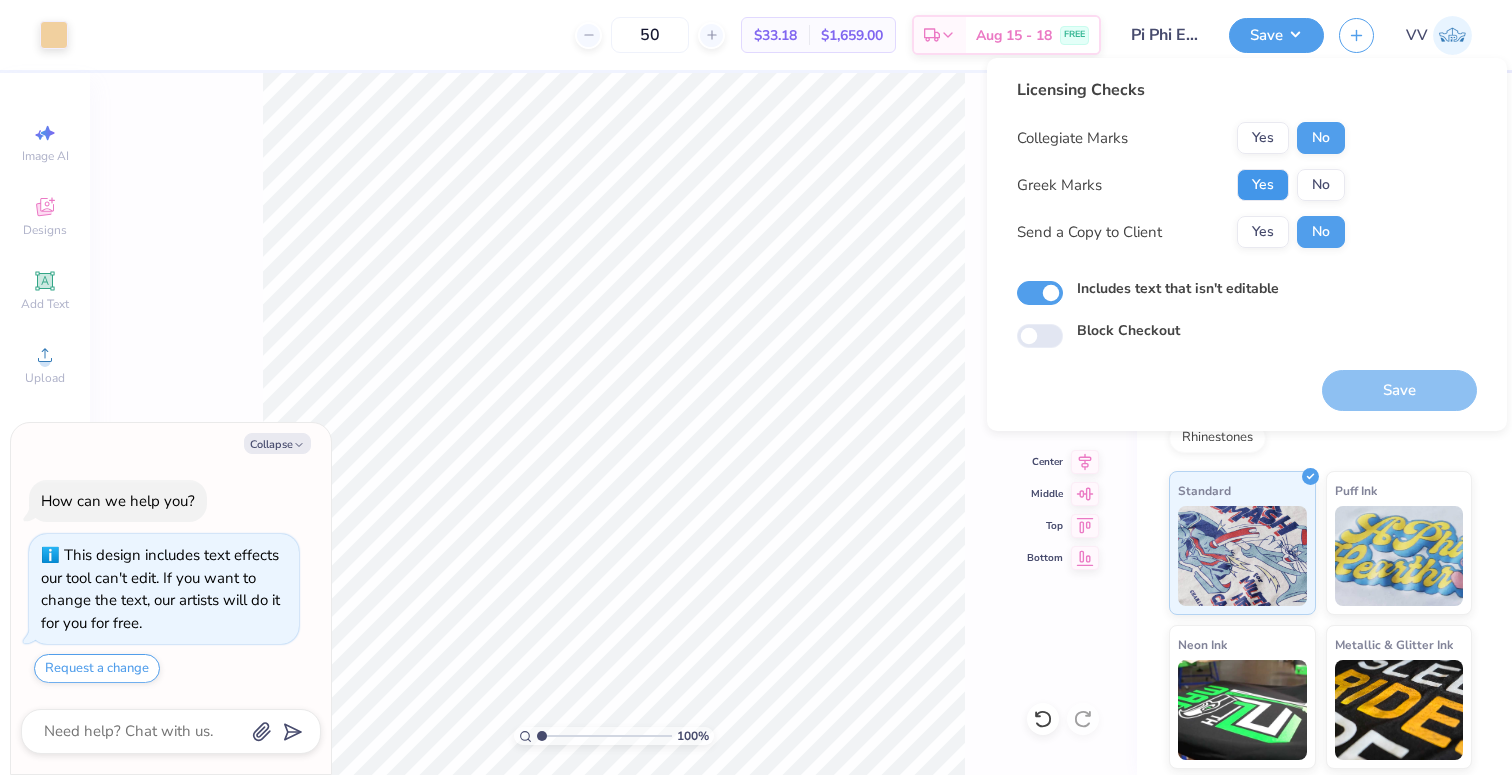 click on "Yes" at bounding box center [1263, 185] 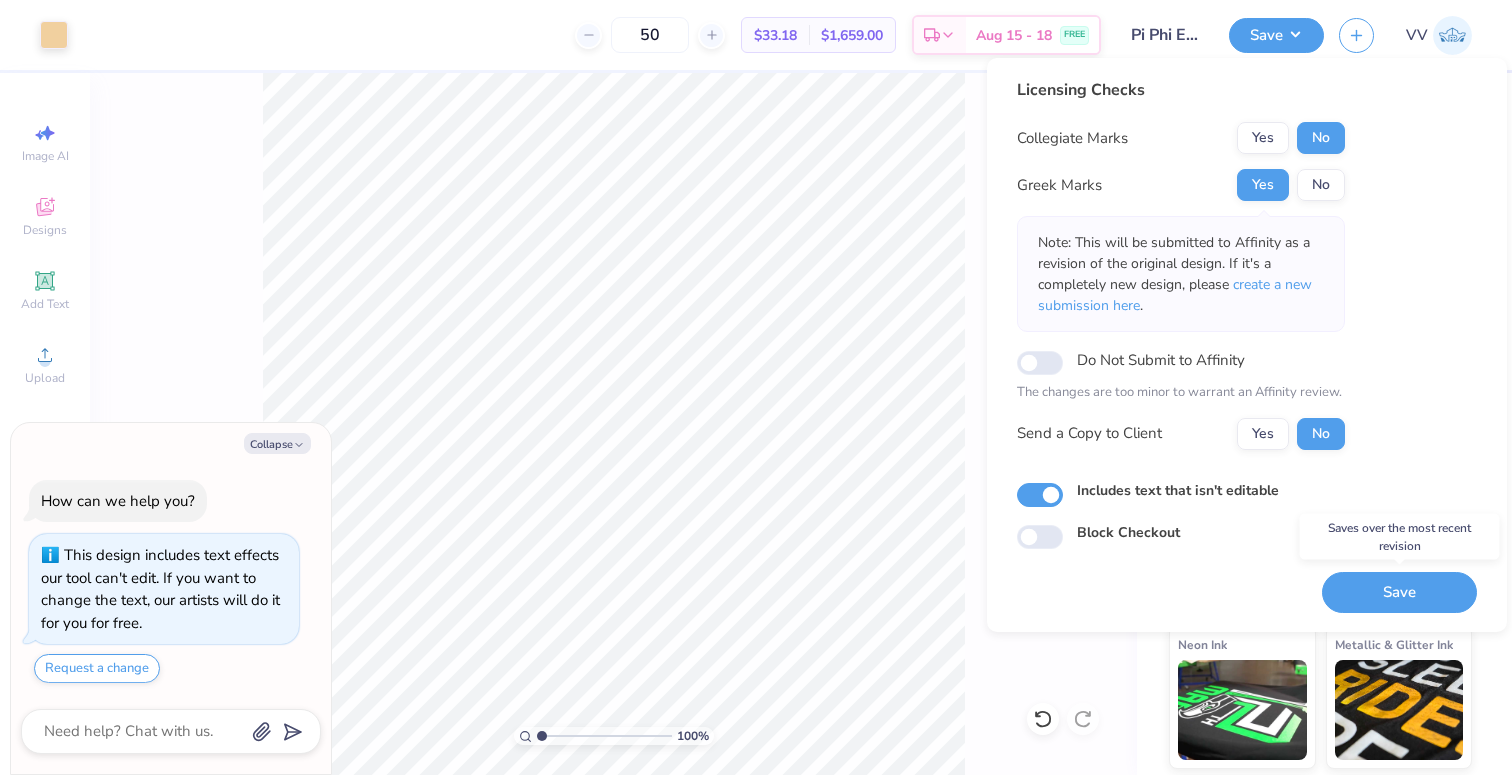 click on "Save" at bounding box center (1399, 592) 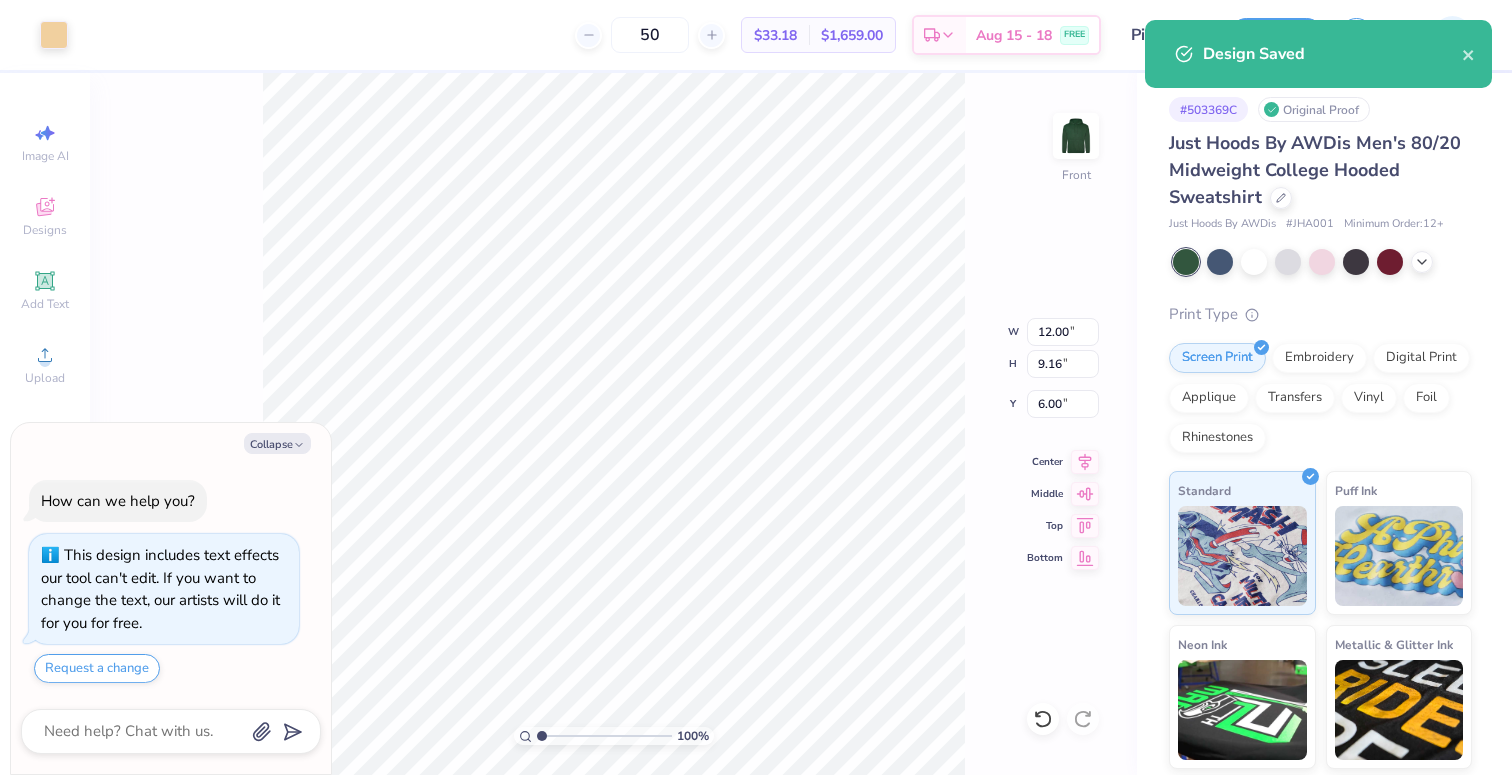 type on "x" 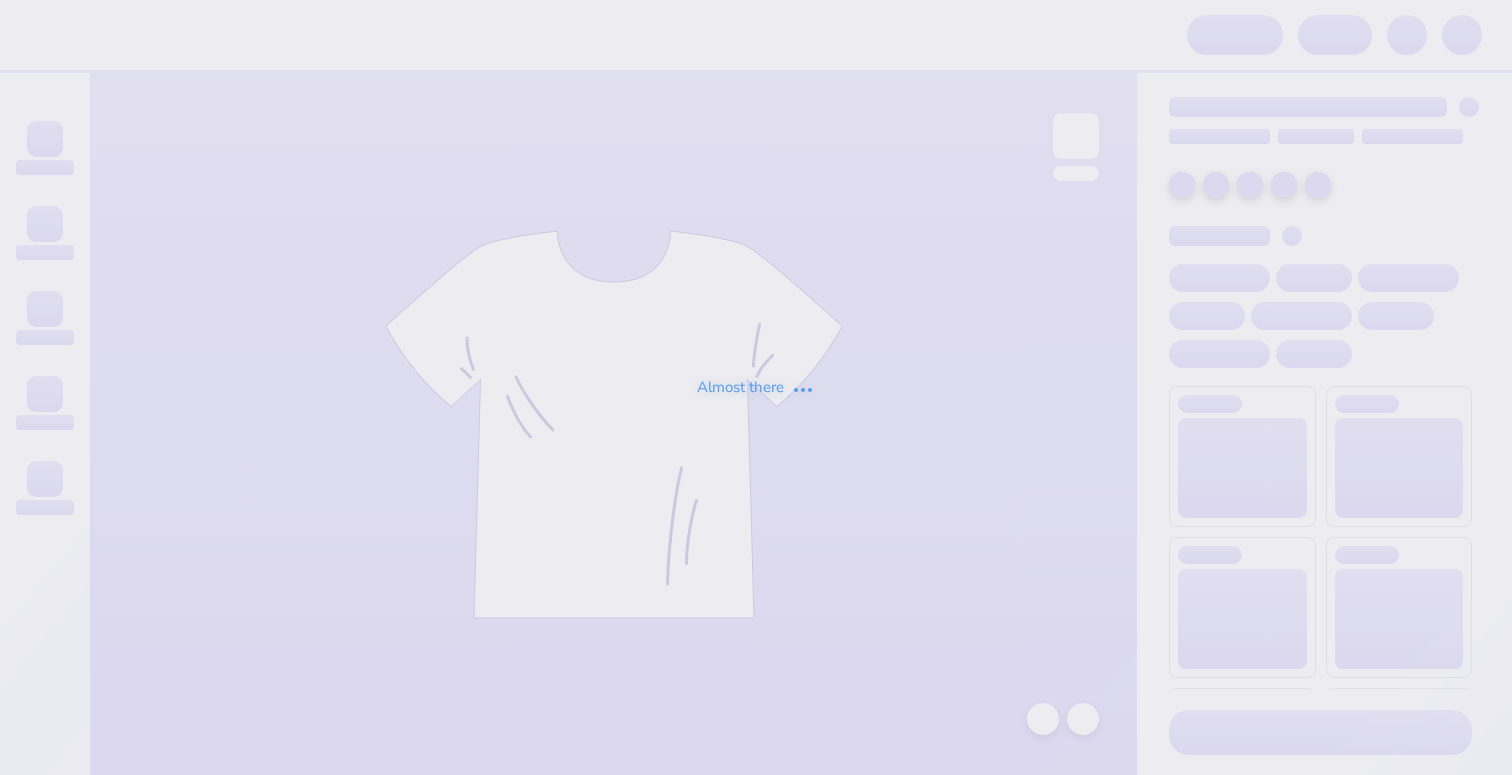 scroll, scrollTop: 0, scrollLeft: 0, axis: both 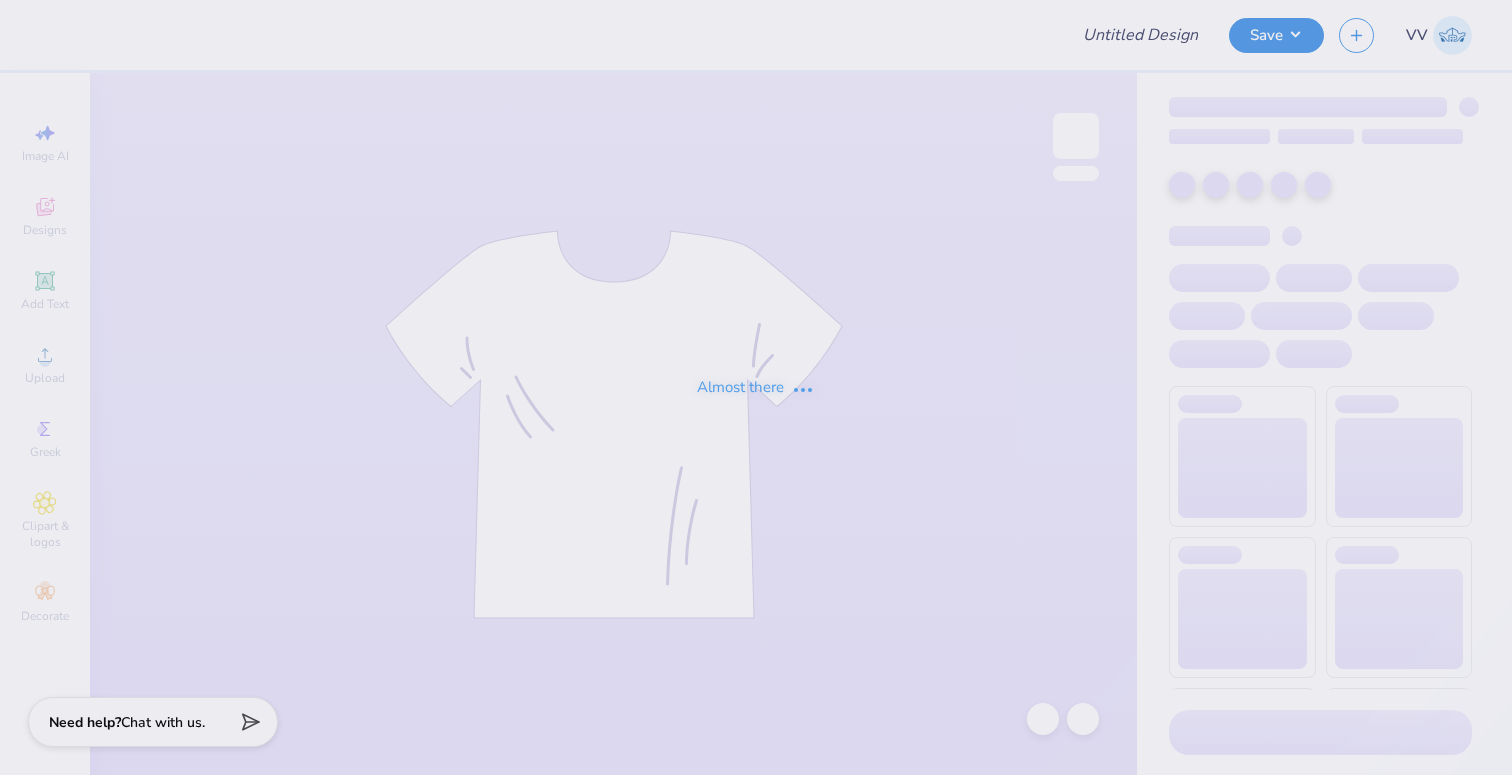 type on "camo short" 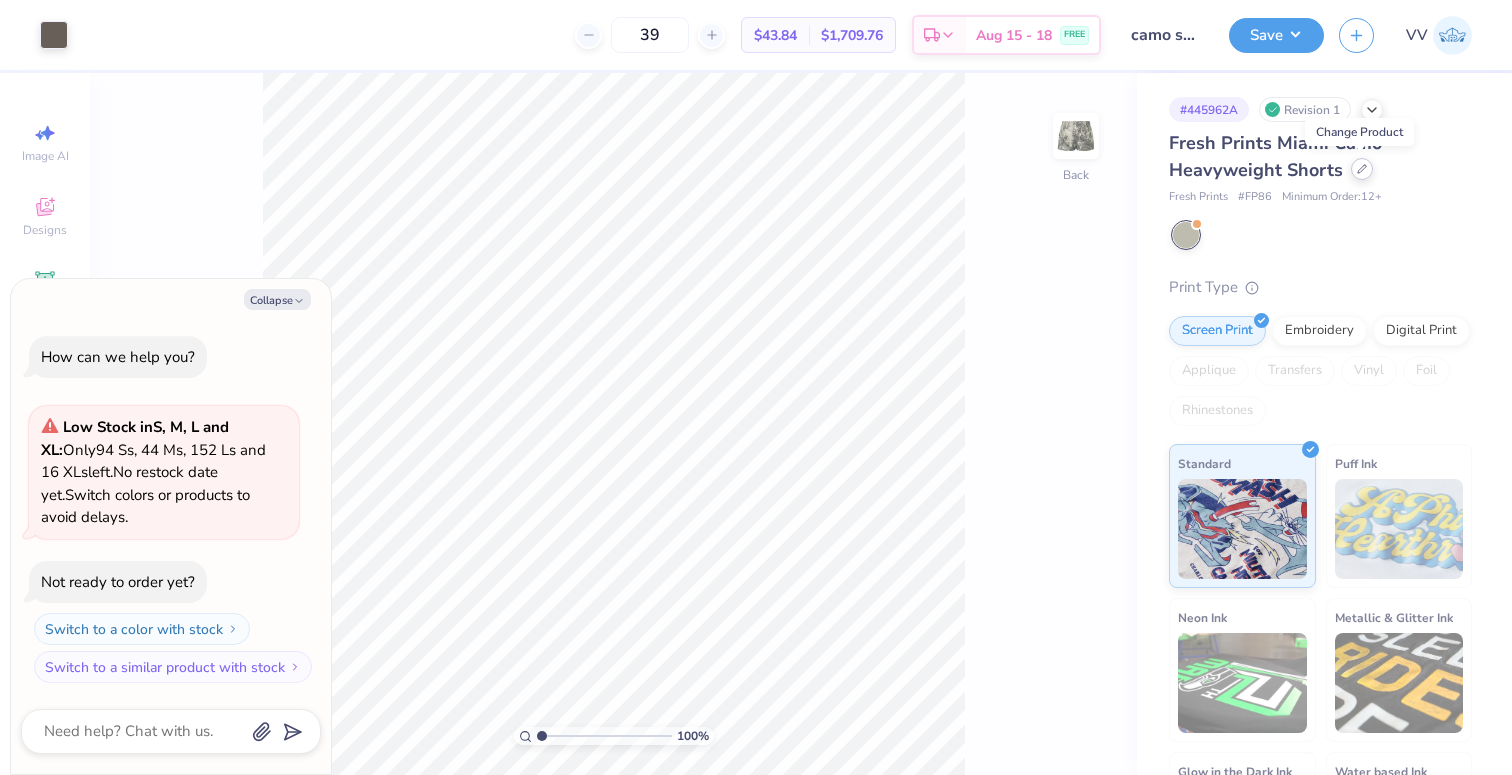 click 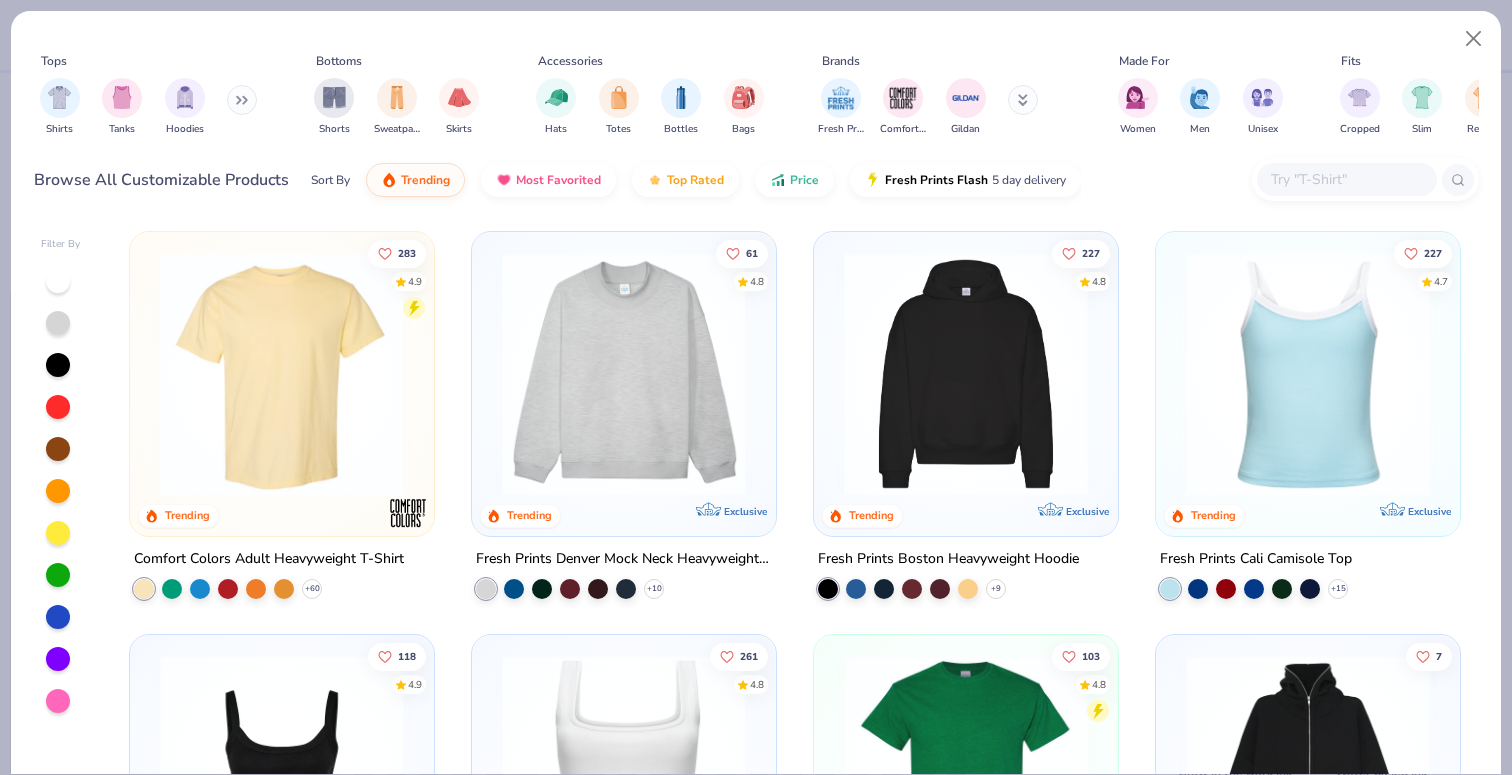 type on "x" 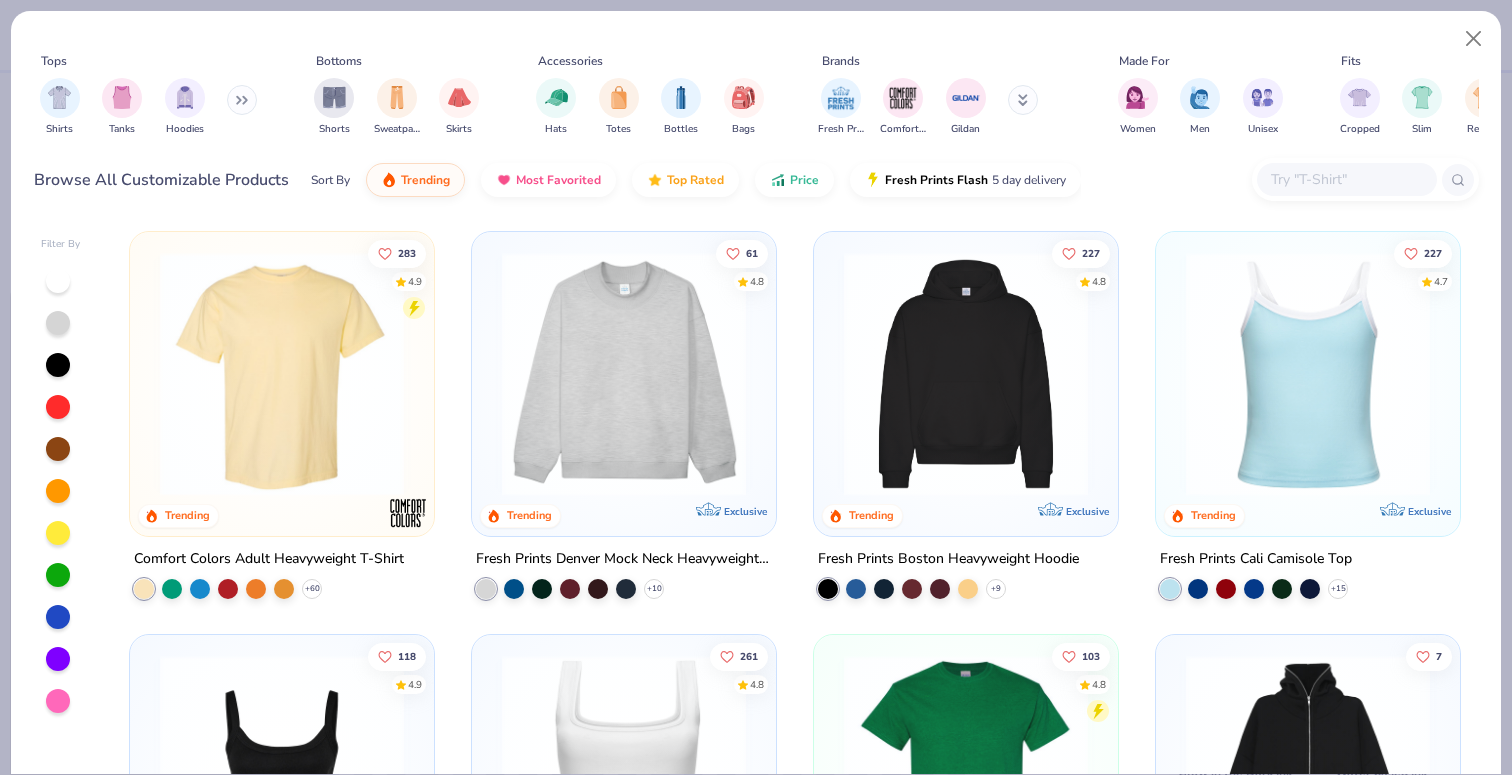 click at bounding box center [1346, 179] 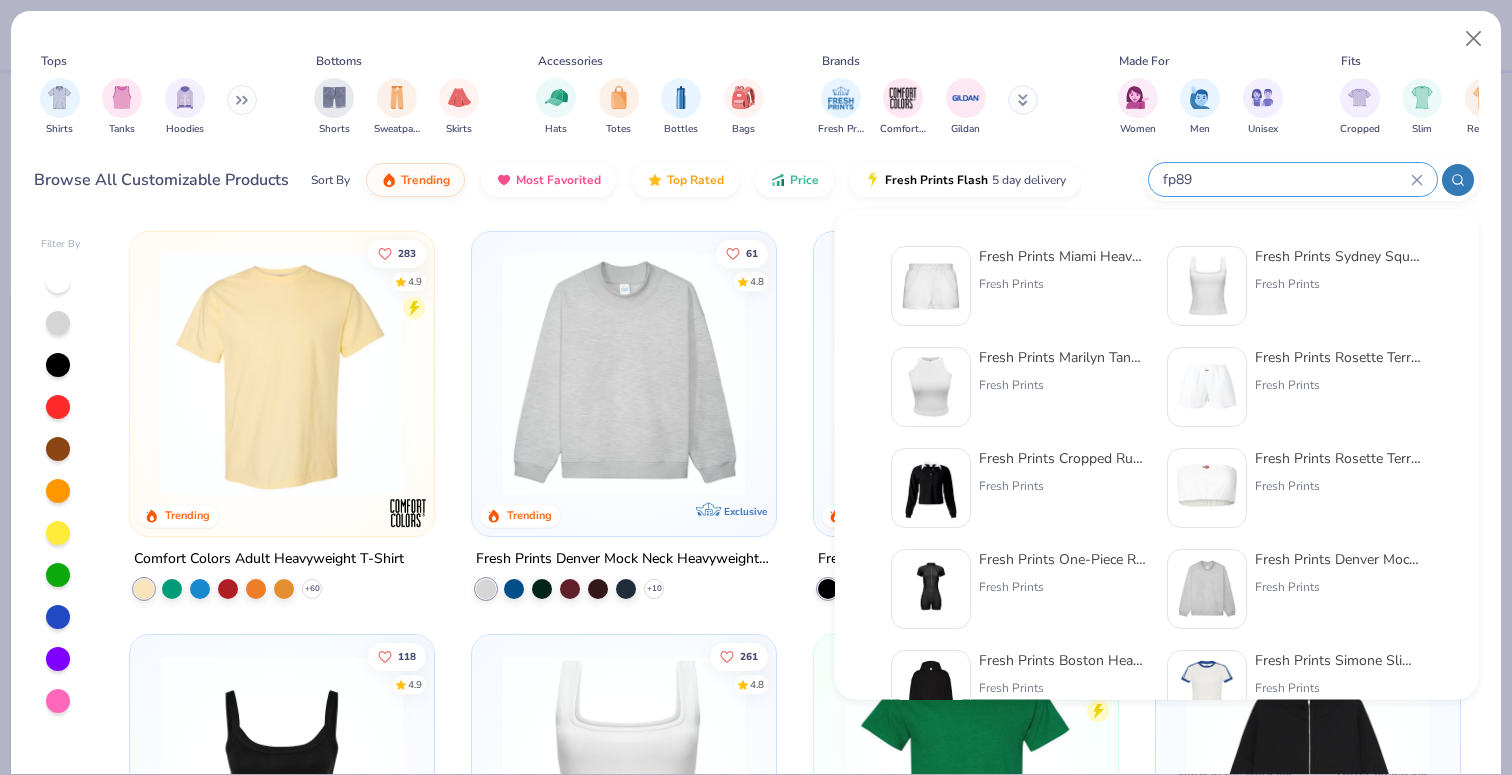 type on "fp89" 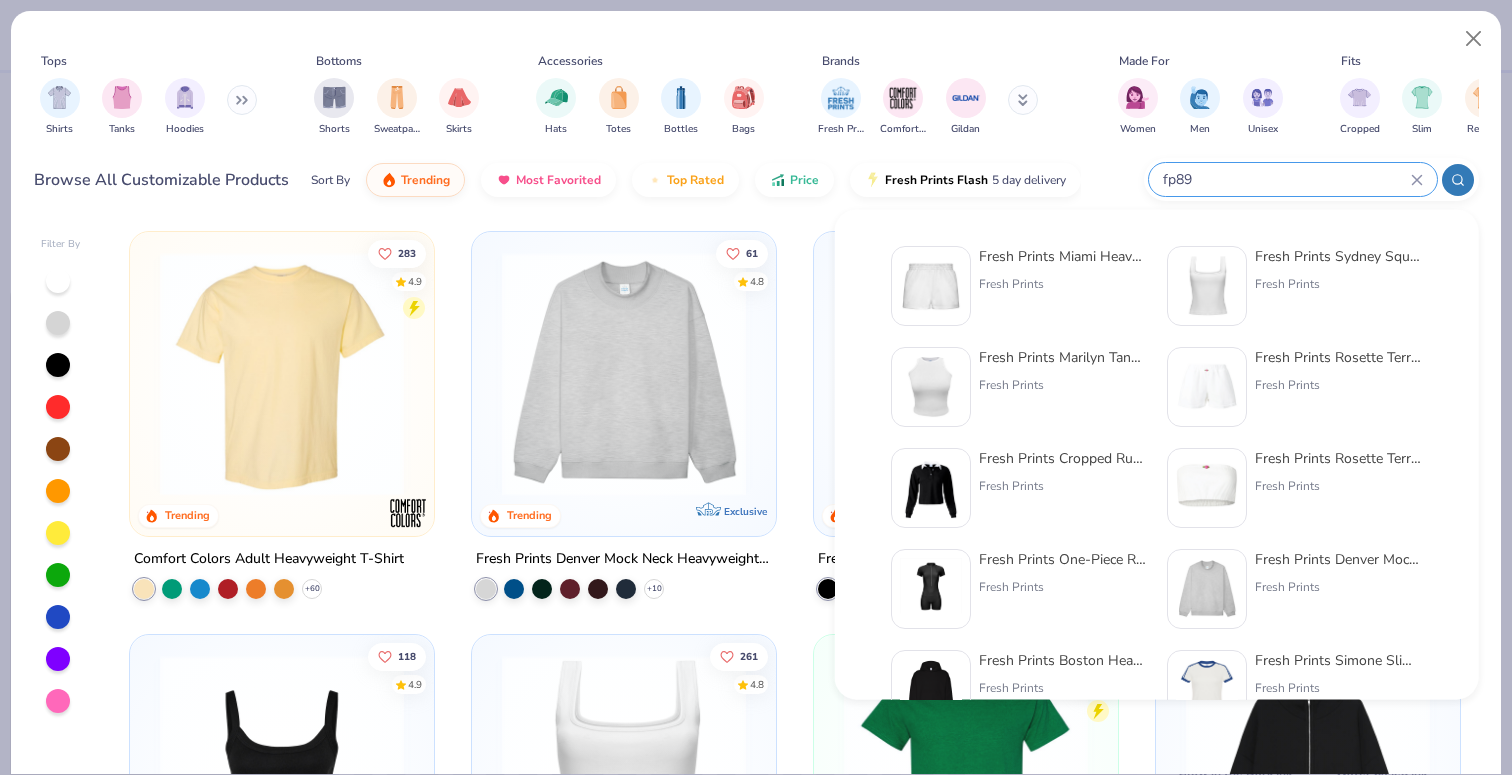 click at bounding box center (931, 286) 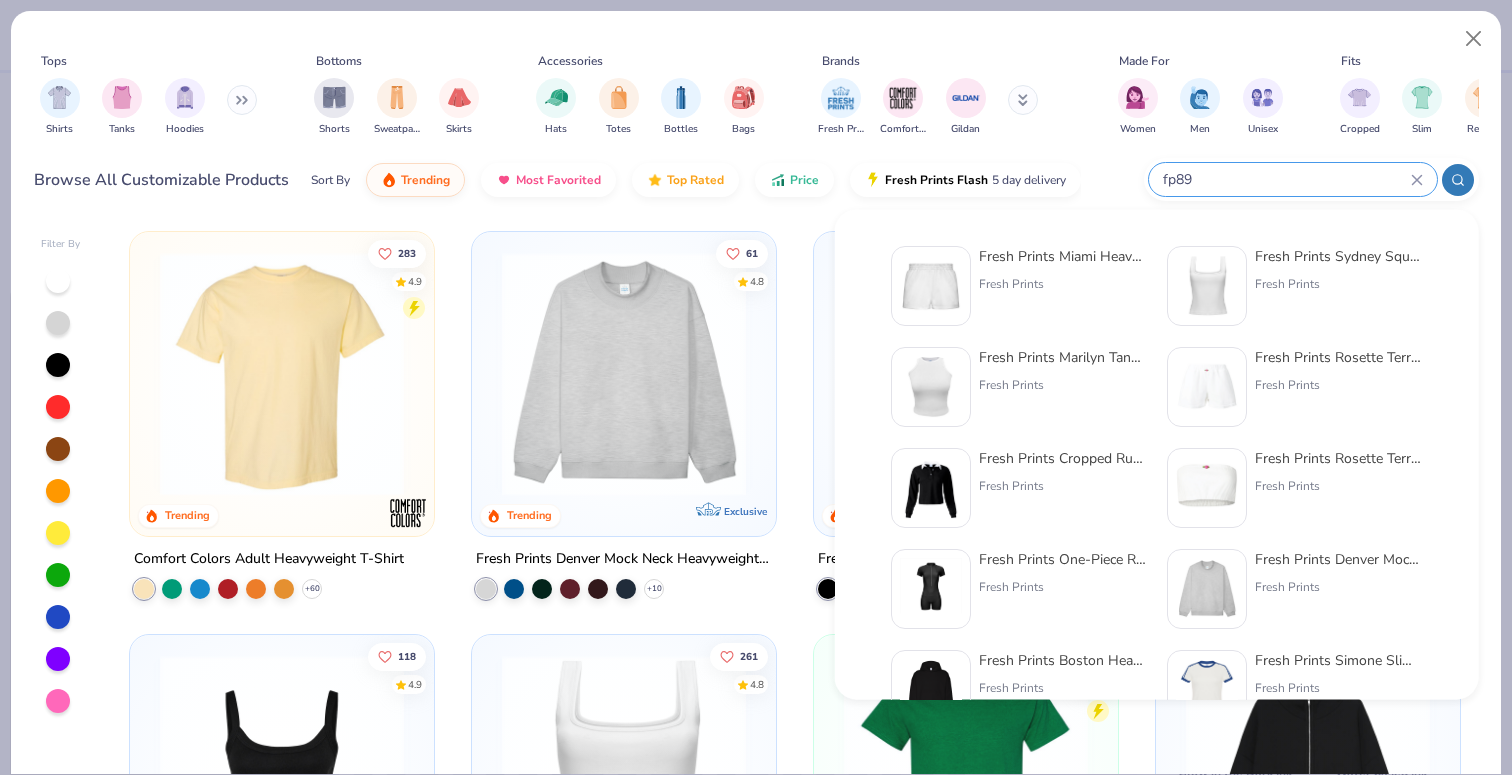 type 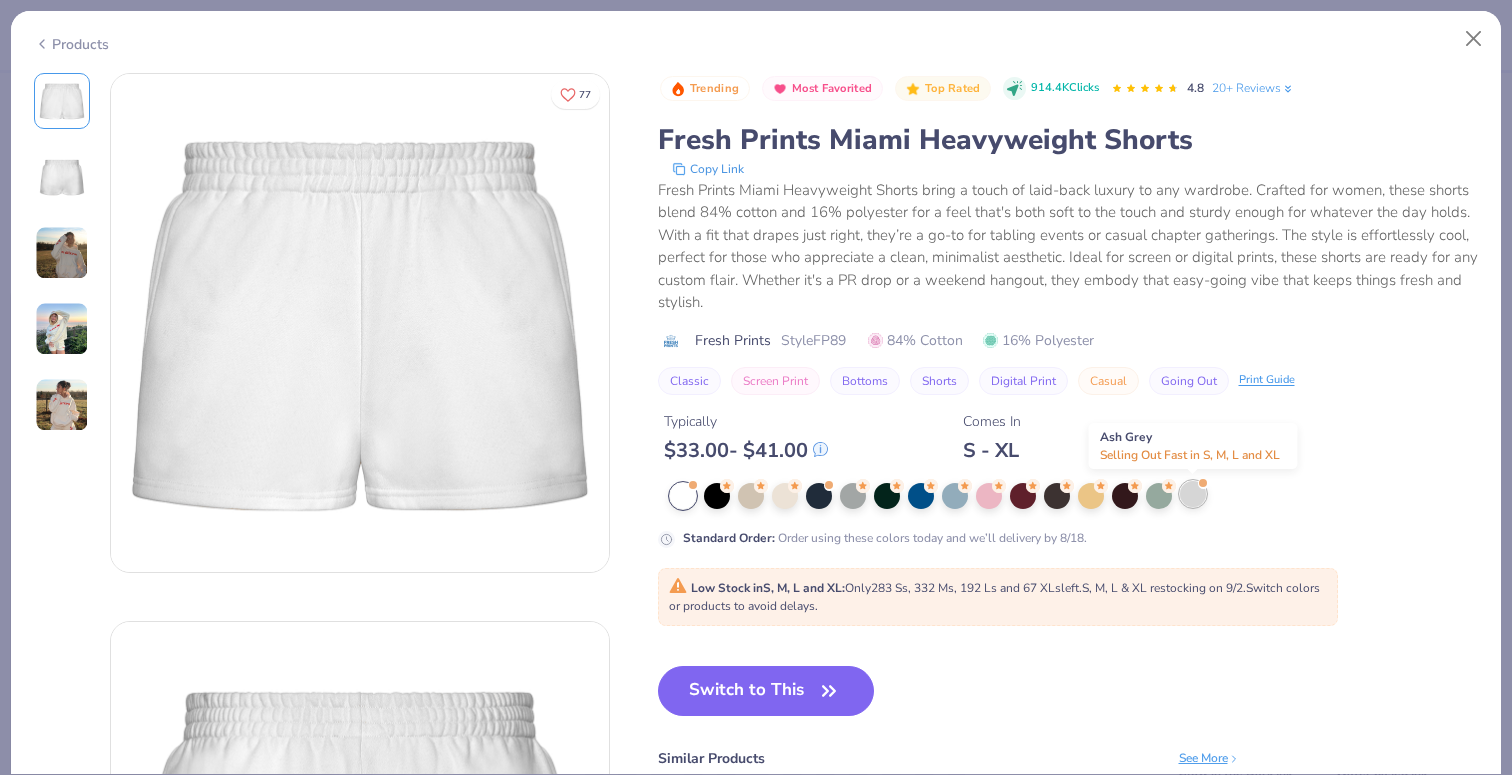 click at bounding box center [1193, 494] 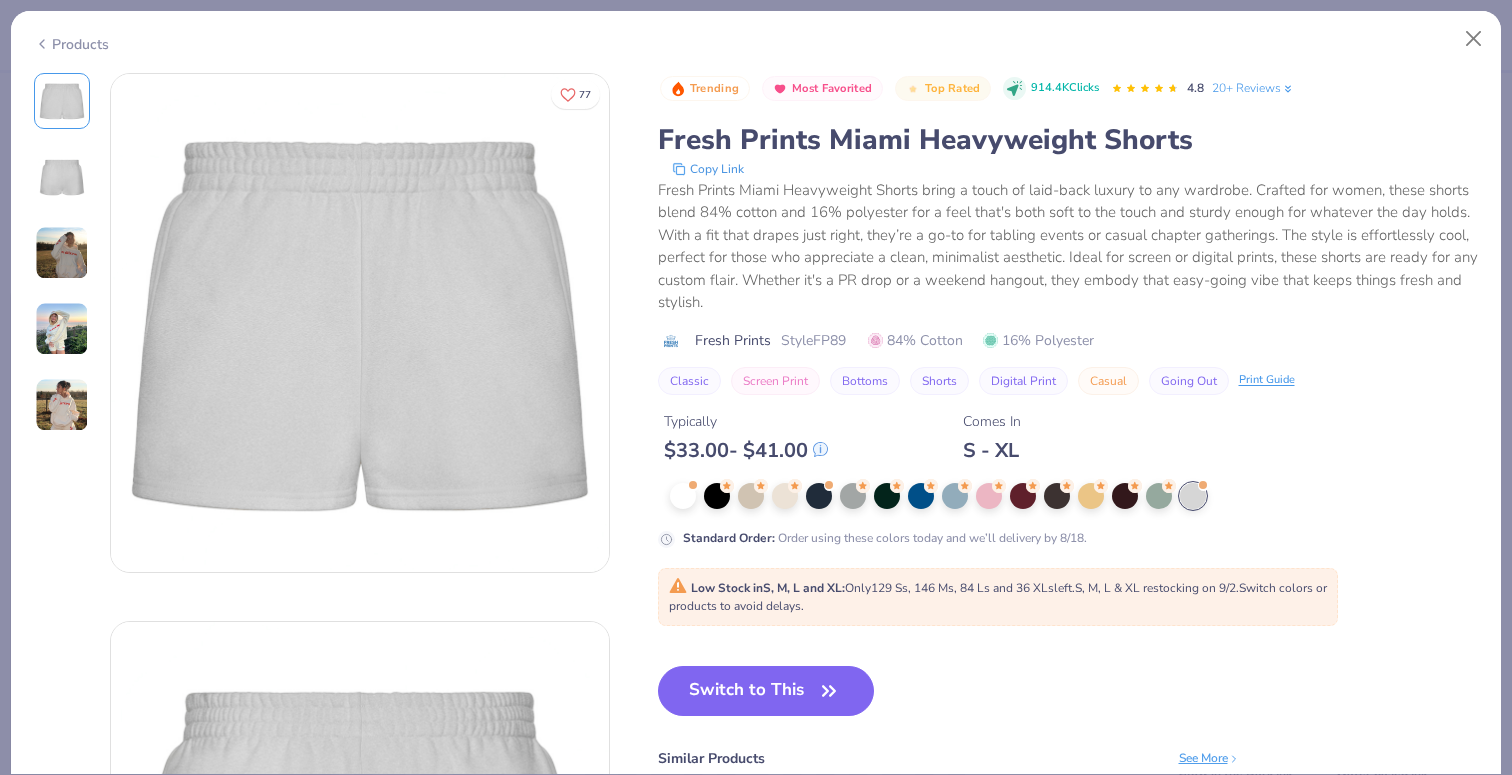 drag, startPoint x: 770, startPoint y: 689, endPoint x: 771, endPoint y: 656, distance: 33.01515 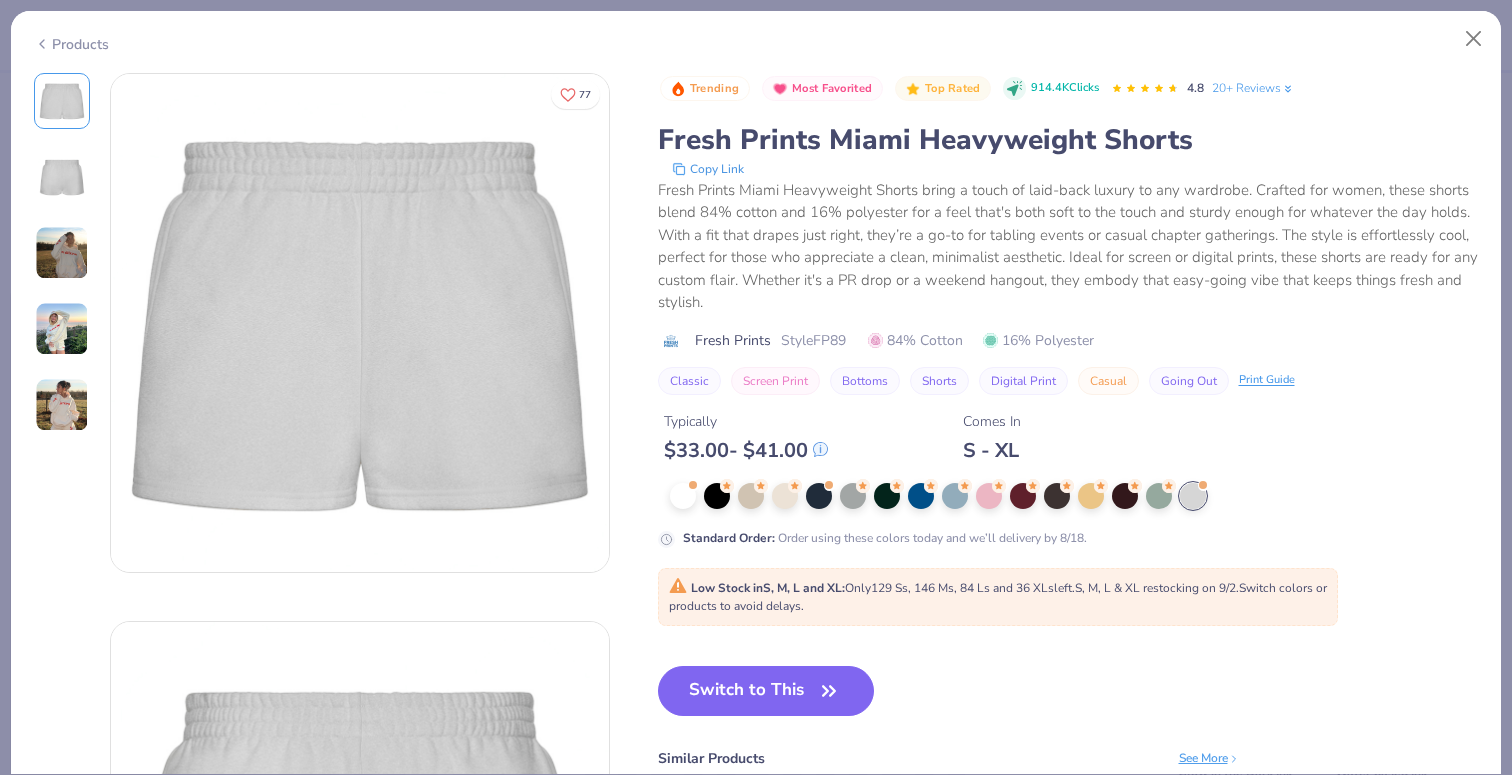 click on "Switch to This" at bounding box center [766, 691] 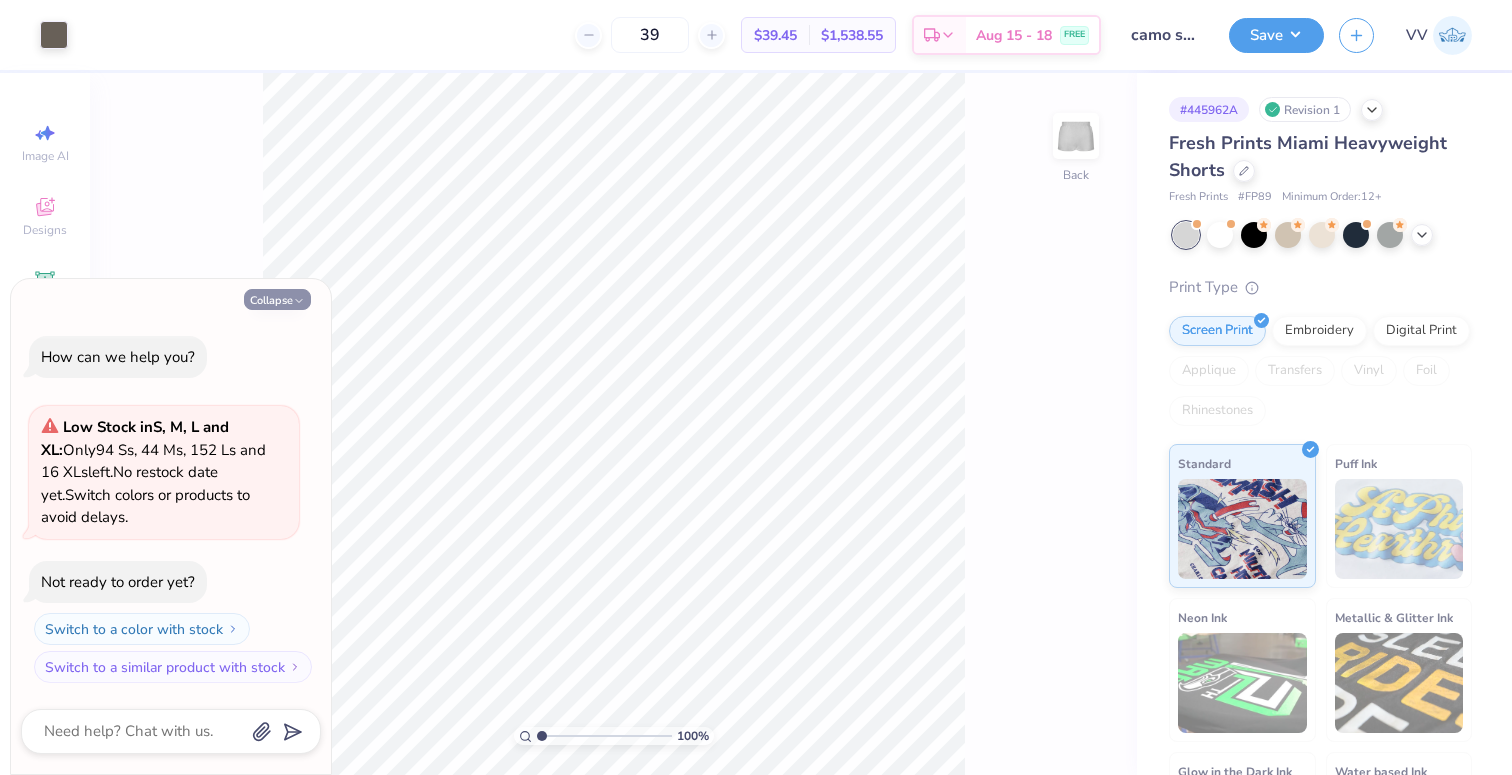 click on "Collapse" at bounding box center [277, 299] 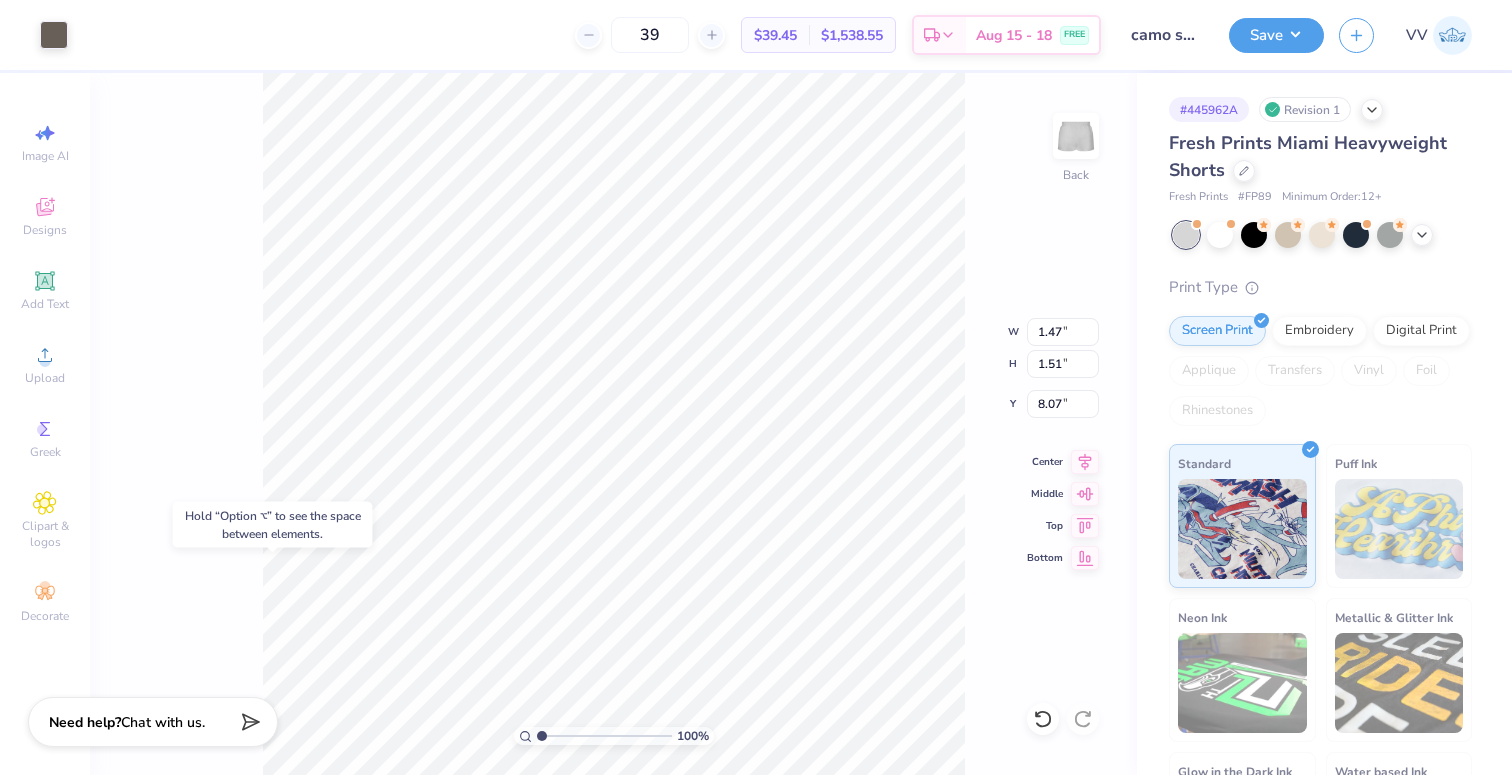 type on "1.41" 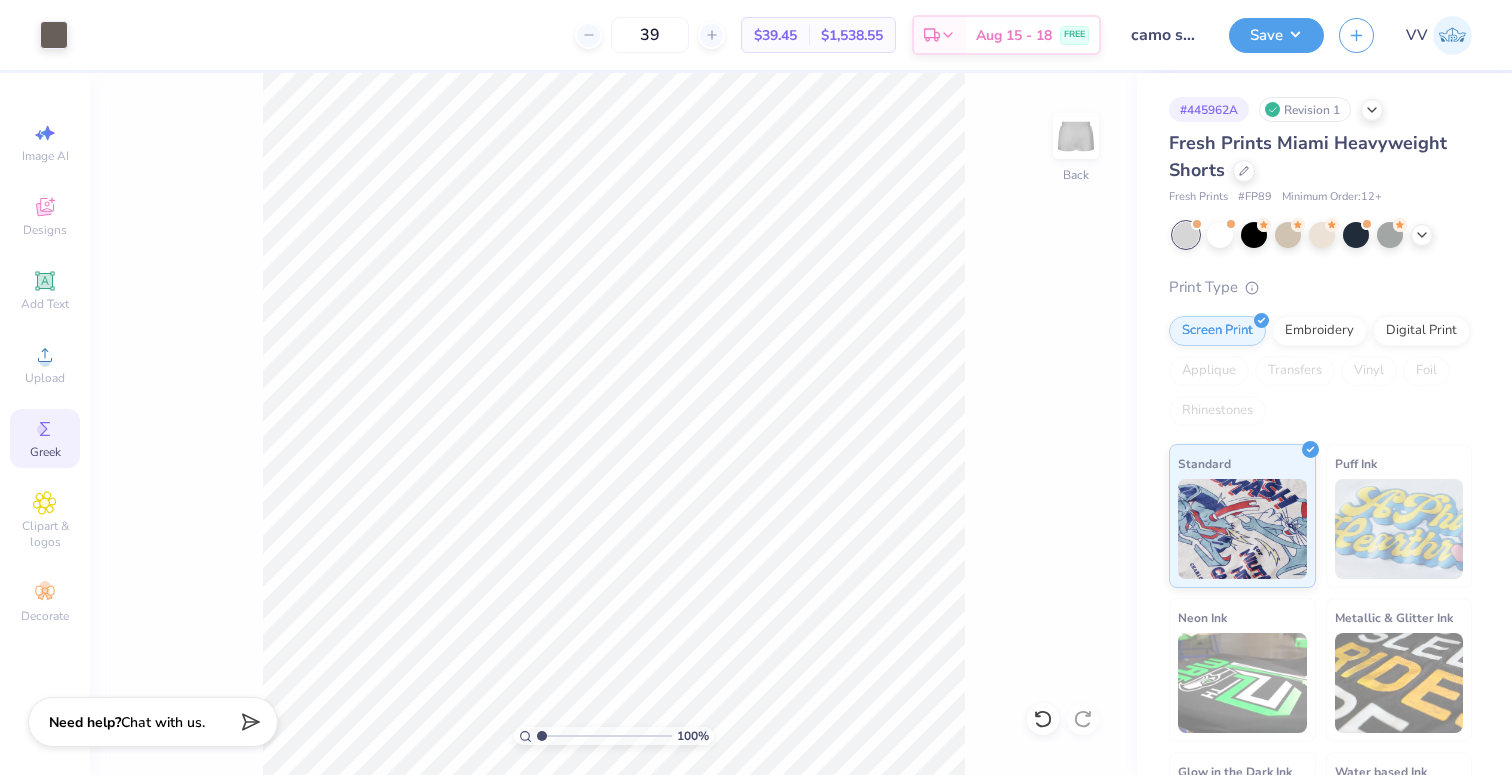 click 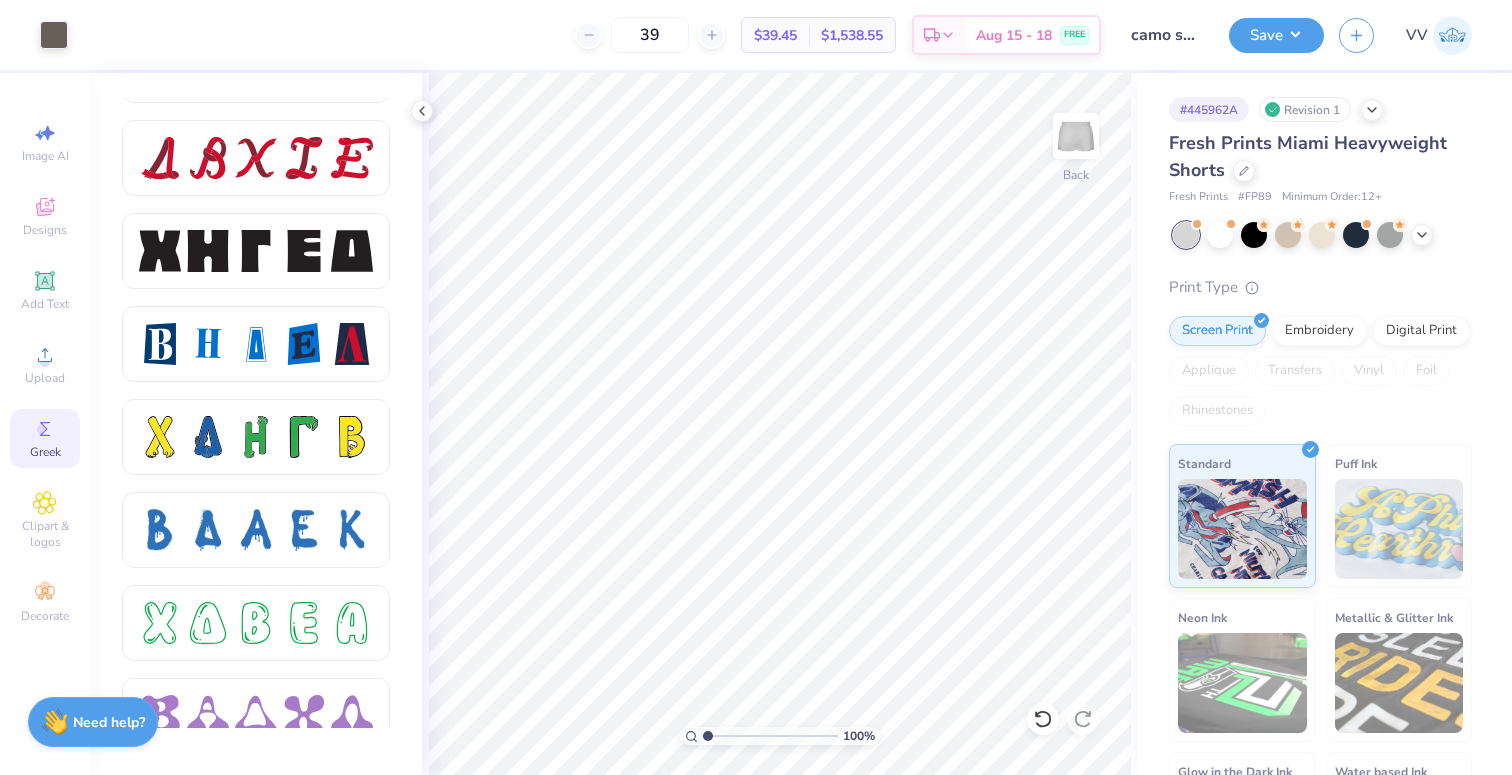 scroll, scrollTop: 2578, scrollLeft: 0, axis: vertical 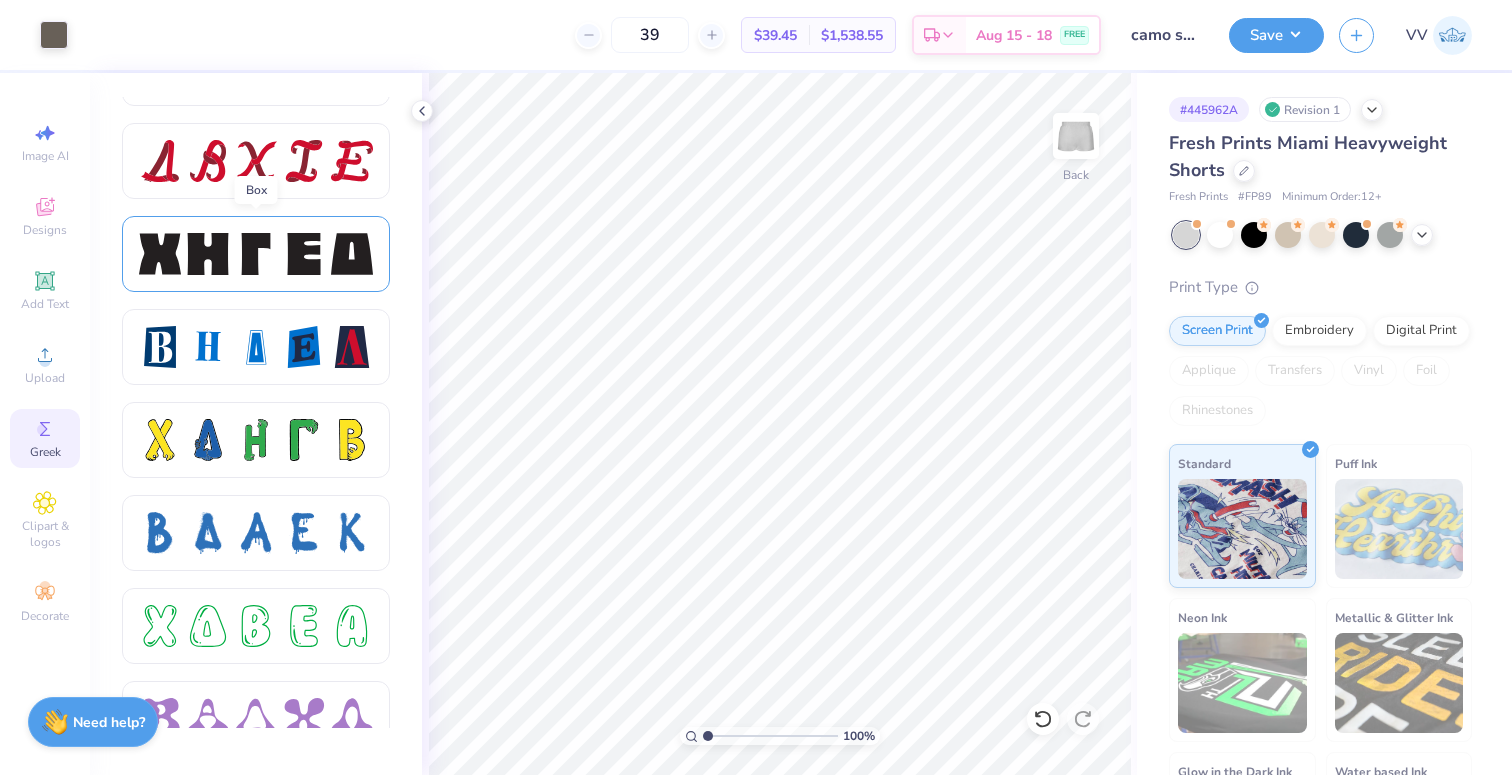 click at bounding box center (256, 254) 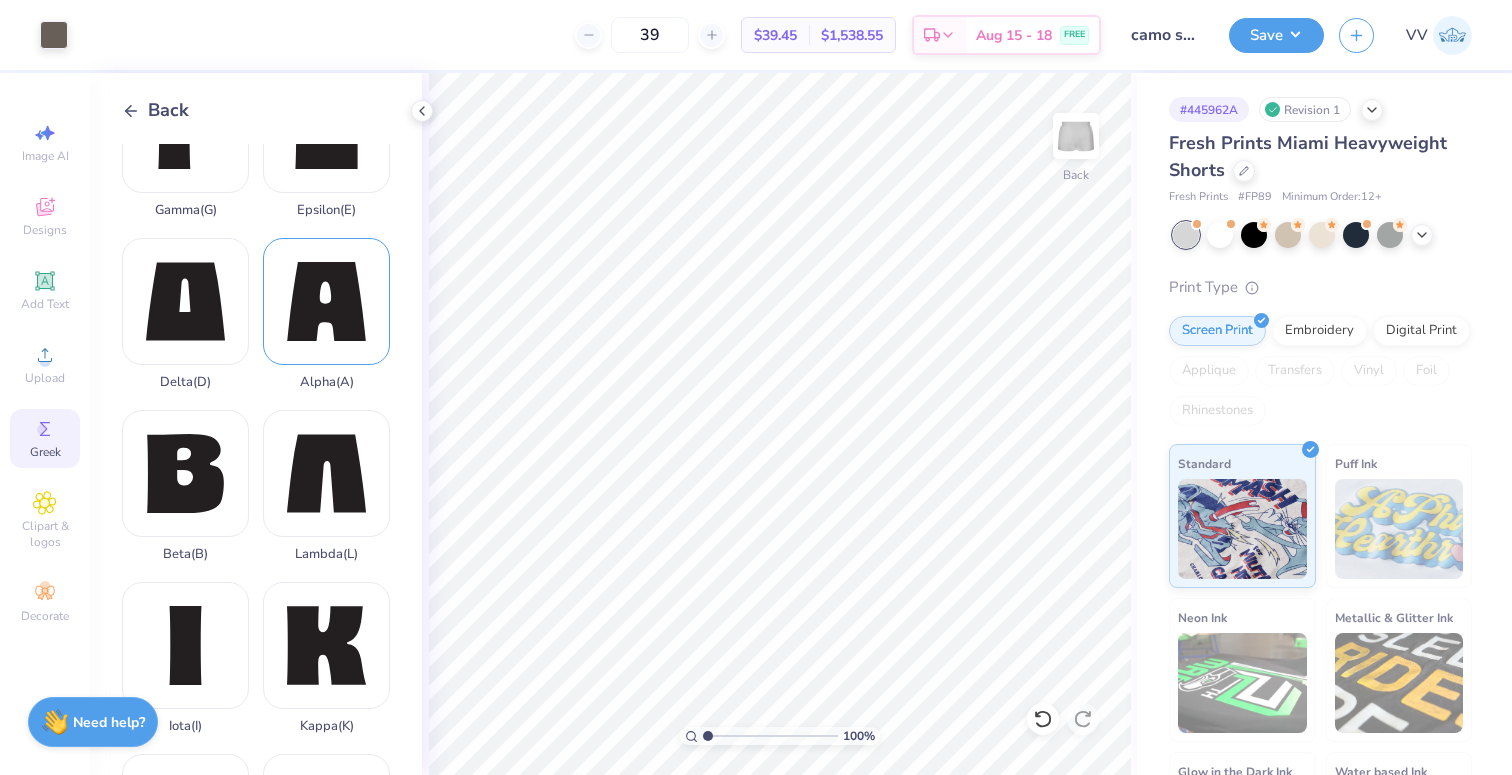 scroll, scrollTop: 151, scrollLeft: 0, axis: vertical 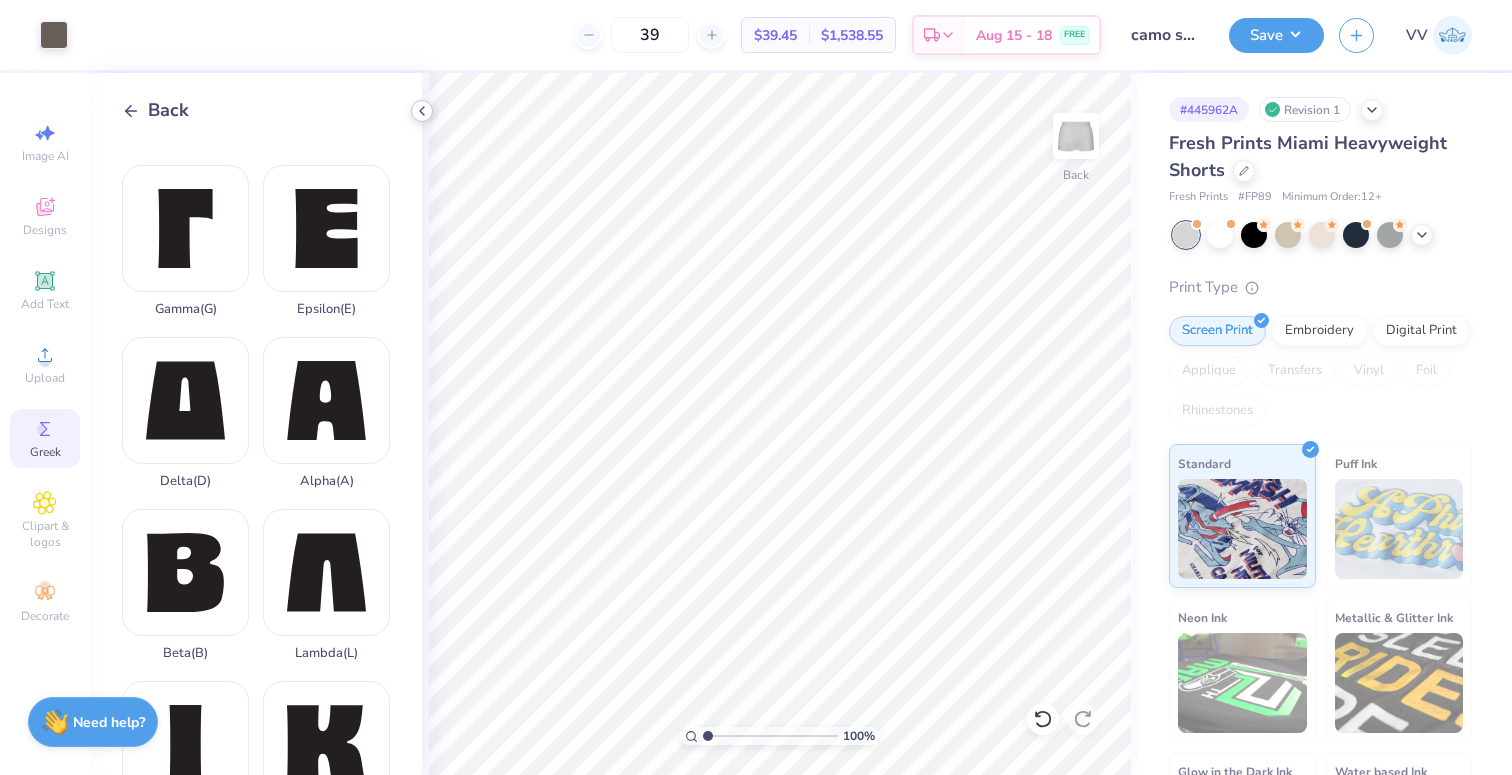 click 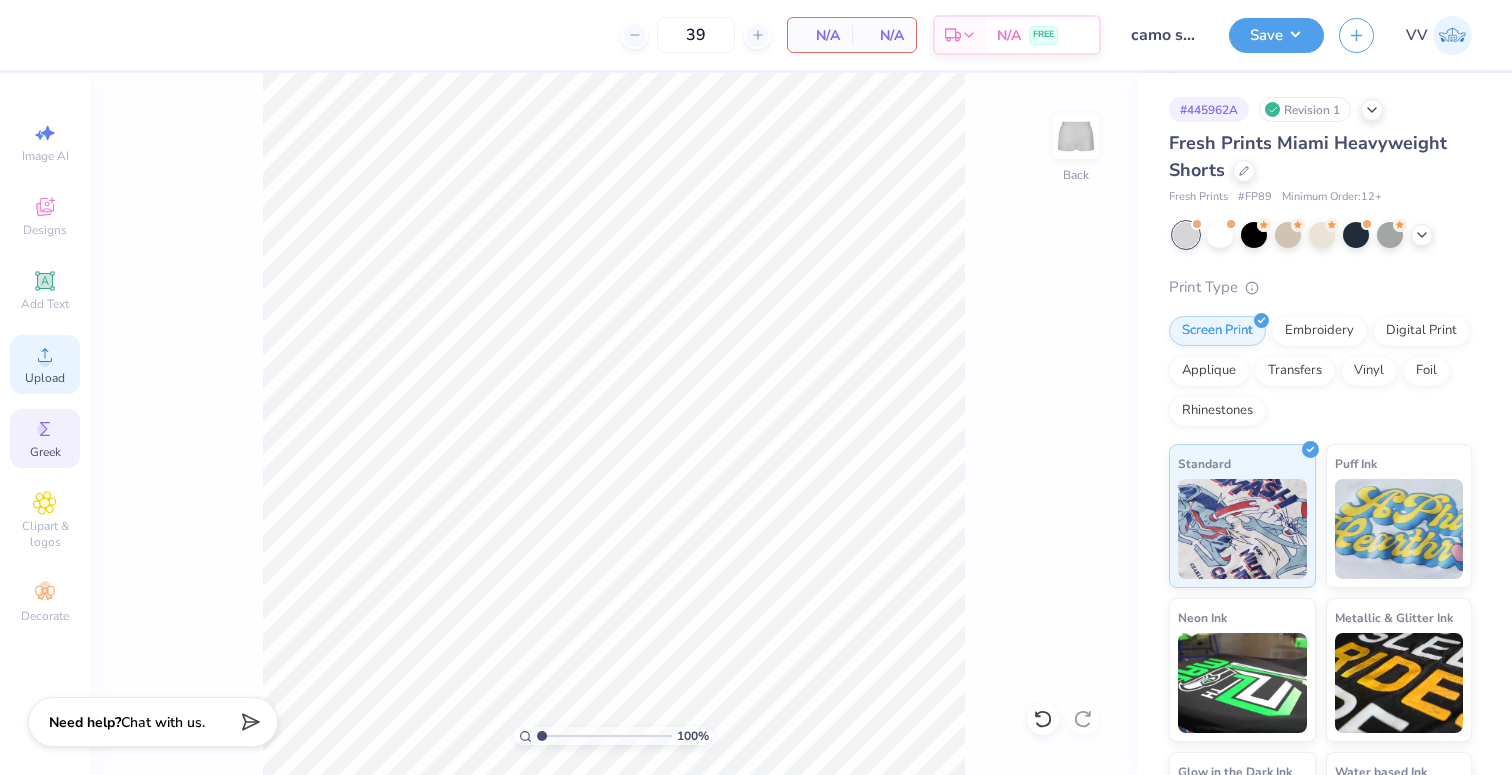 click 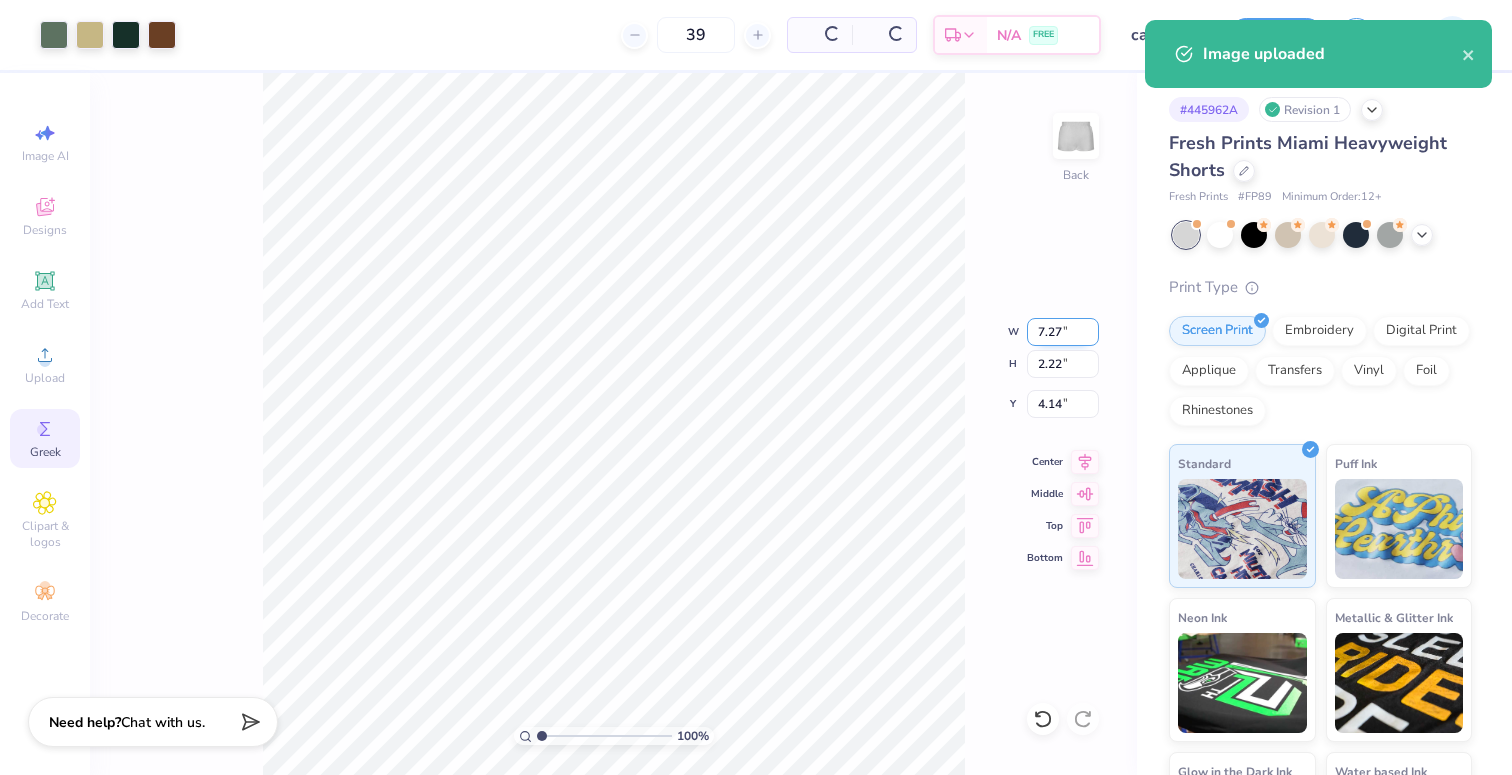 click on "7.27" at bounding box center [1063, 332] 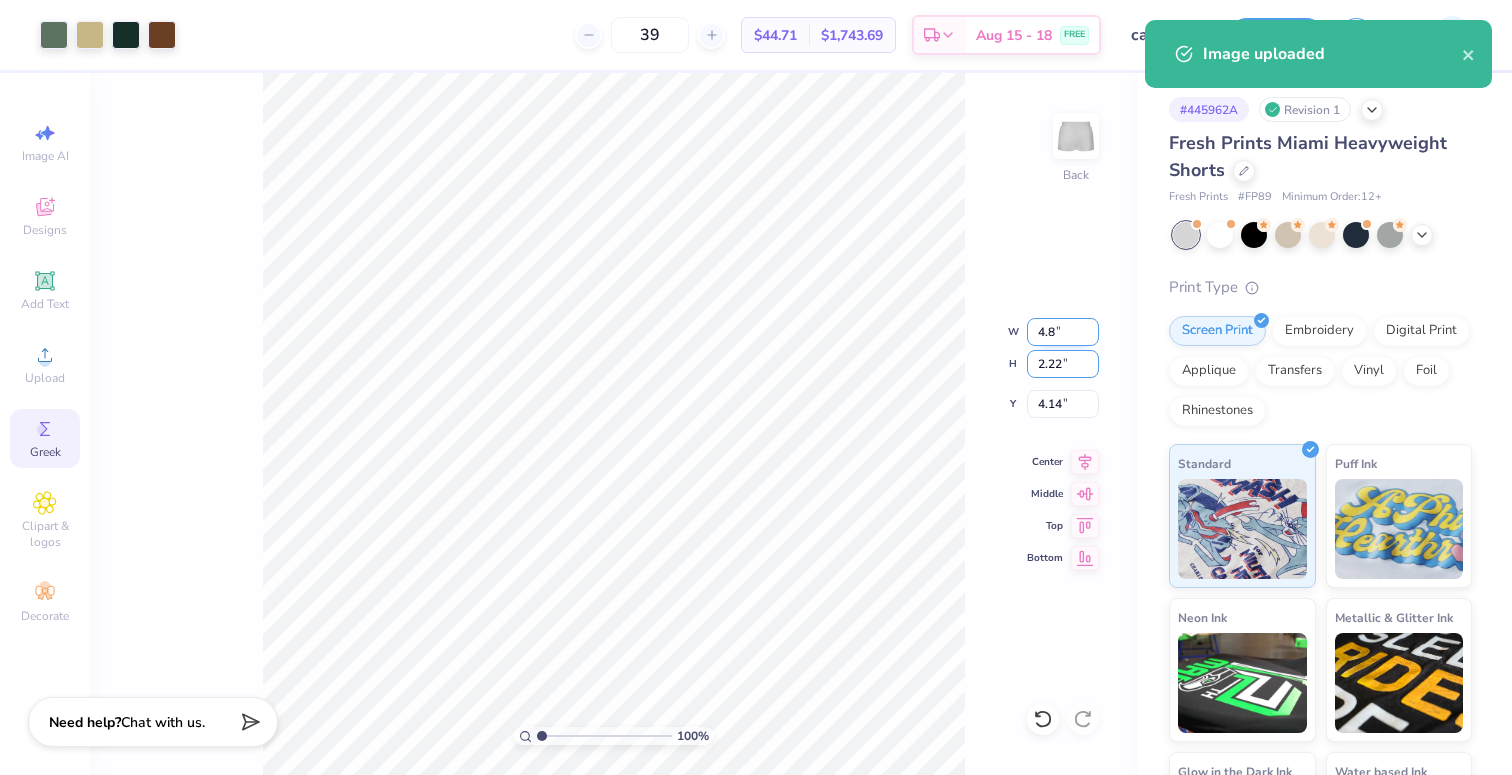 type on "4.80" 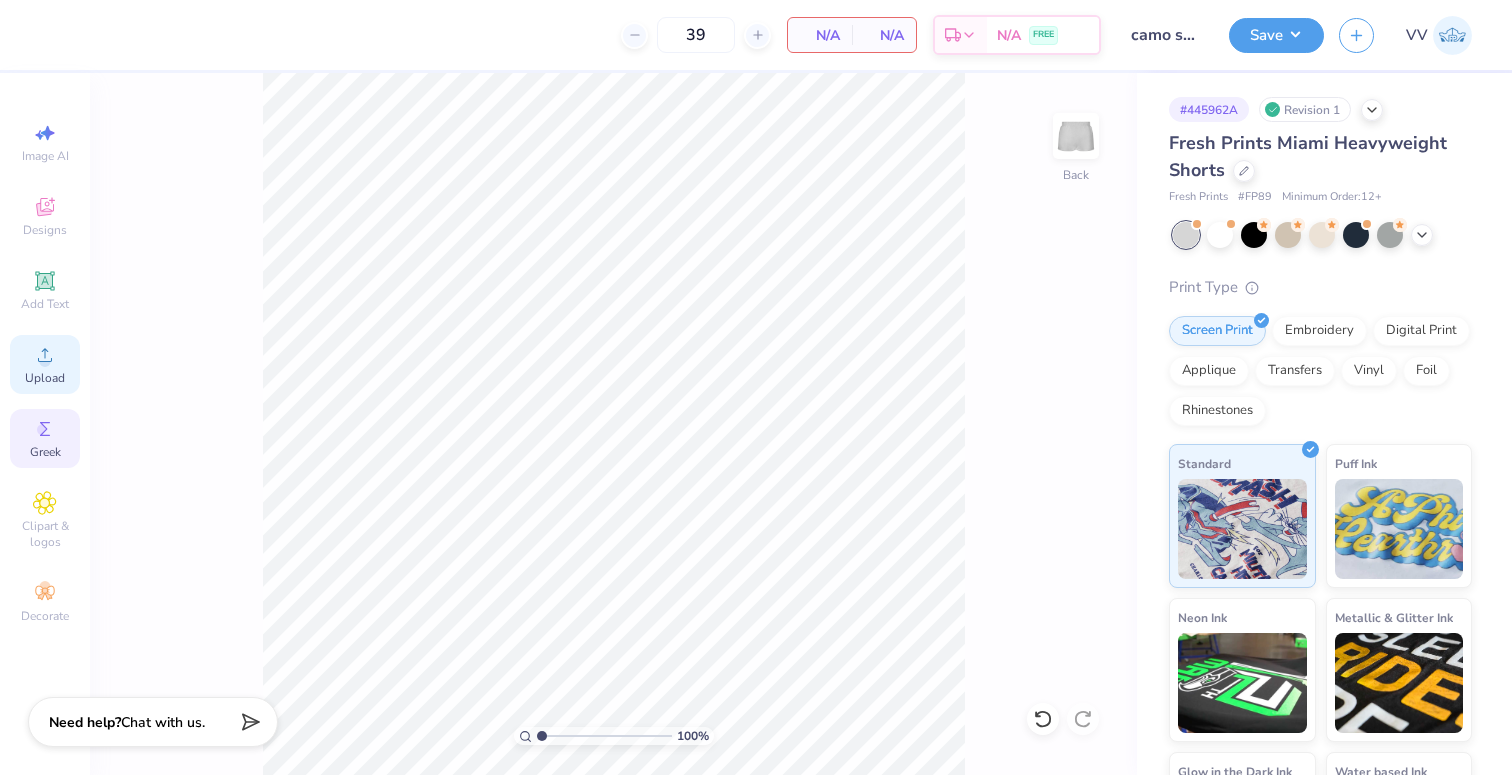 click on "Upload" at bounding box center [45, 364] 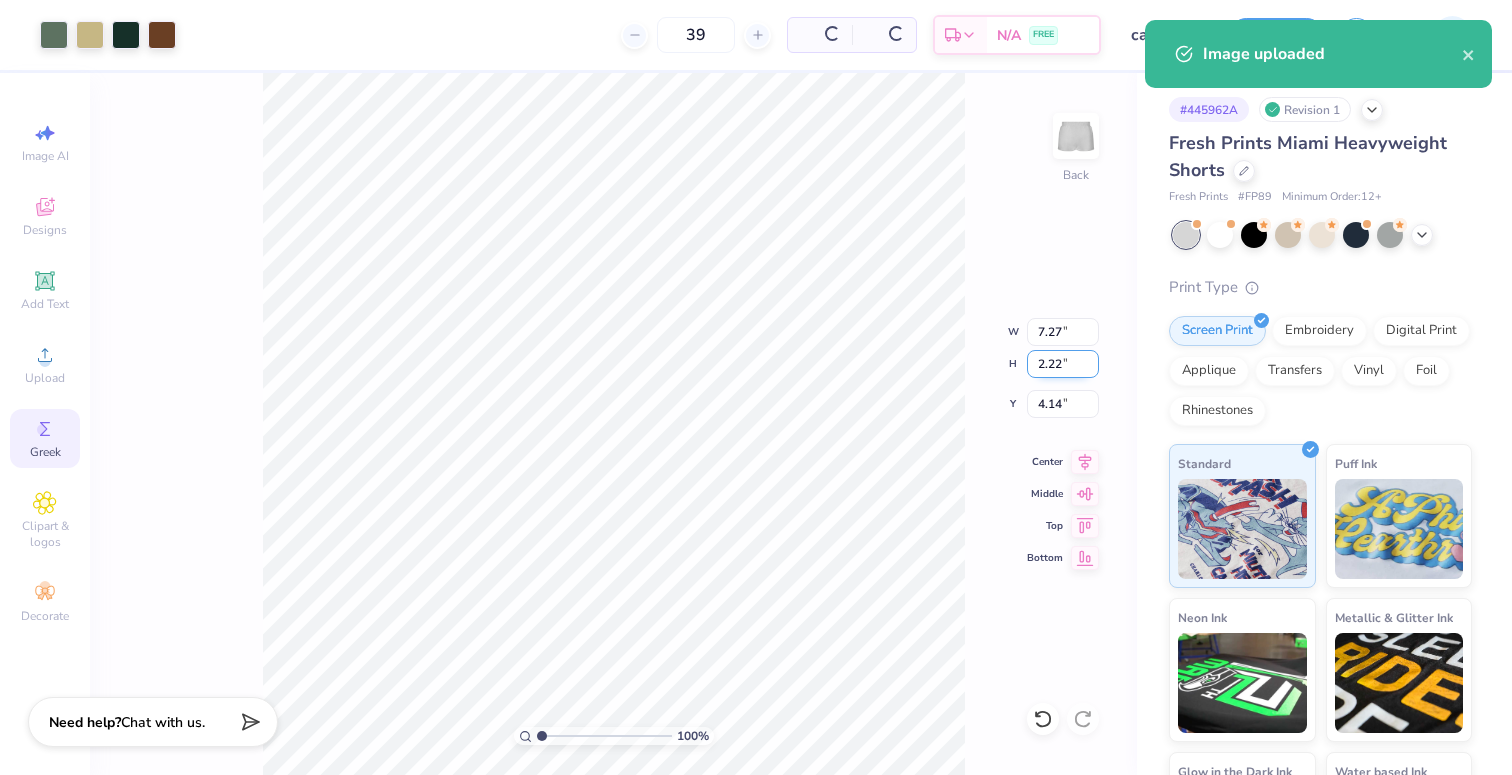 click on "2.22" at bounding box center (1063, 364) 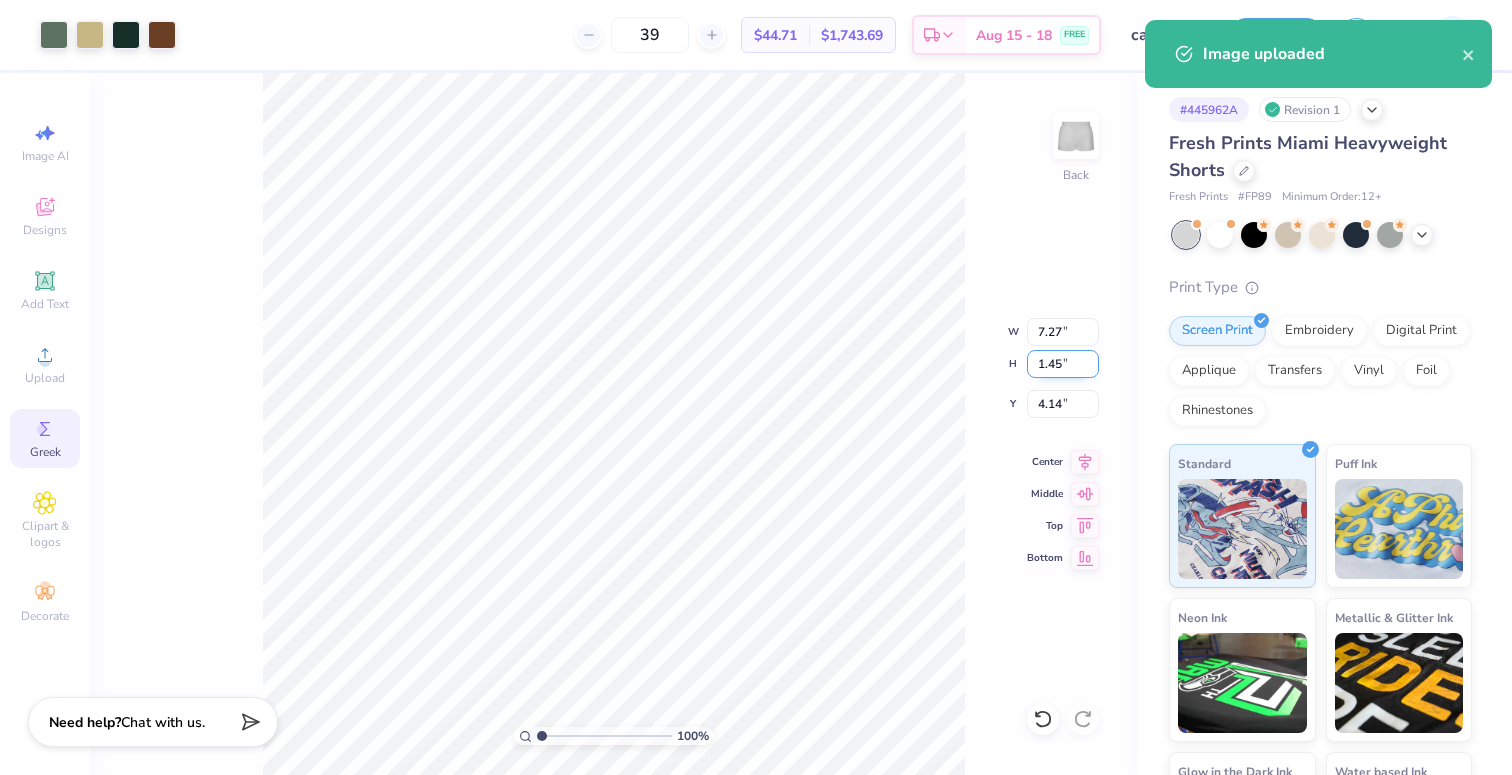 type on "1.45" 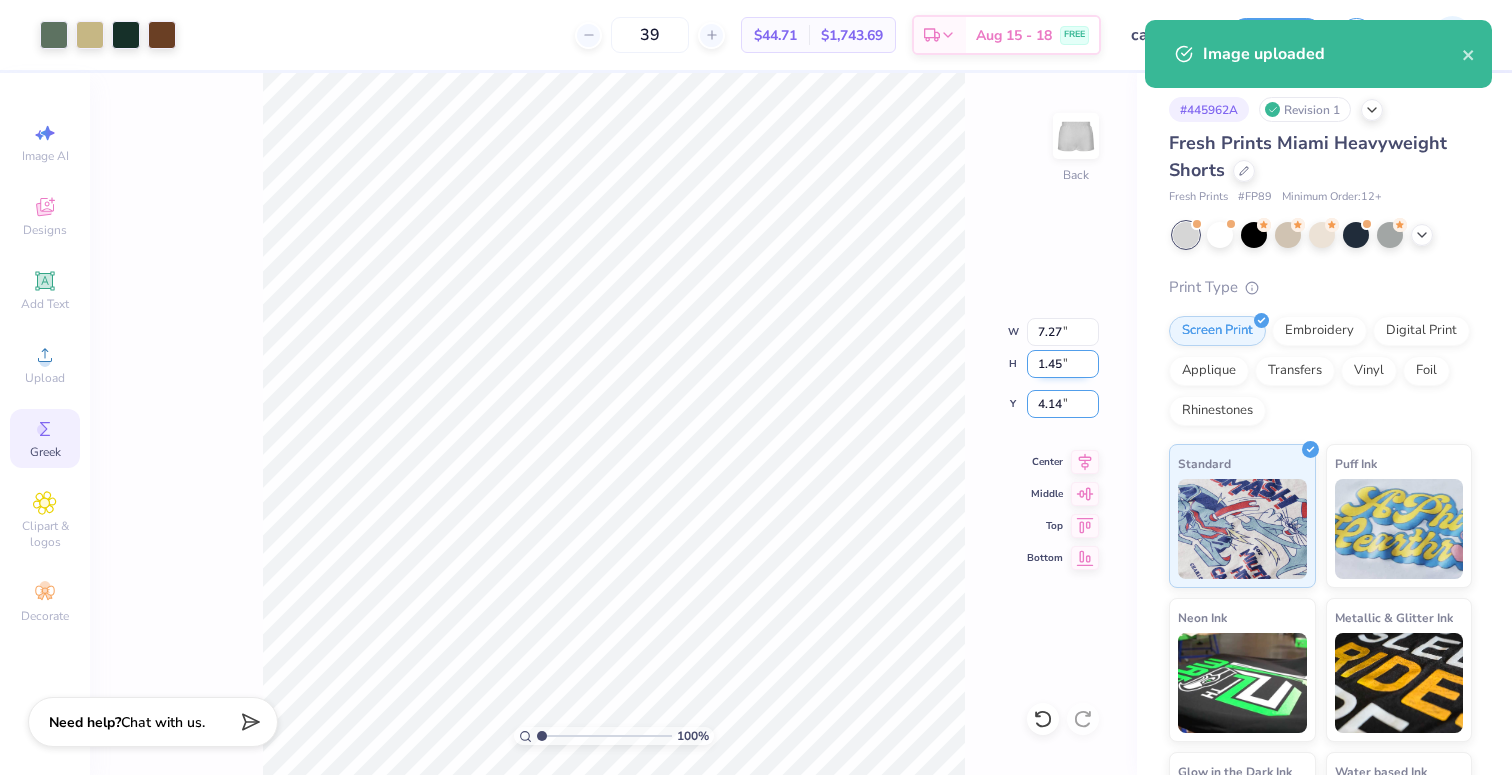 type on "4.75" 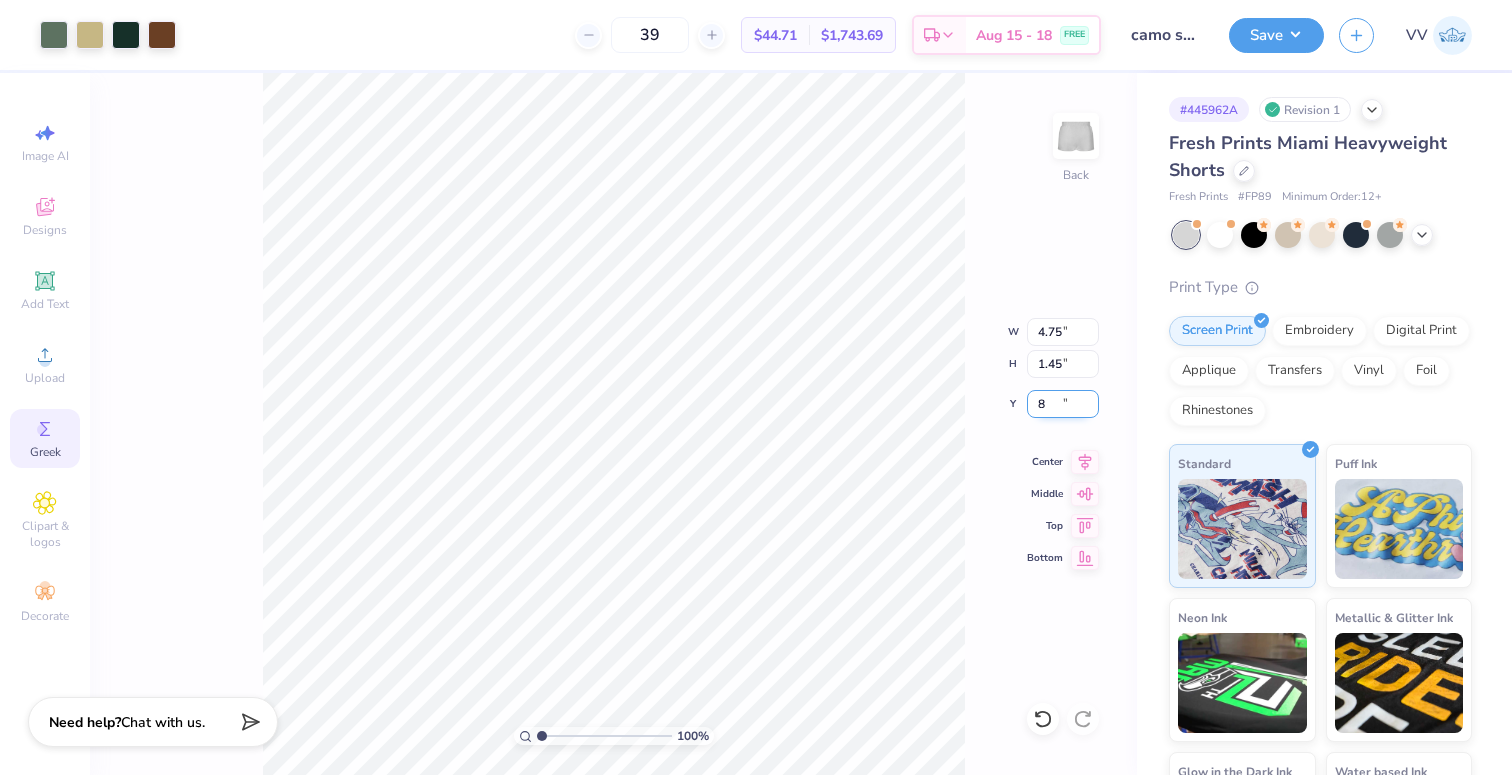 type on "8.00" 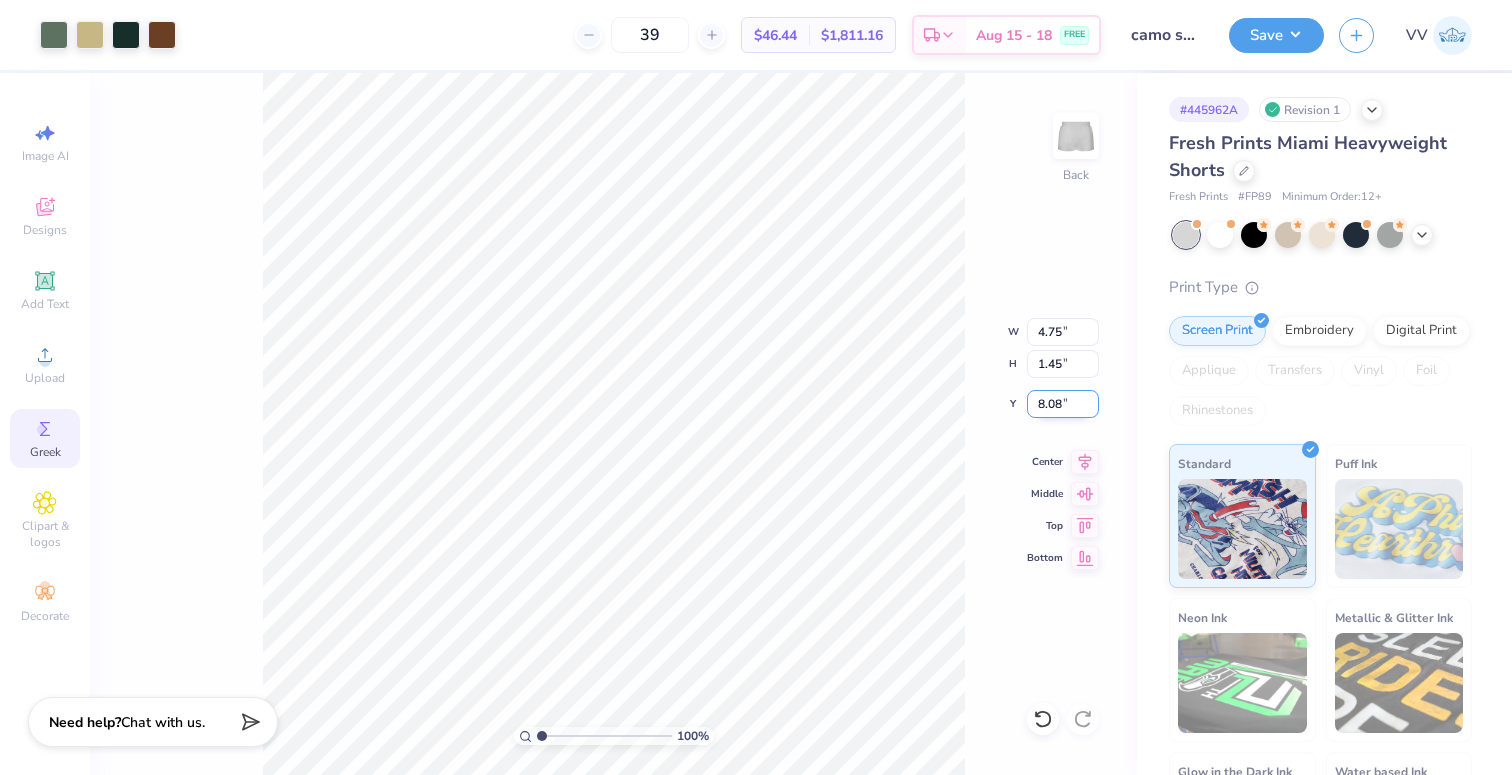 click on "8.08" at bounding box center (1063, 404) 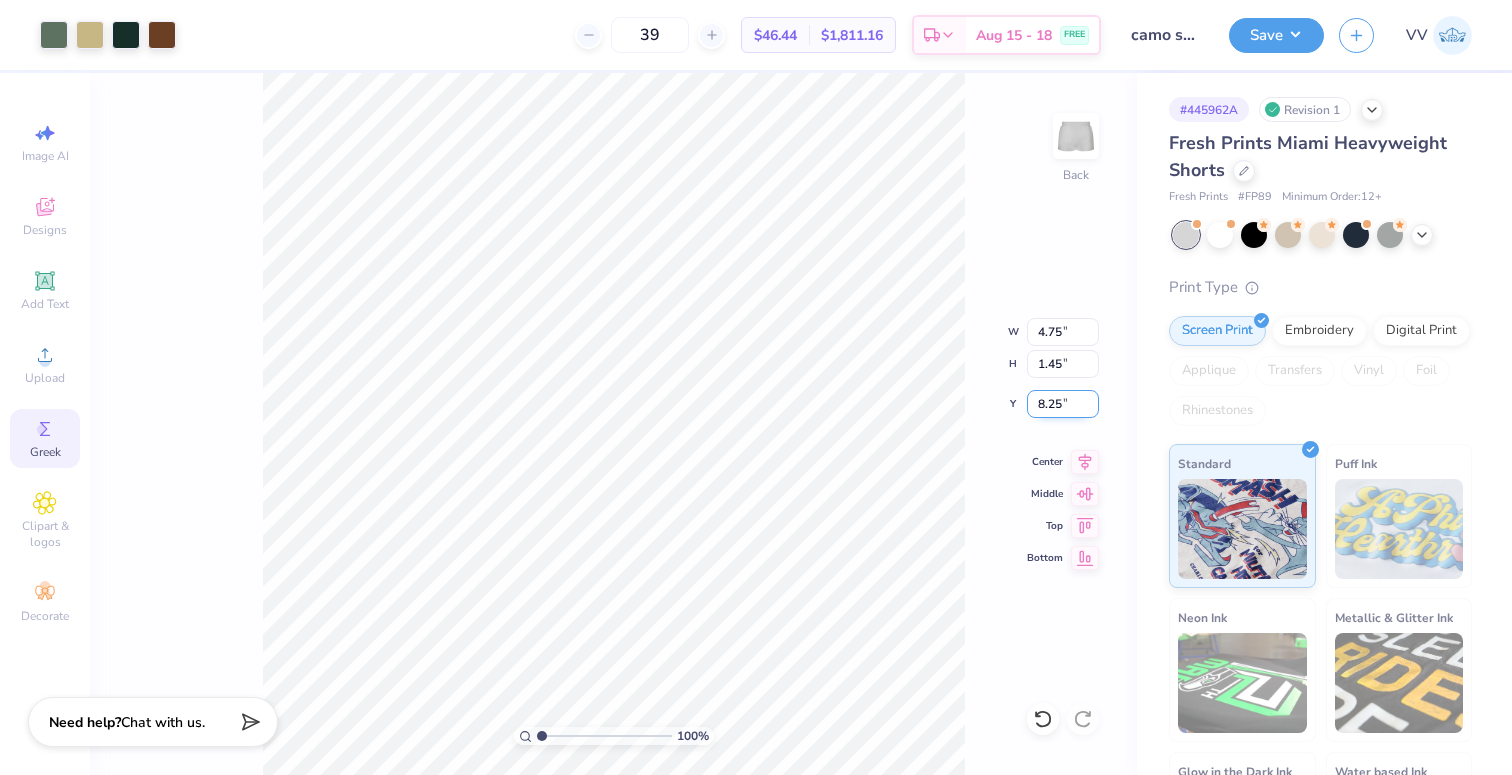 type on "8.25" 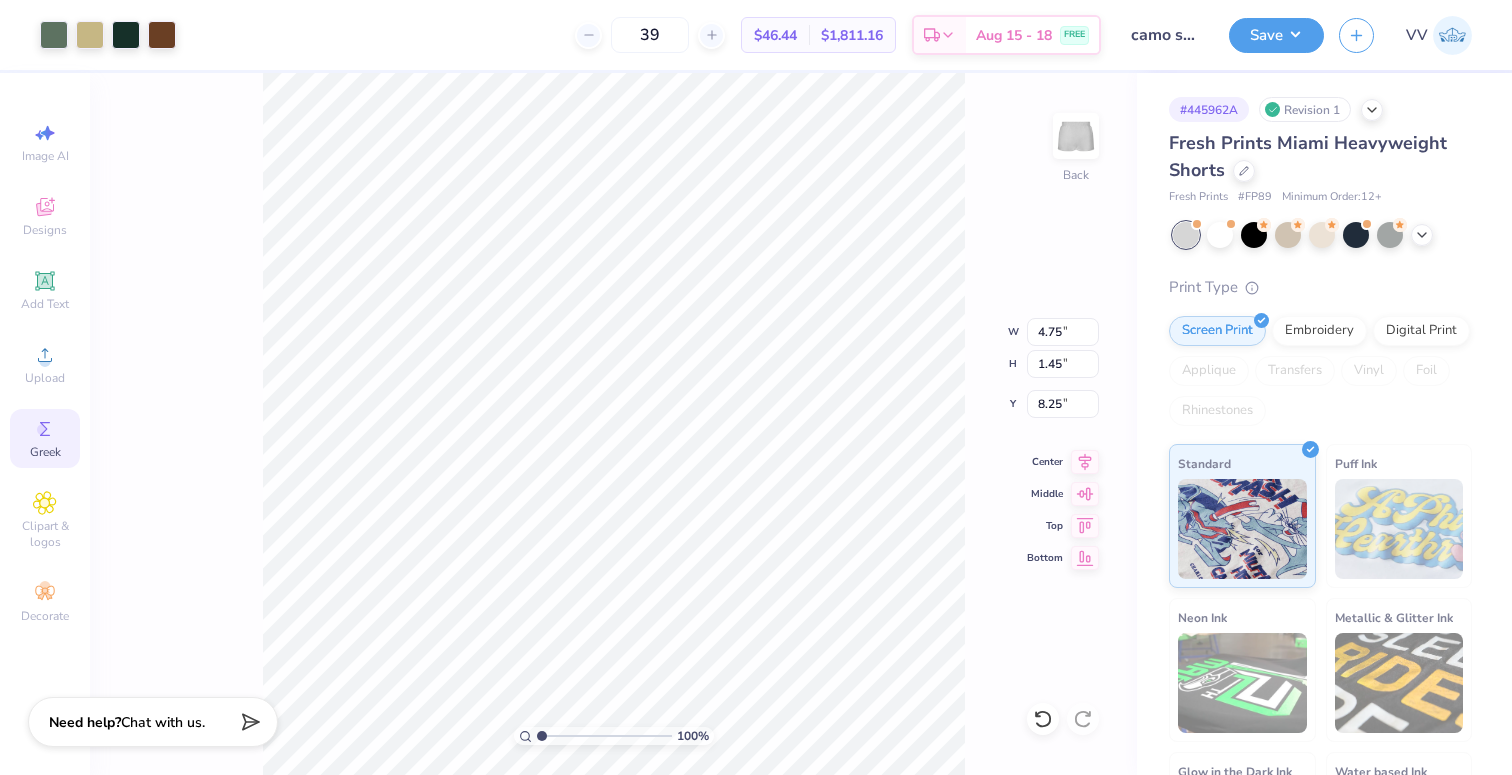 type on "8.26" 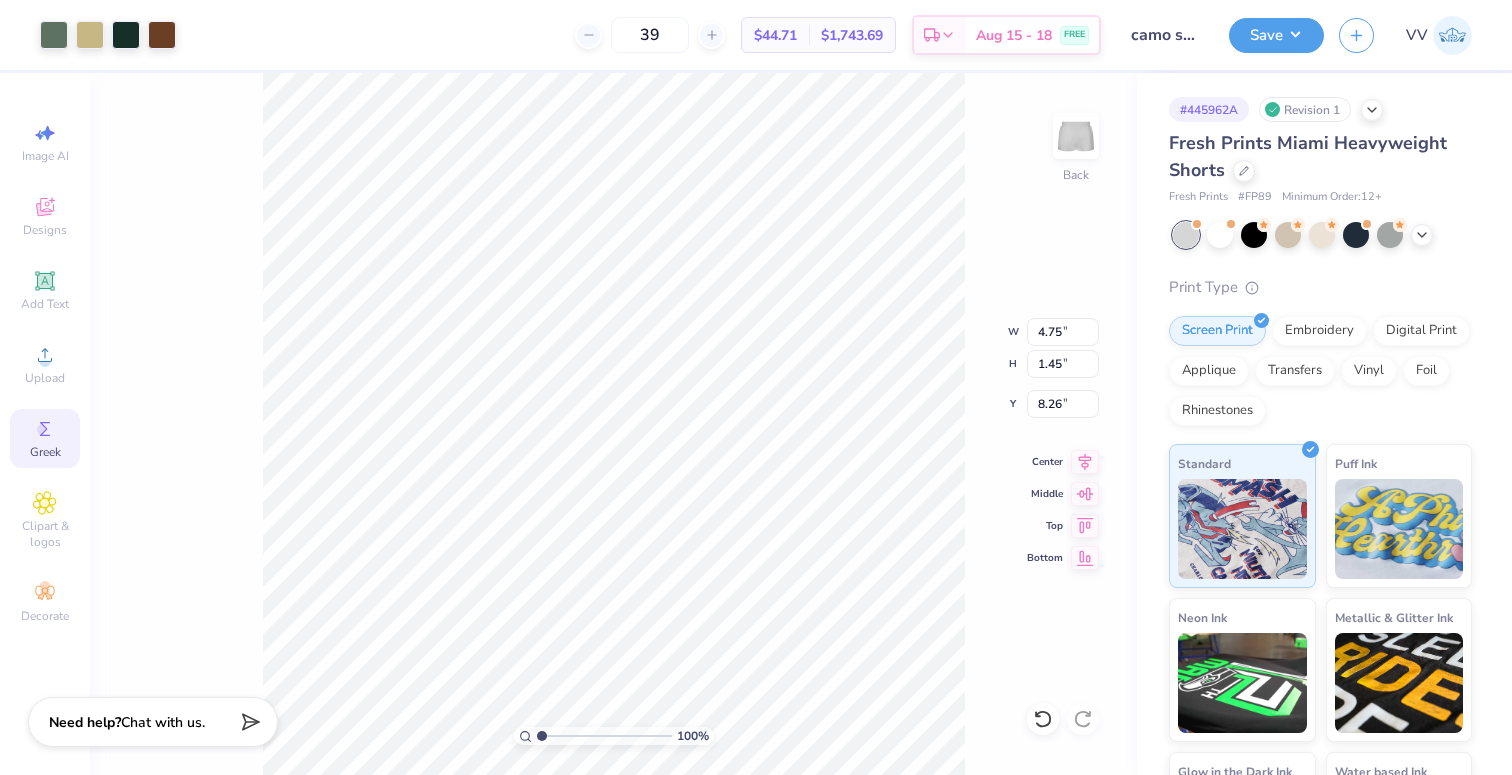 type on "8.25" 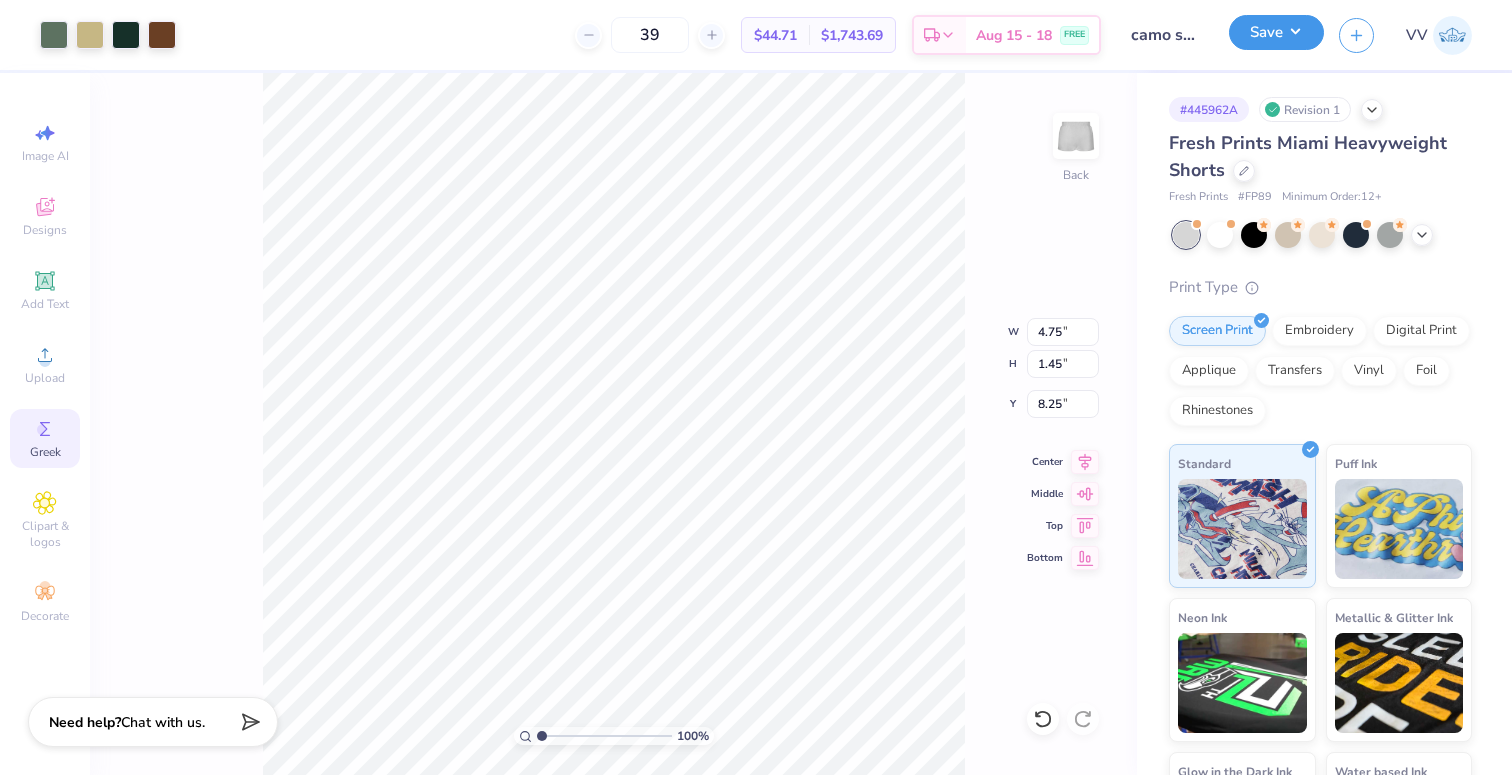 click on "Save" at bounding box center (1276, 32) 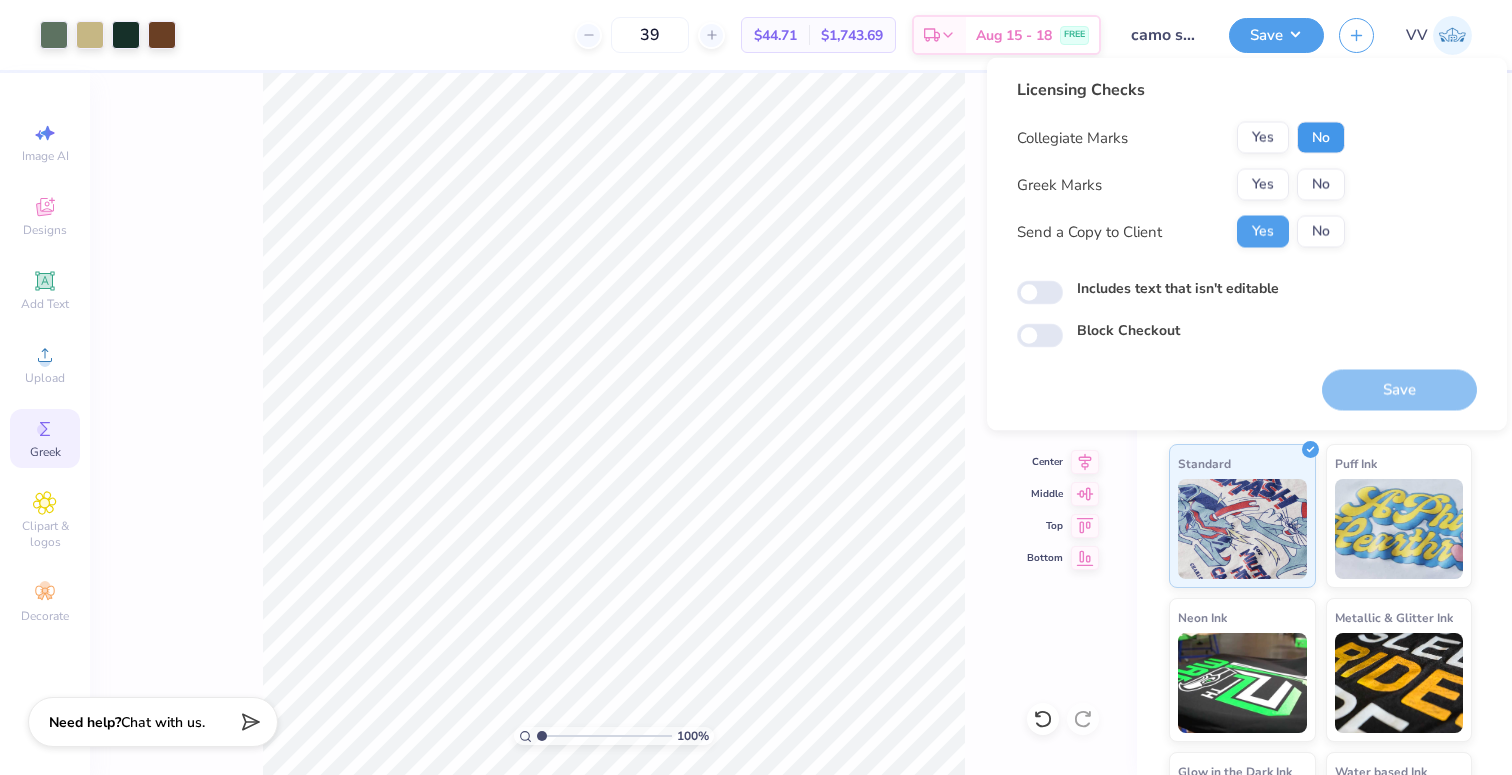 click on "No" at bounding box center (1321, 138) 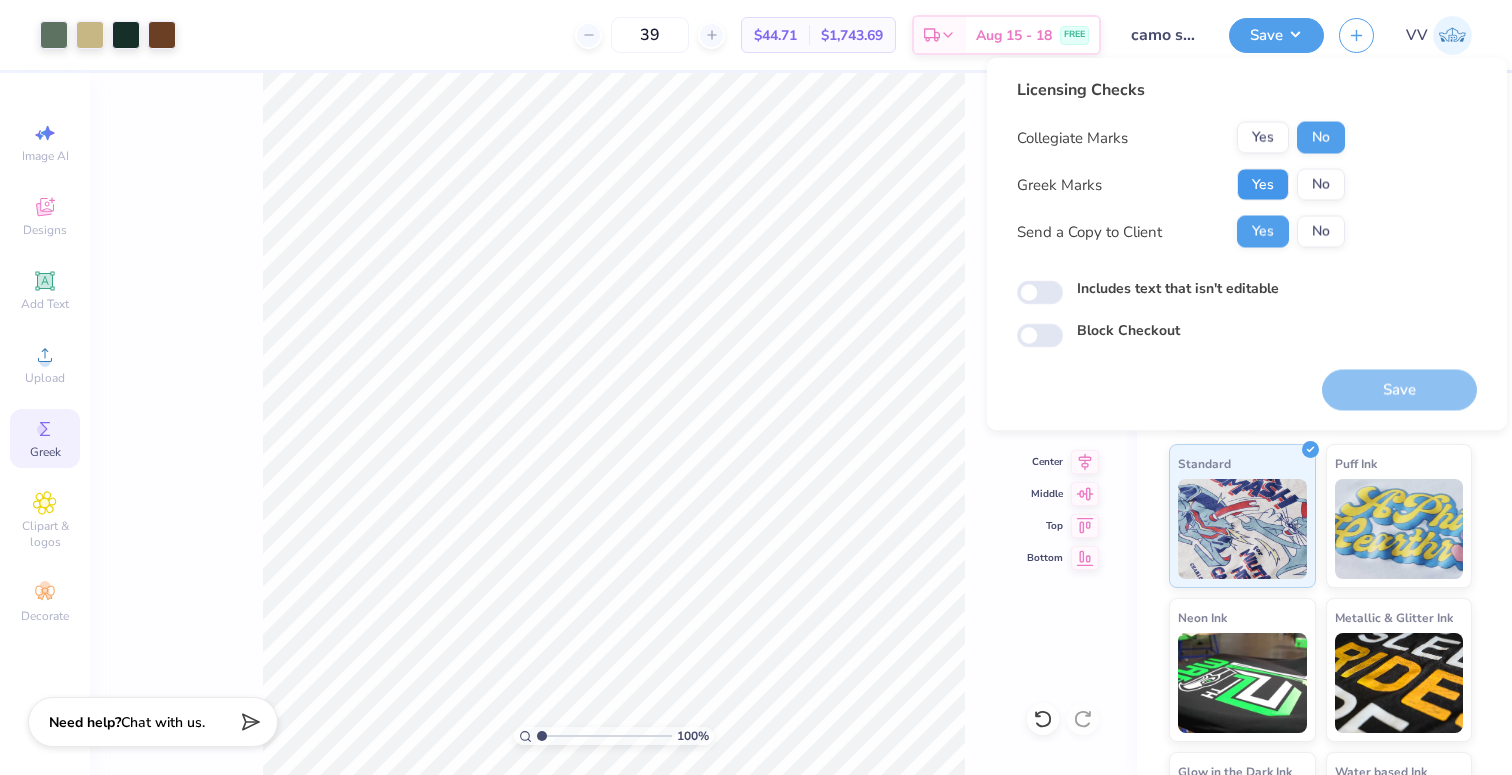 click on "Yes" at bounding box center (1263, 185) 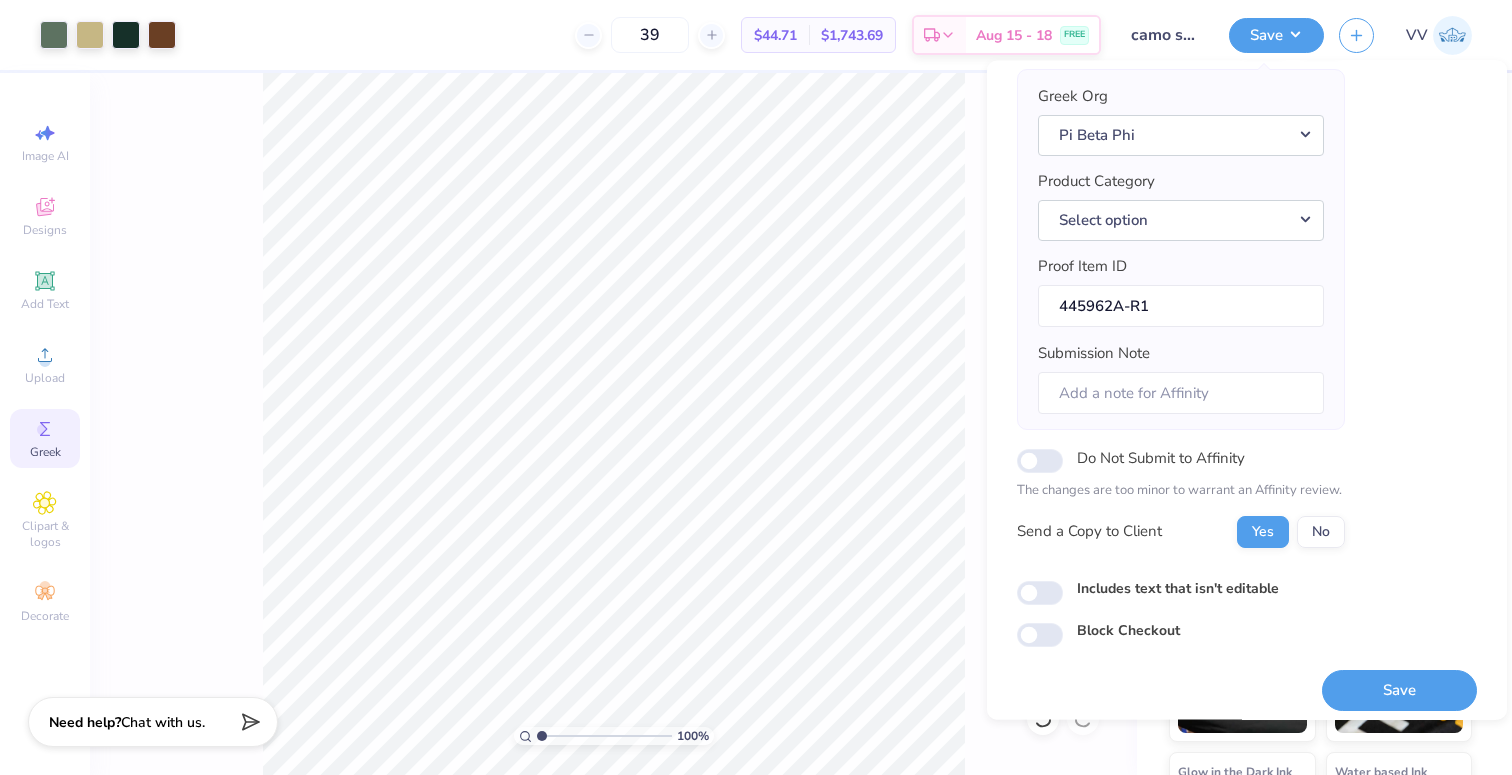 scroll, scrollTop: 160, scrollLeft: 0, axis: vertical 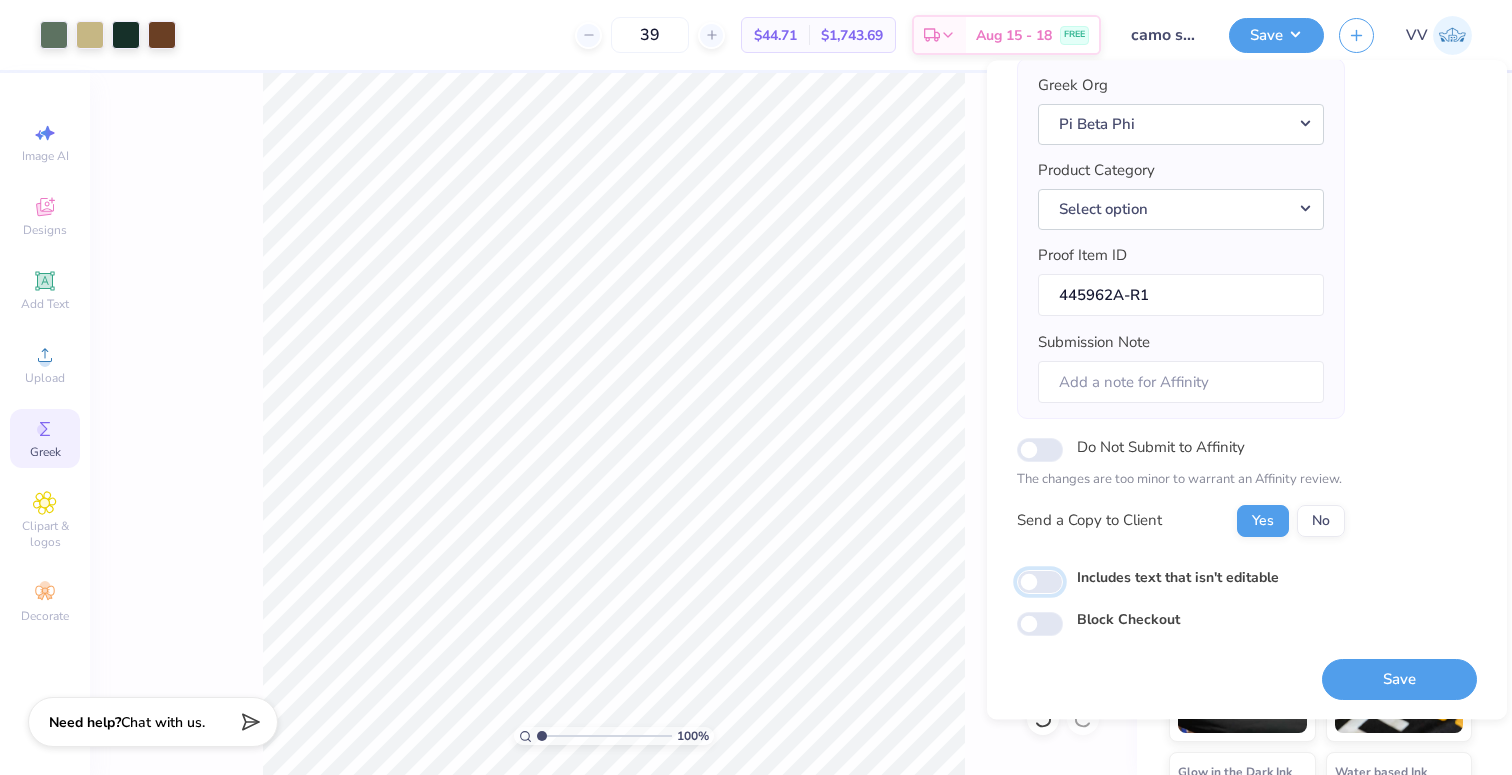 drag, startPoint x: 1021, startPoint y: 588, endPoint x: 1119, endPoint y: 606, distance: 99.63935 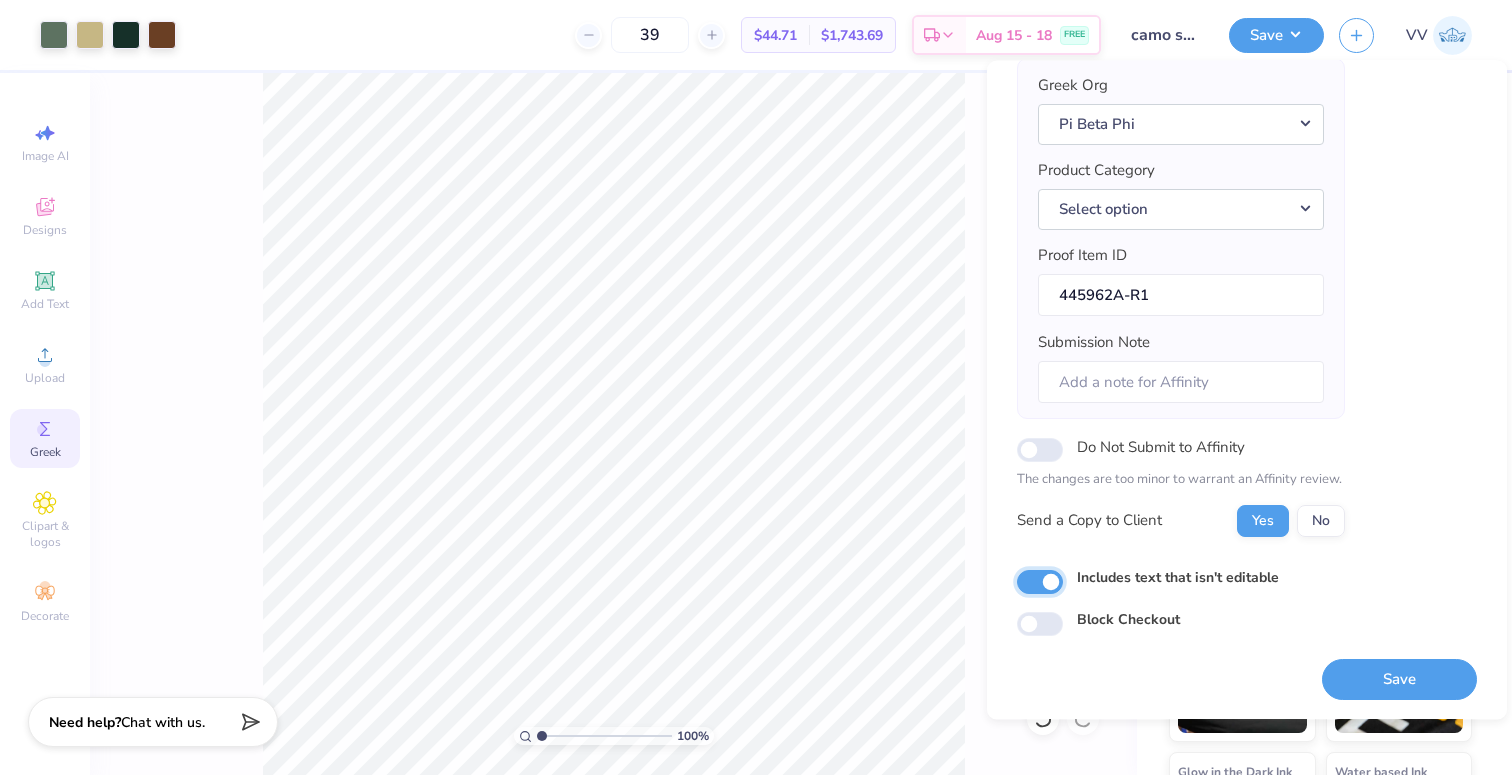 checkbox on "true" 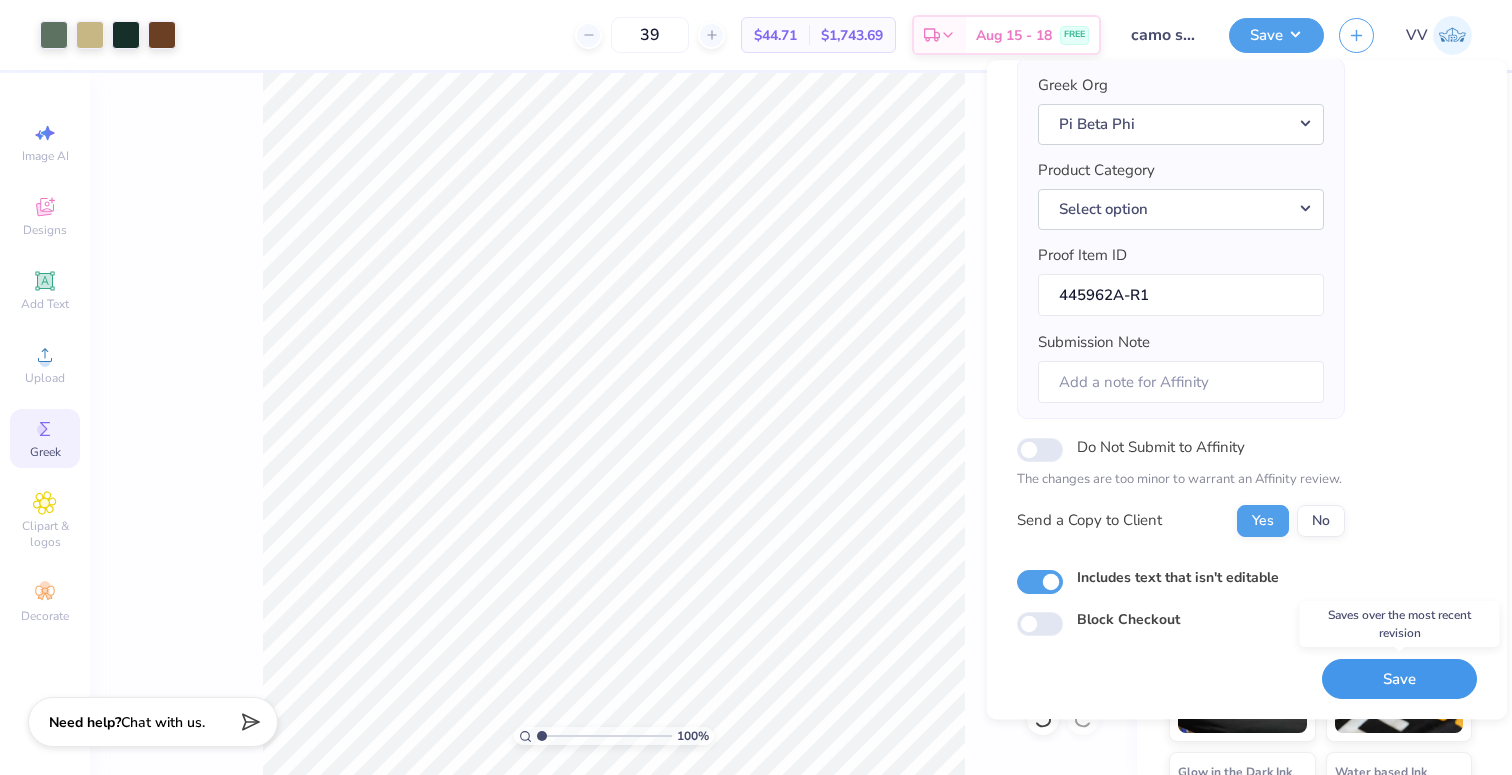 click on "Save" at bounding box center [1399, 679] 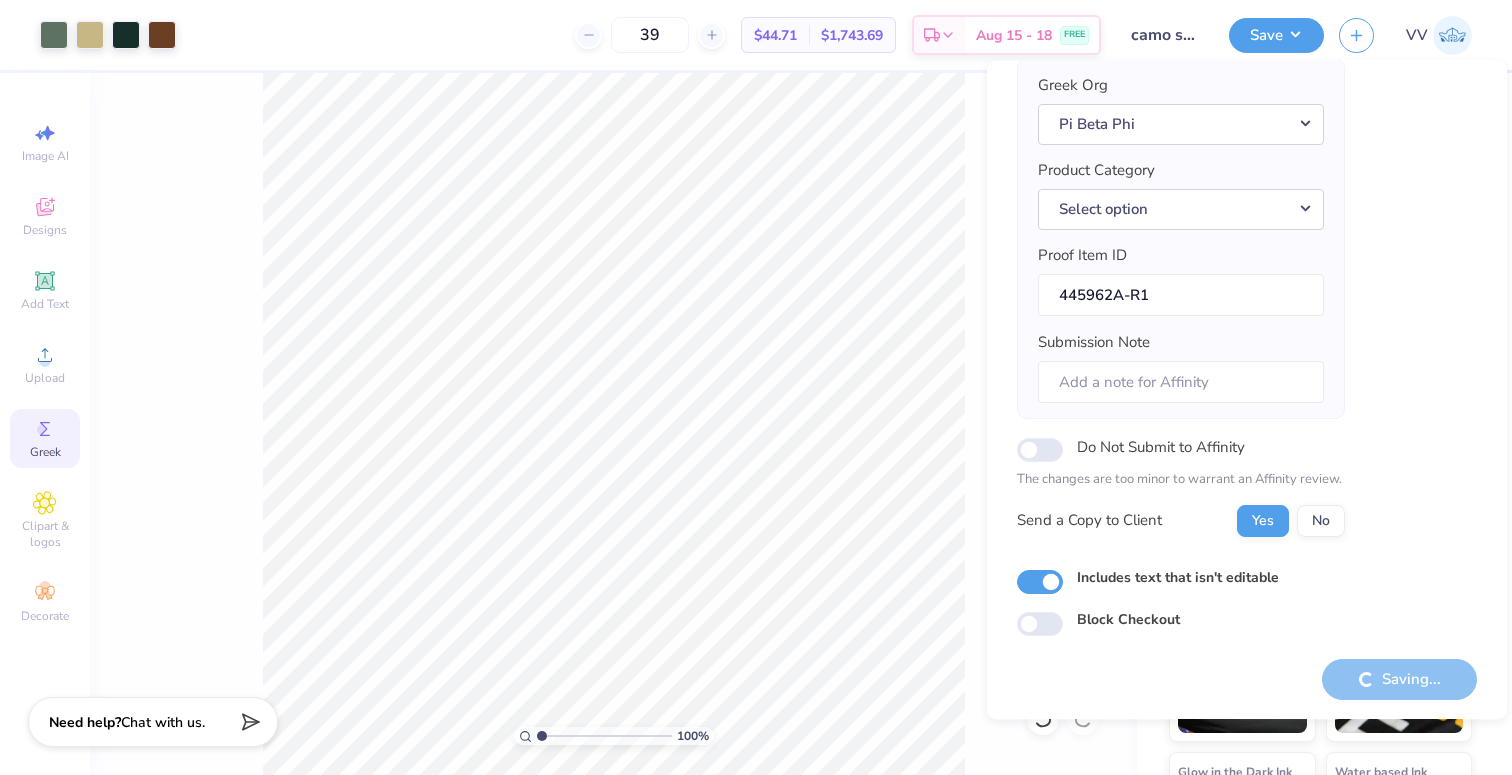 scroll, scrollTop: 0, scrollLeft: 0, axis: both 